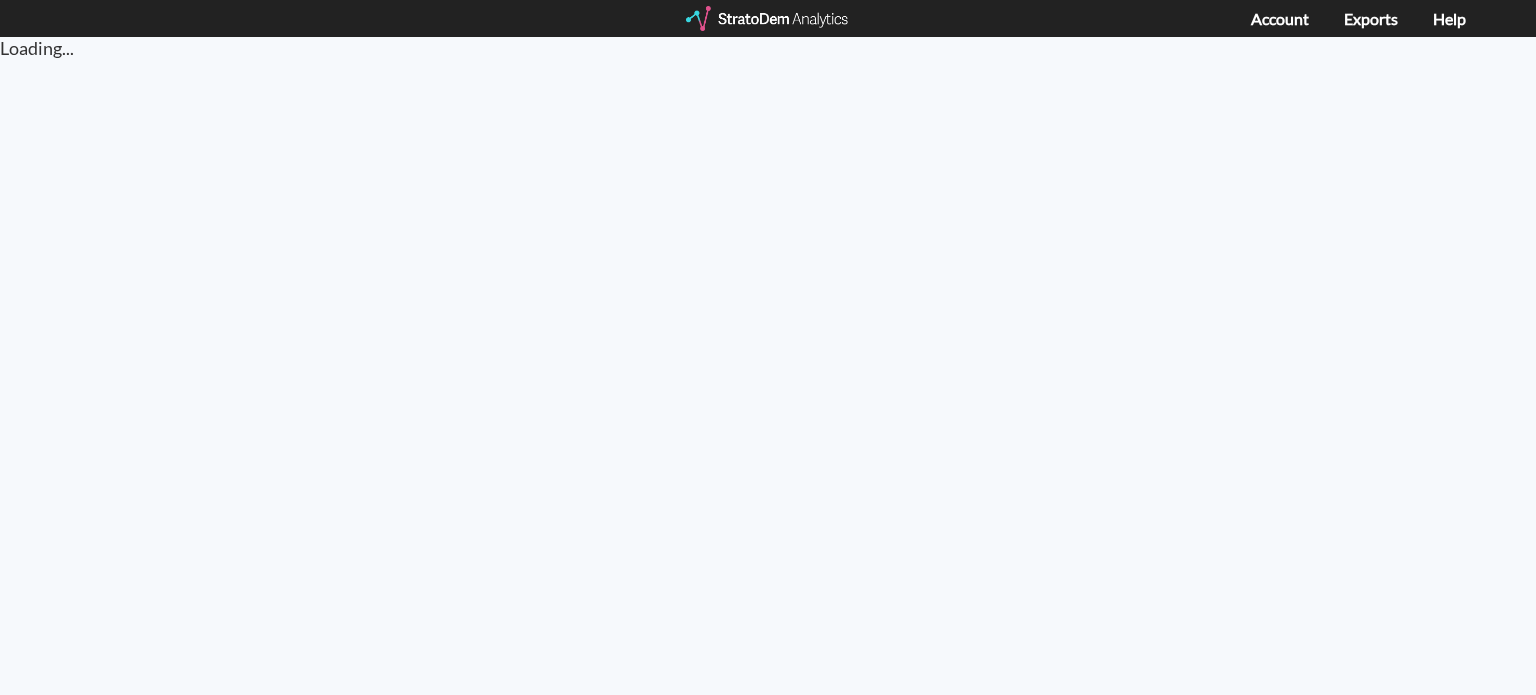 scroll, scrollTop: 0, scrollLeft: 0, axis: both 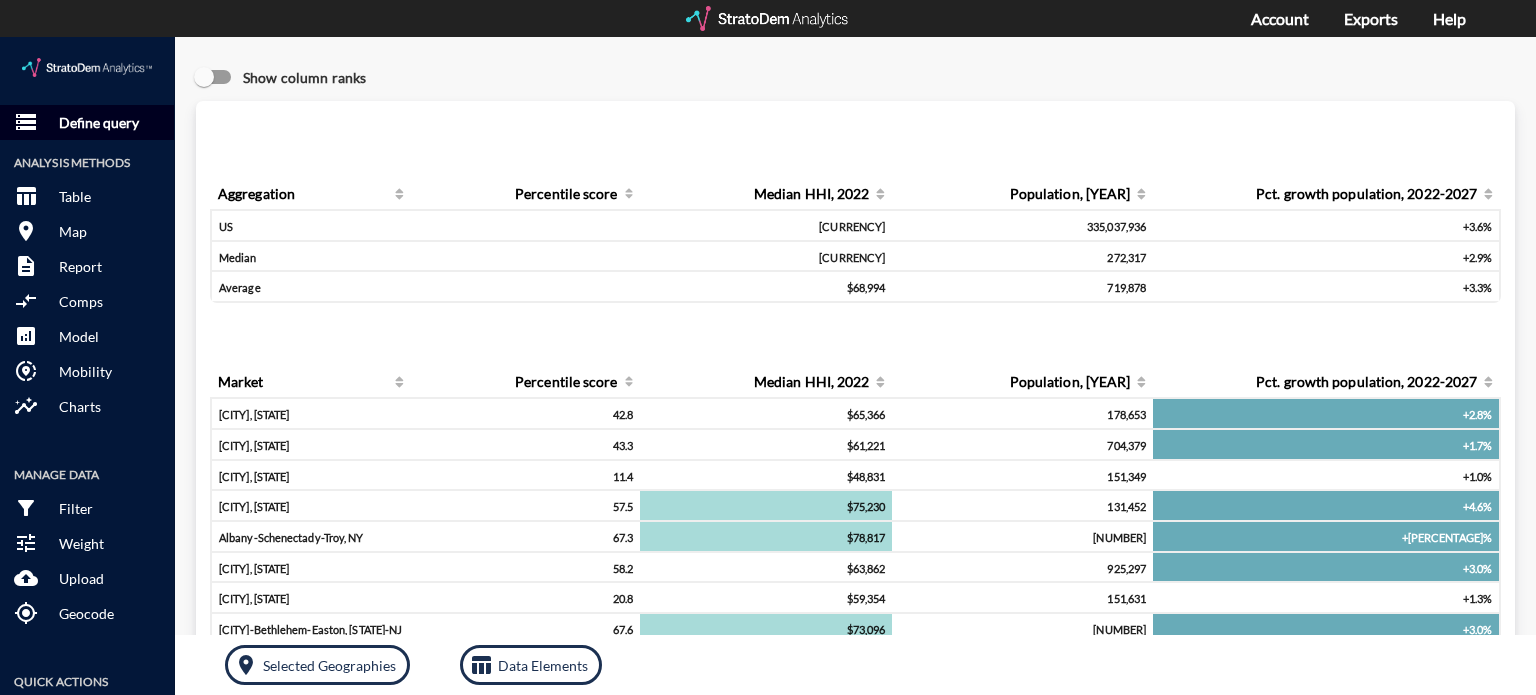 click on "Define query" 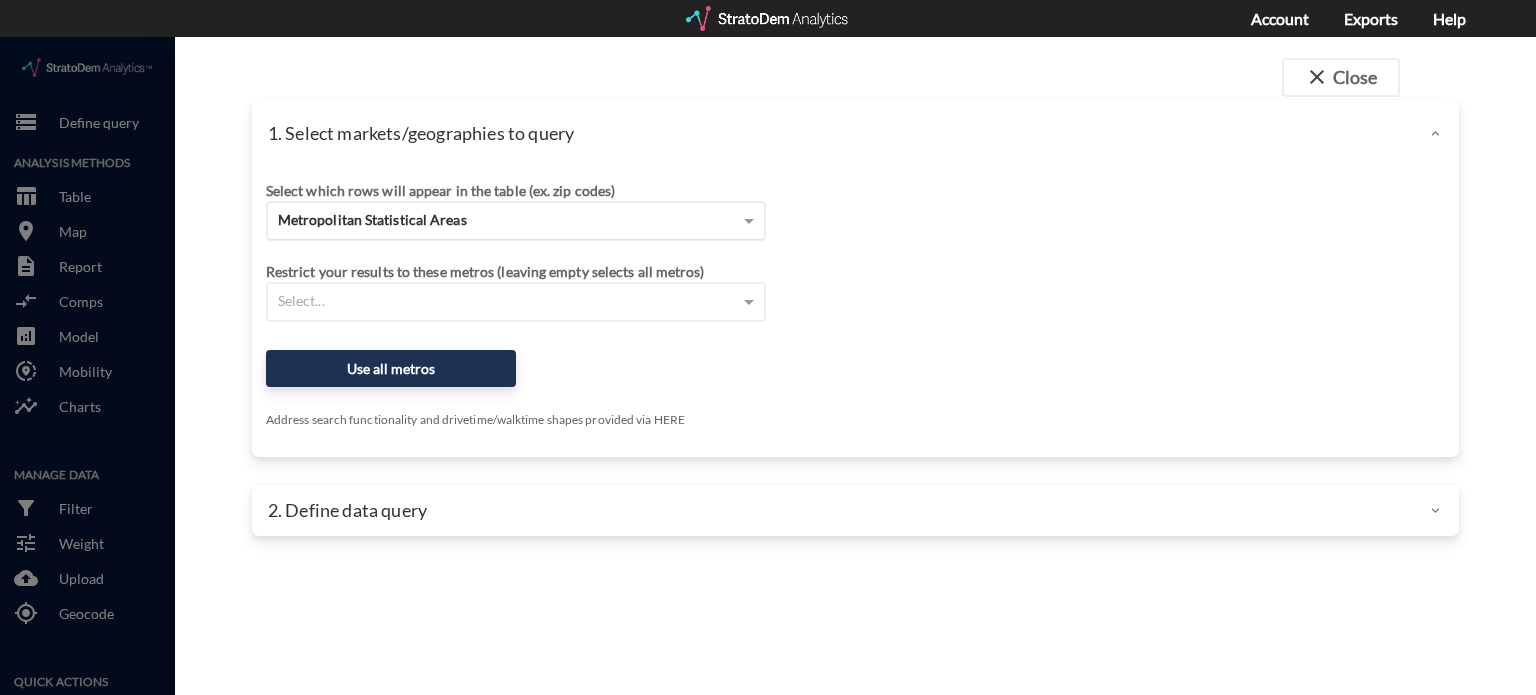 click on "Metropolitan Statistical Areas" 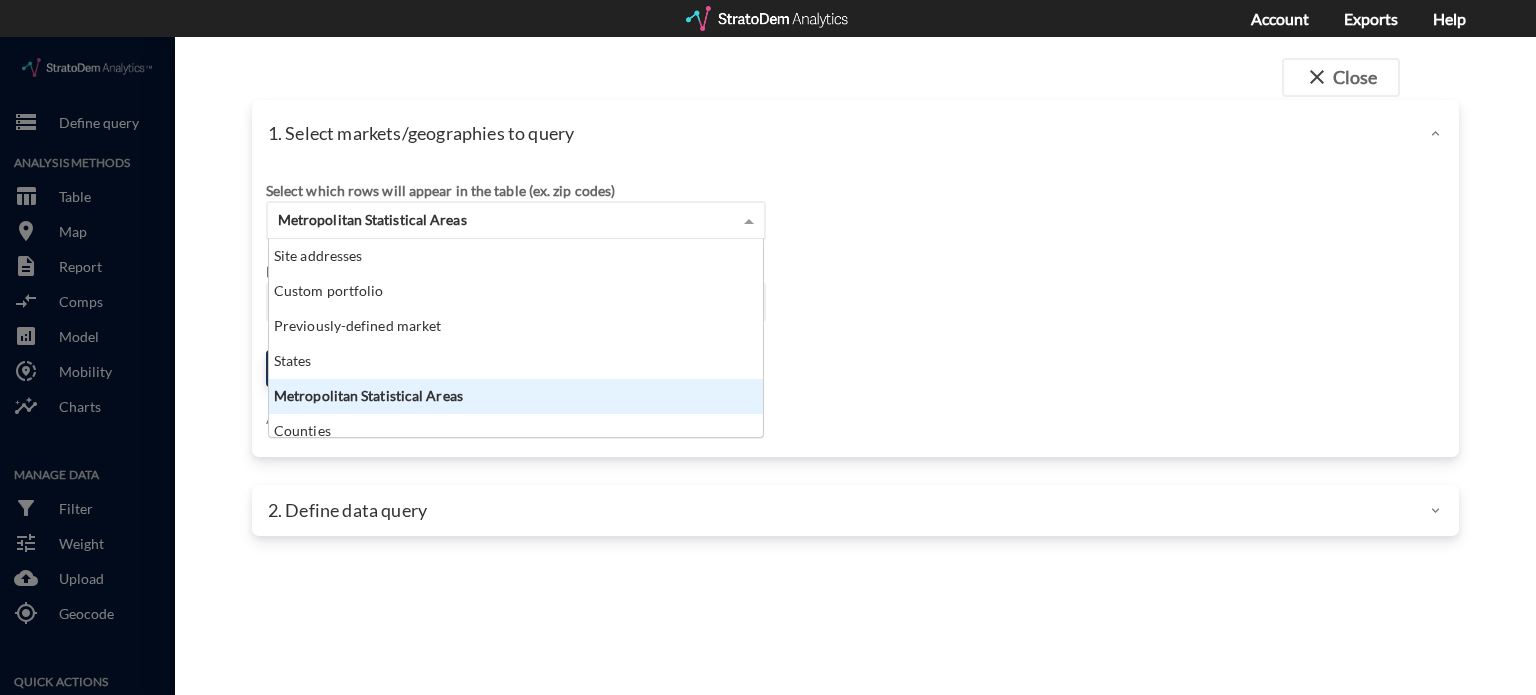 scroll, scrollTop: 16, scrollLeft: 12, axis: both 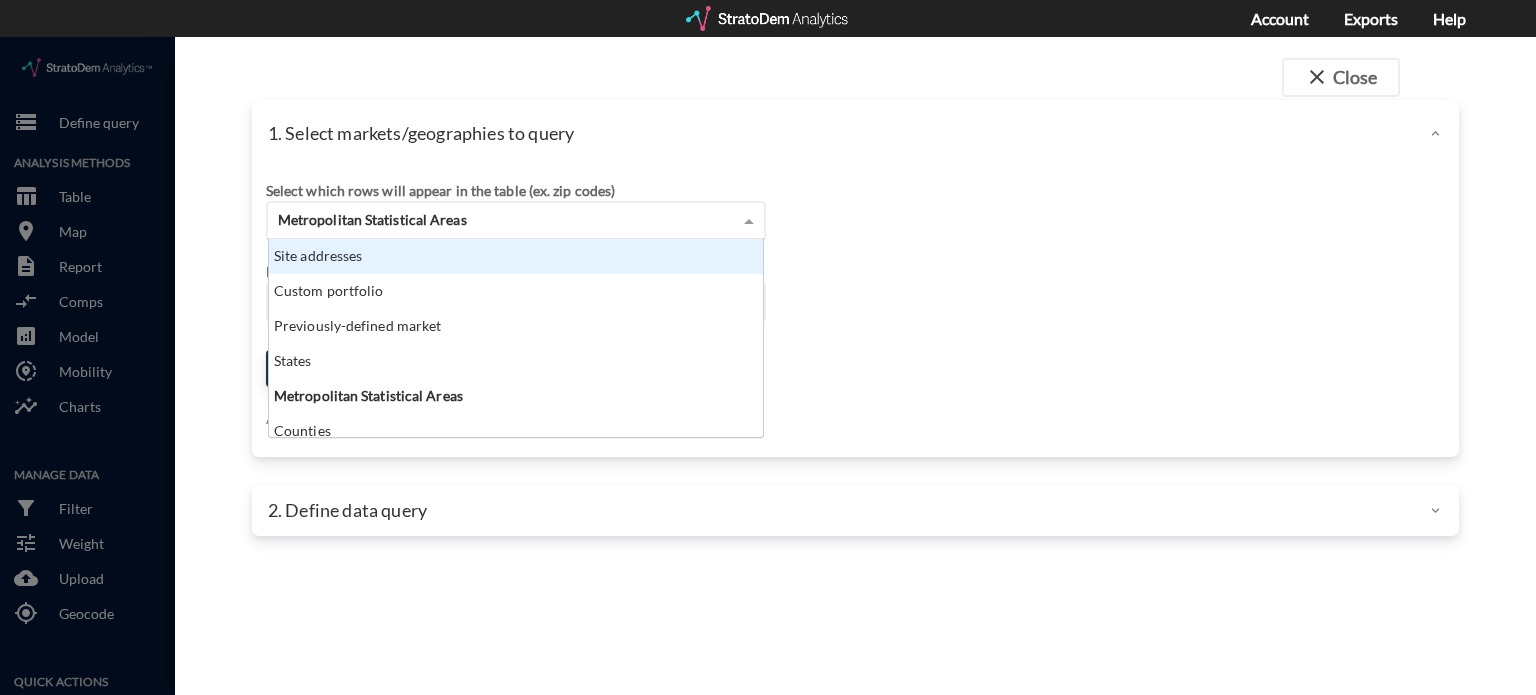 click on "Site addresses" 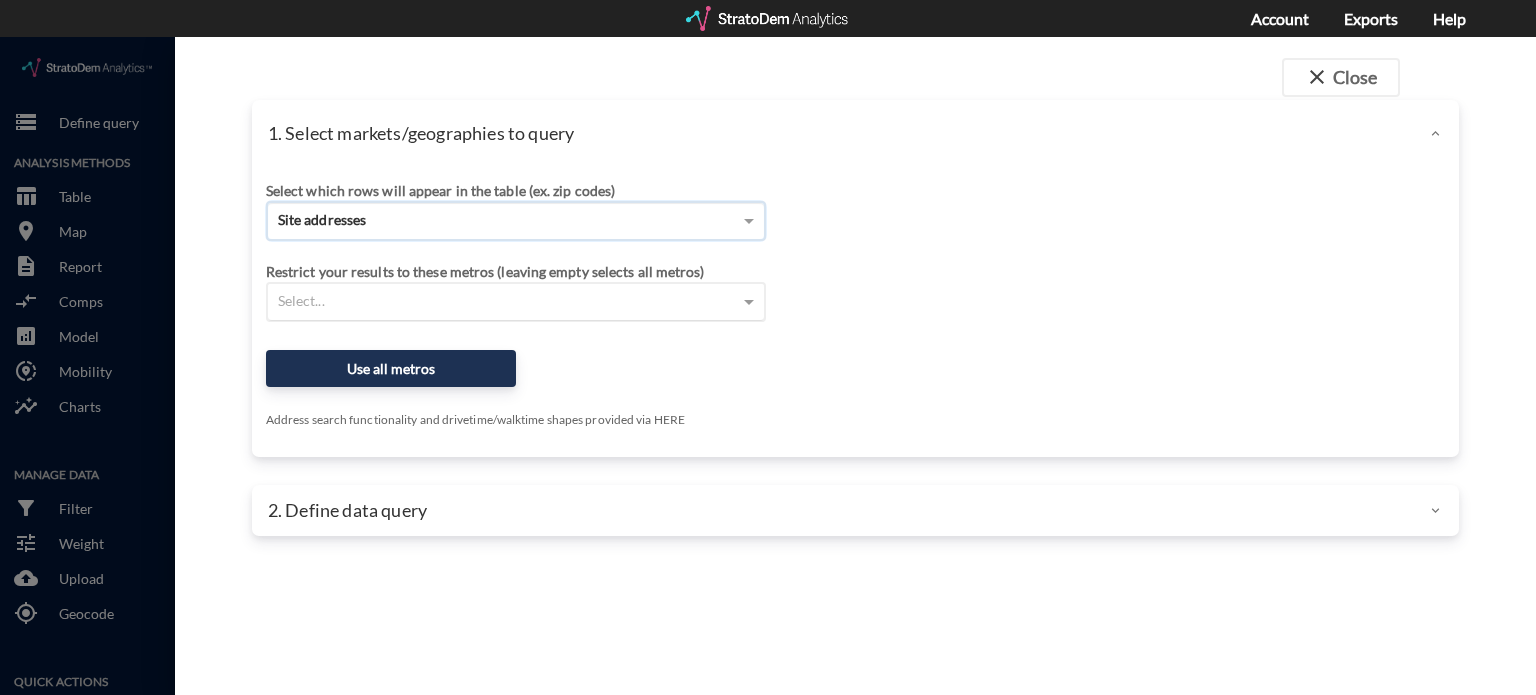 click on "Select..." 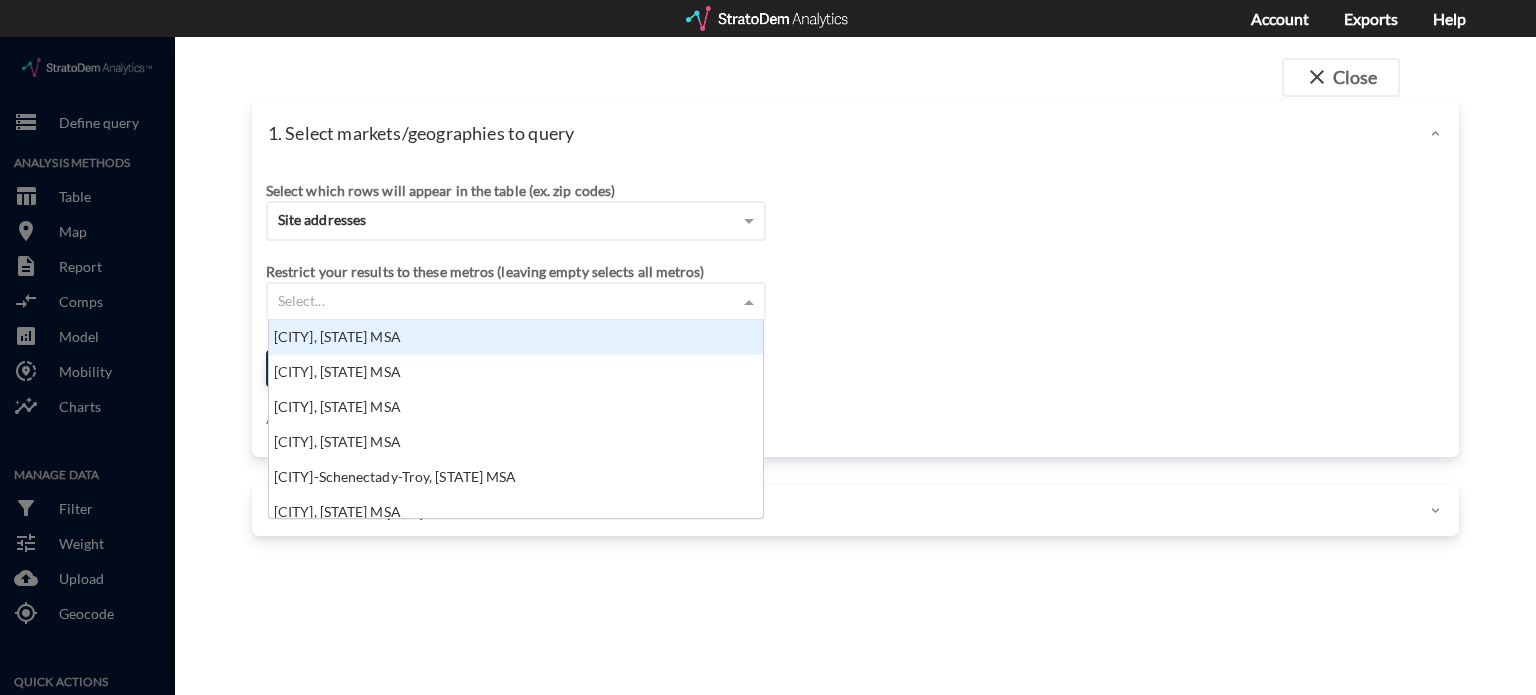 scroll, scrollTop: 0, scrollLeft: 0, axis: both 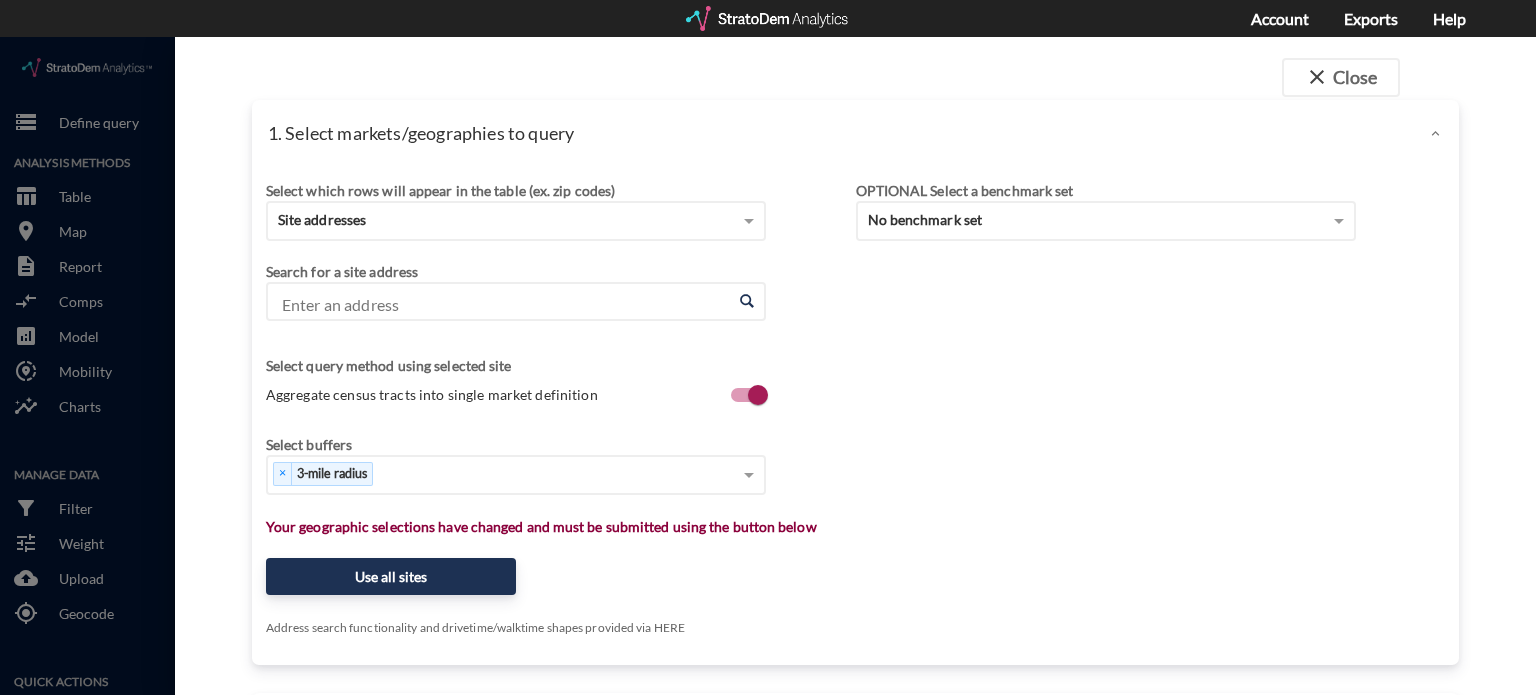 click on "Enter an address" 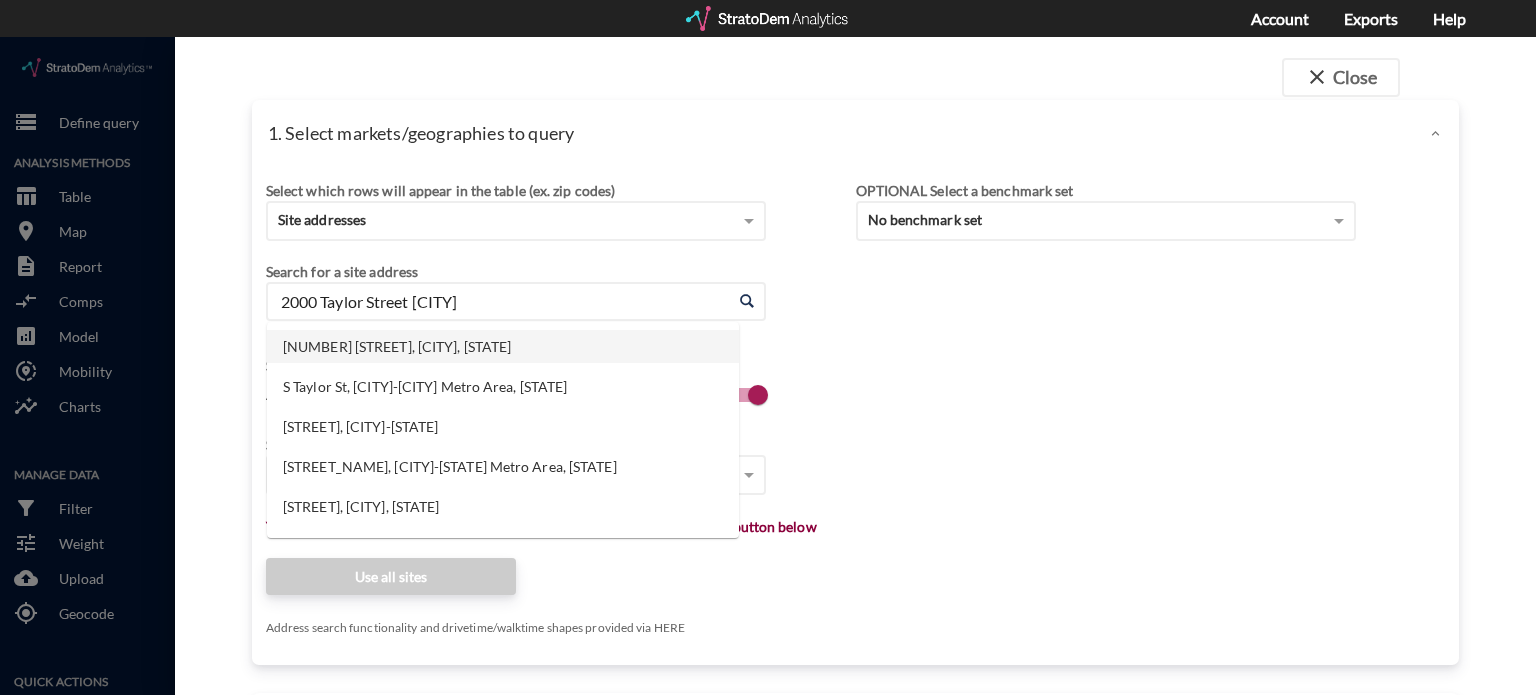 click on "[NUMBER] [STREET], [CITY], [STATE]" 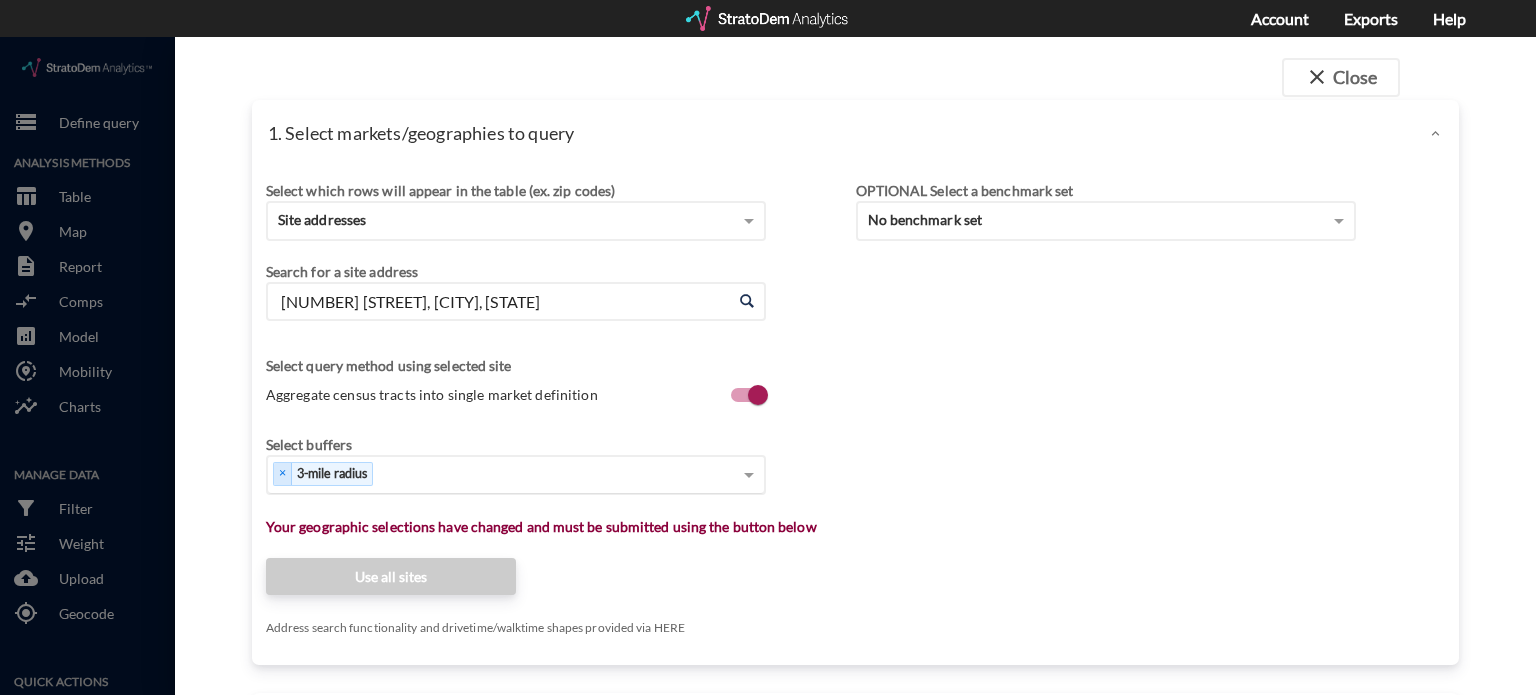 type on "[NUMBER] [STREET], [CITY], [STATE]" 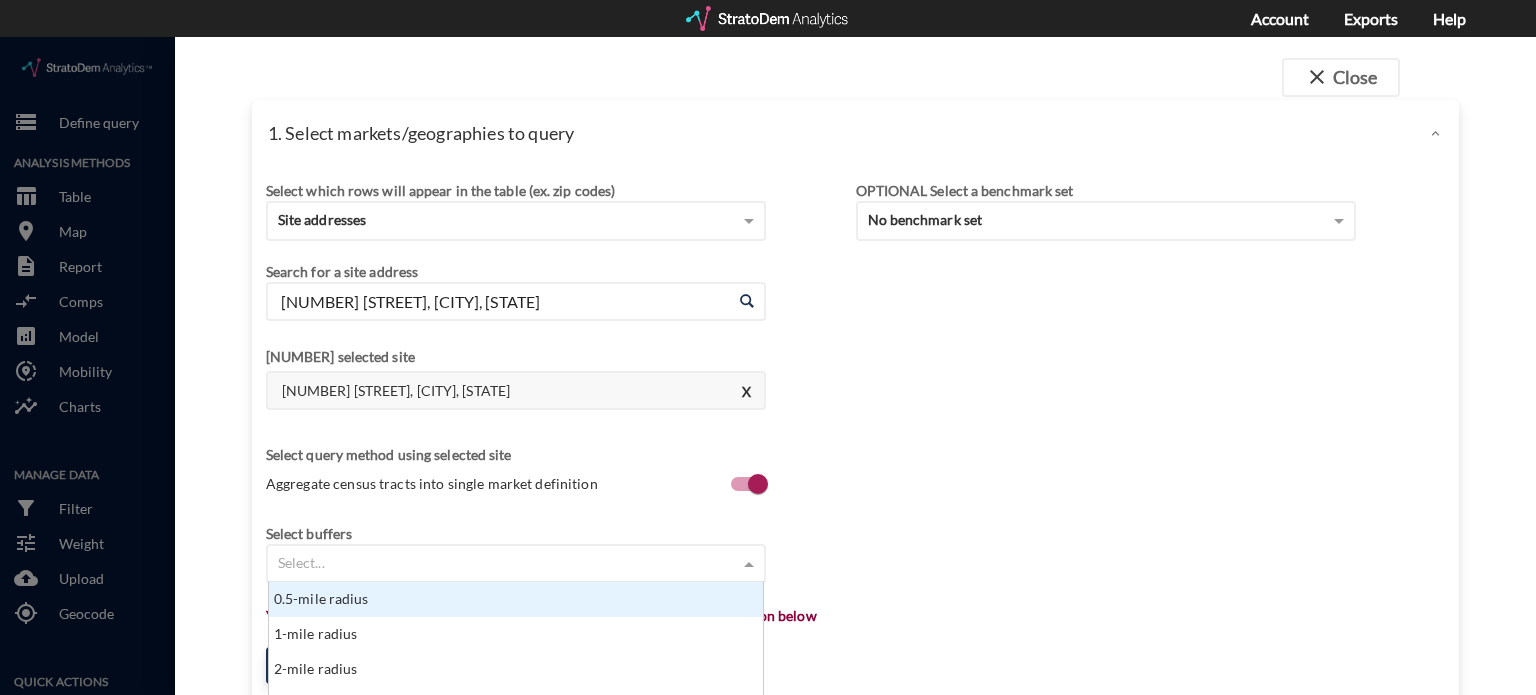 click on "Select..." 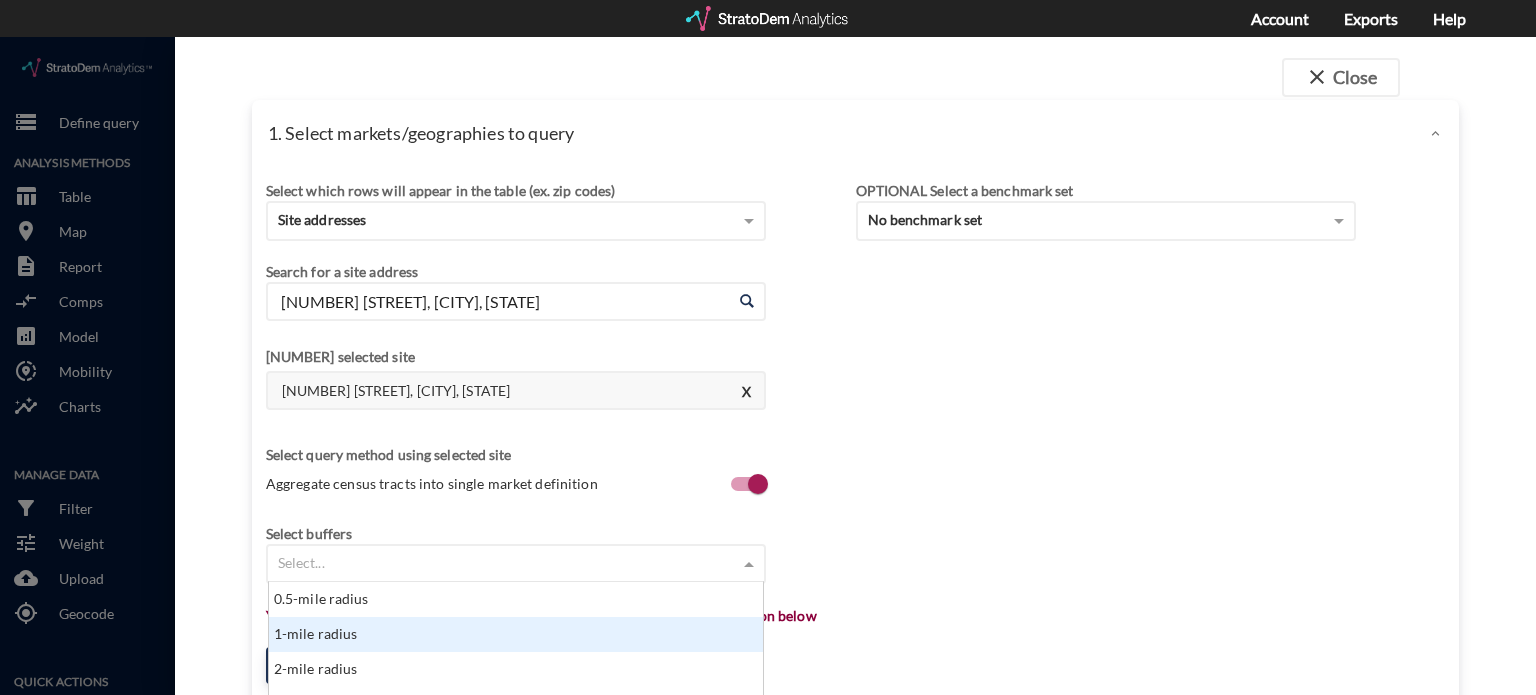 scroll, scrollTop: 249, scrollLeft: 0, axis: vertical 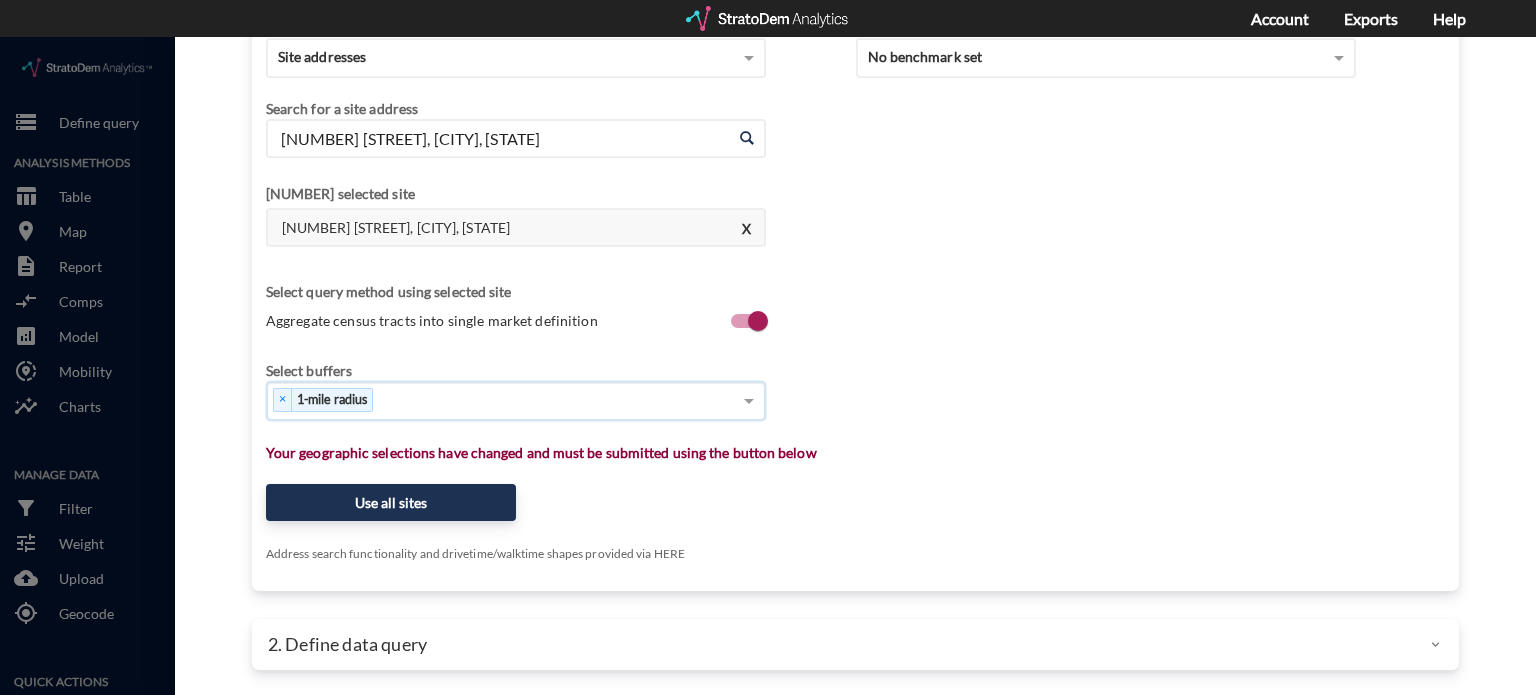 click on "× 1-mile radius" 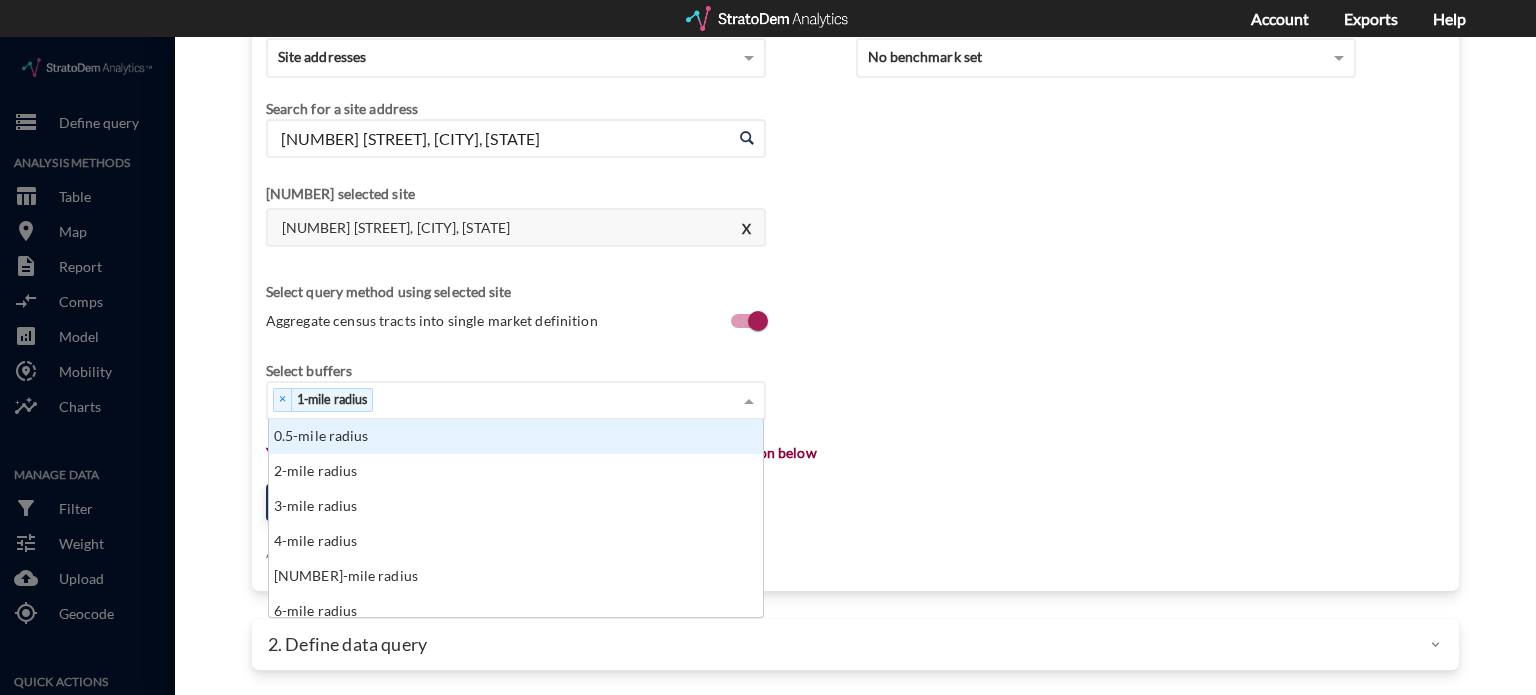 scroll, scrollTop: 16, scrollLeft: 12, axis: both 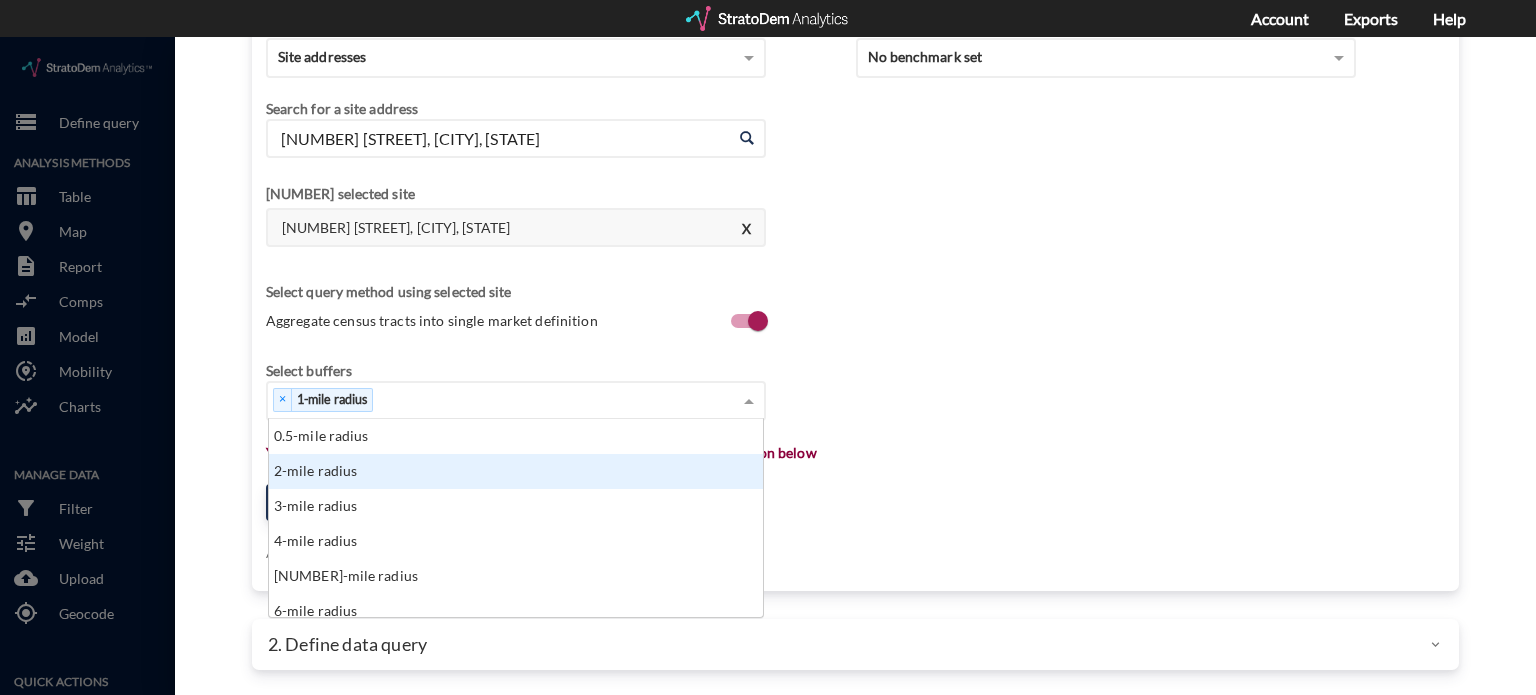 click on "2-mile radius" 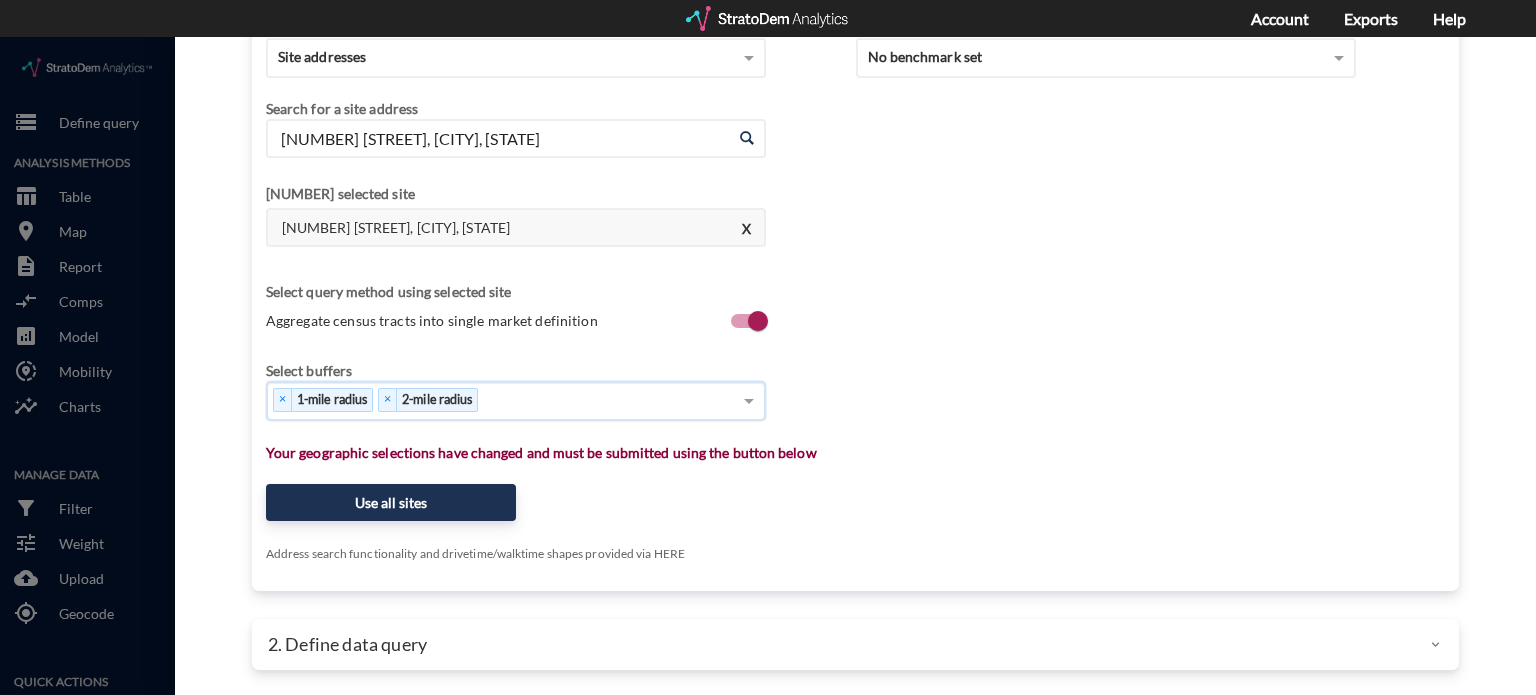 click on "× 1-mile radius   × 2-mile radius" 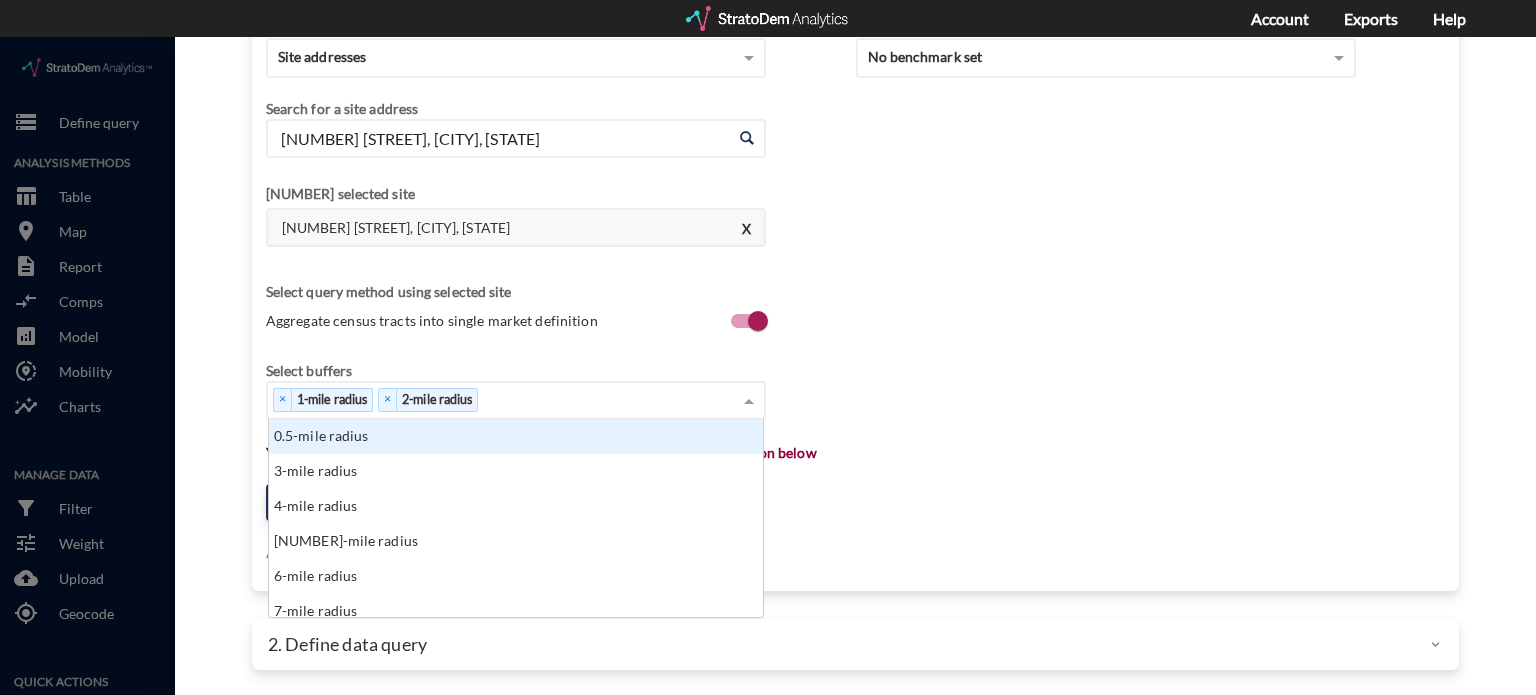 scroll, scrollTop: 16, scrollLeft: 12, axis: both 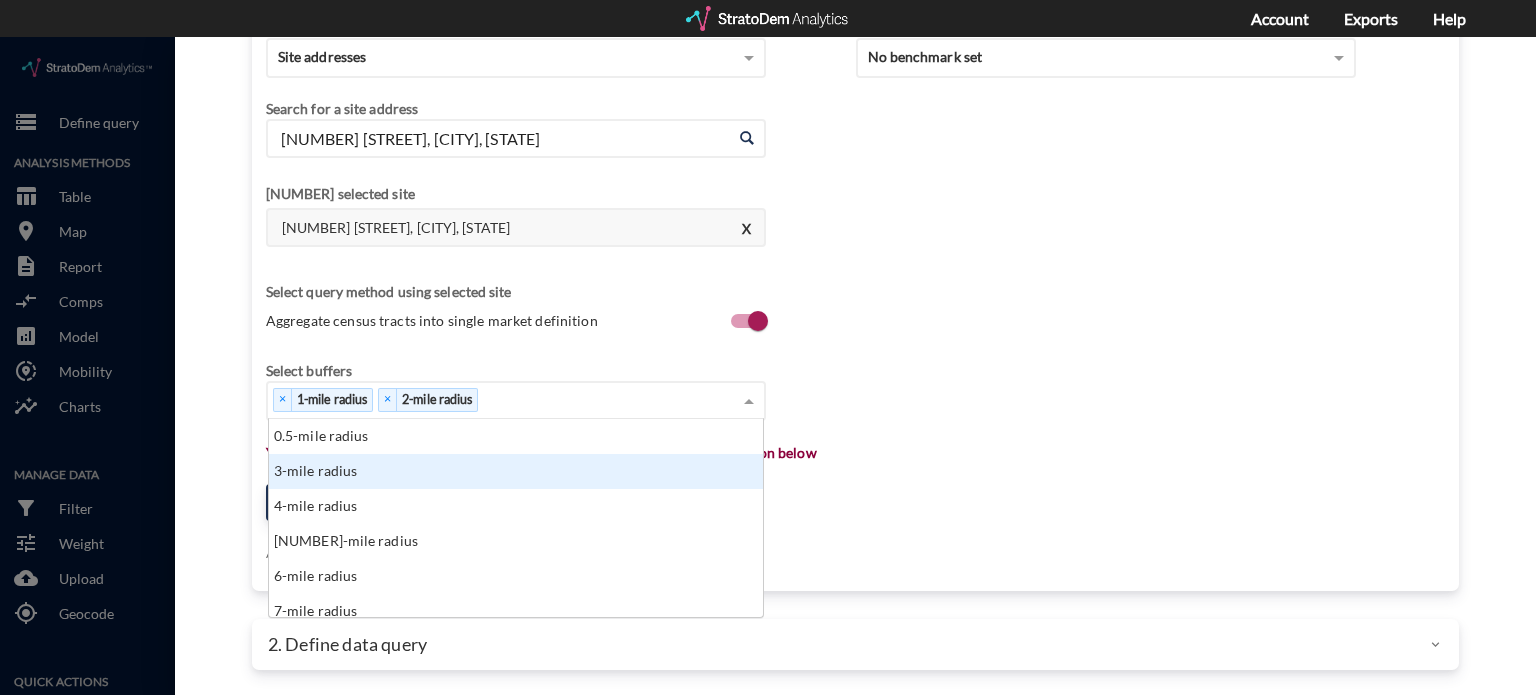 click on "3-mile radius" 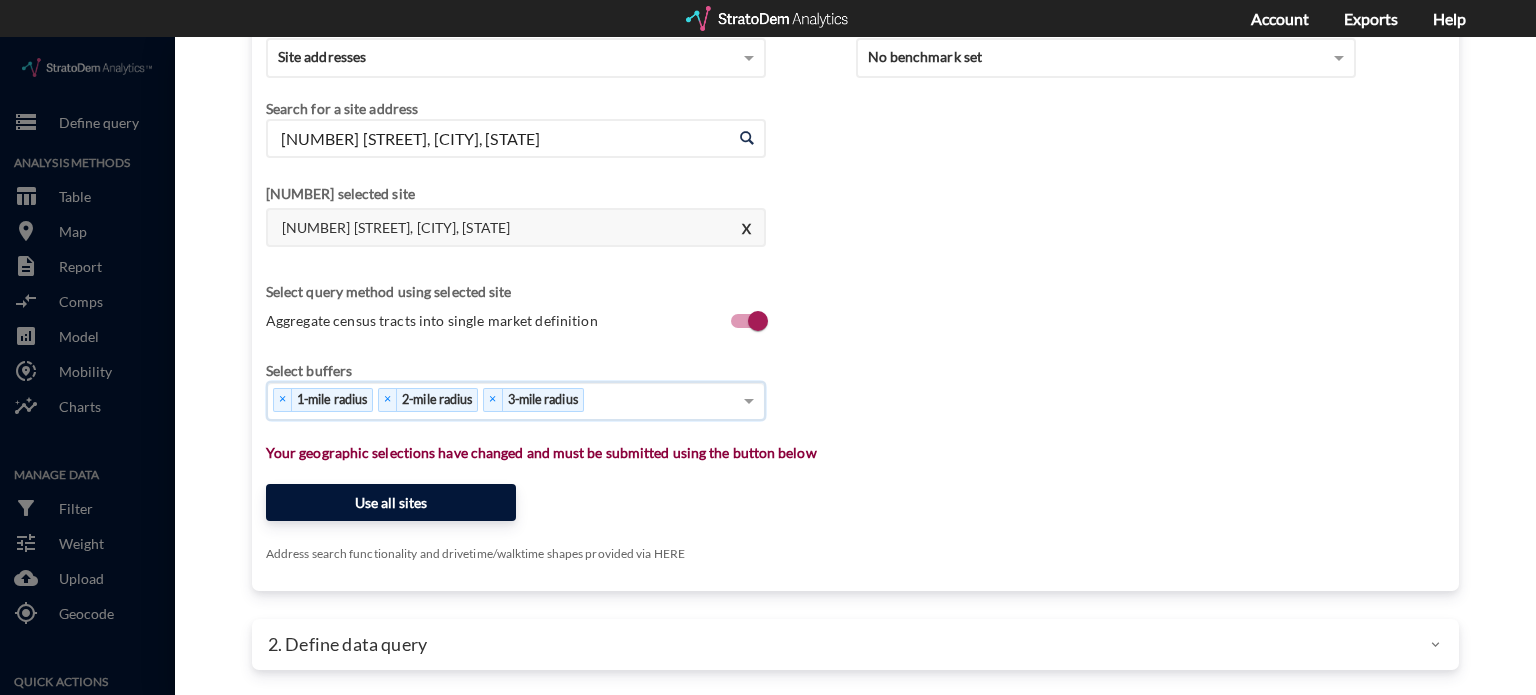 click on "Use all sites" 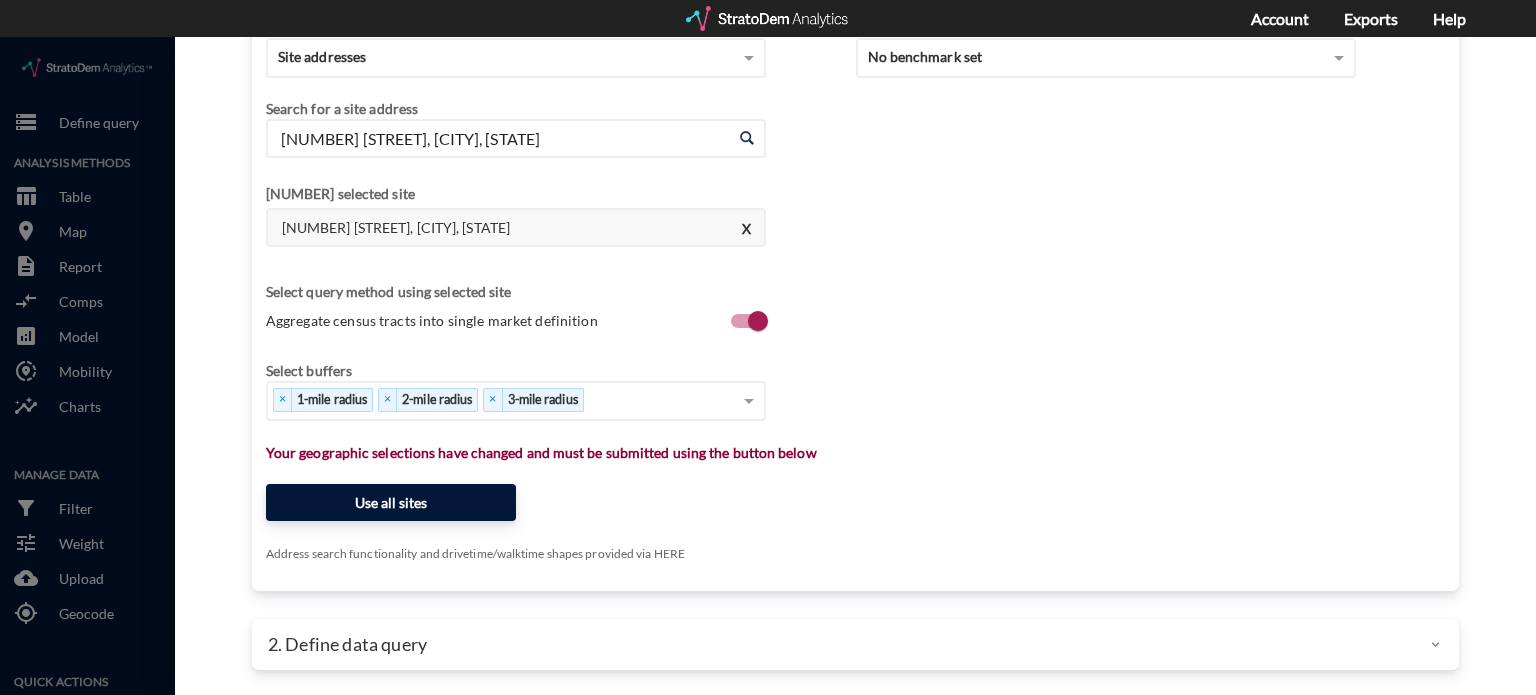 scroll, scrollTop: 162, scrollLeft: 0, axis: vertical 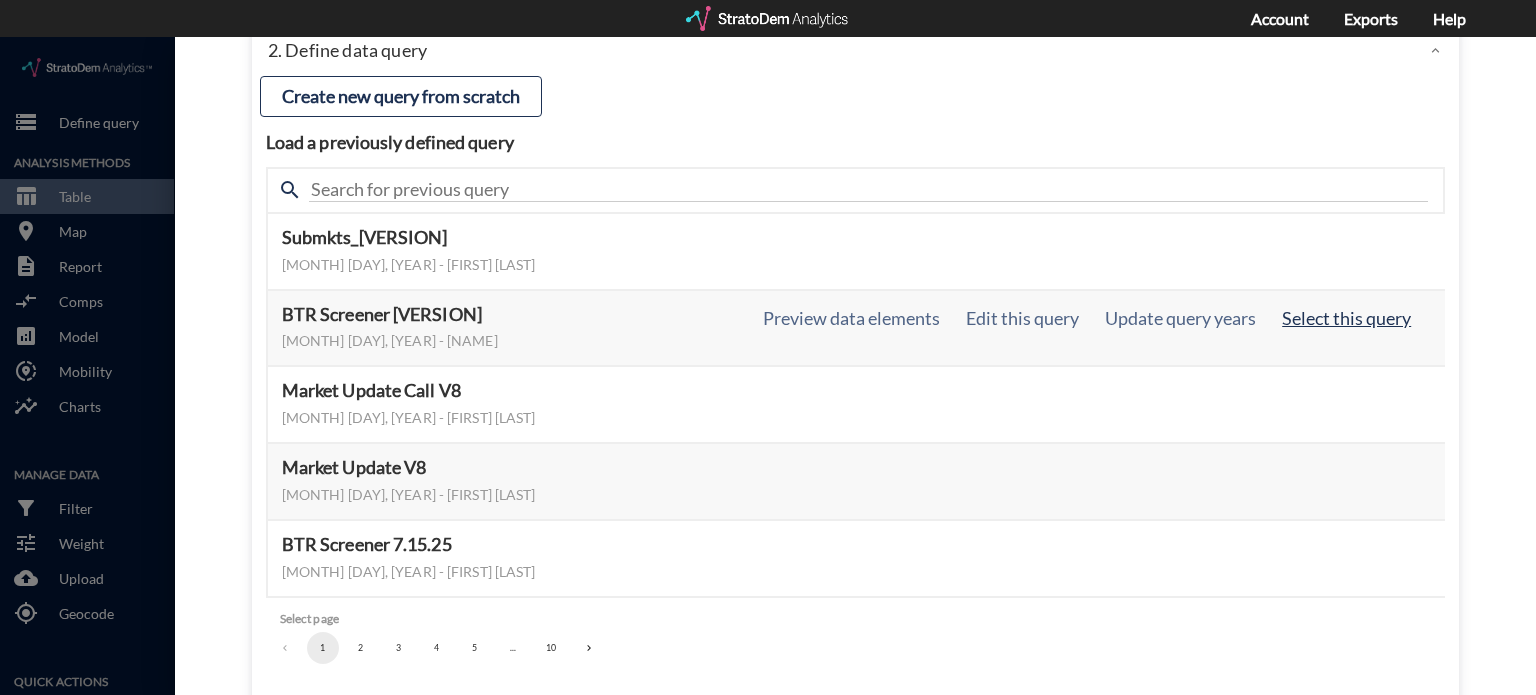 click on "Select this query" 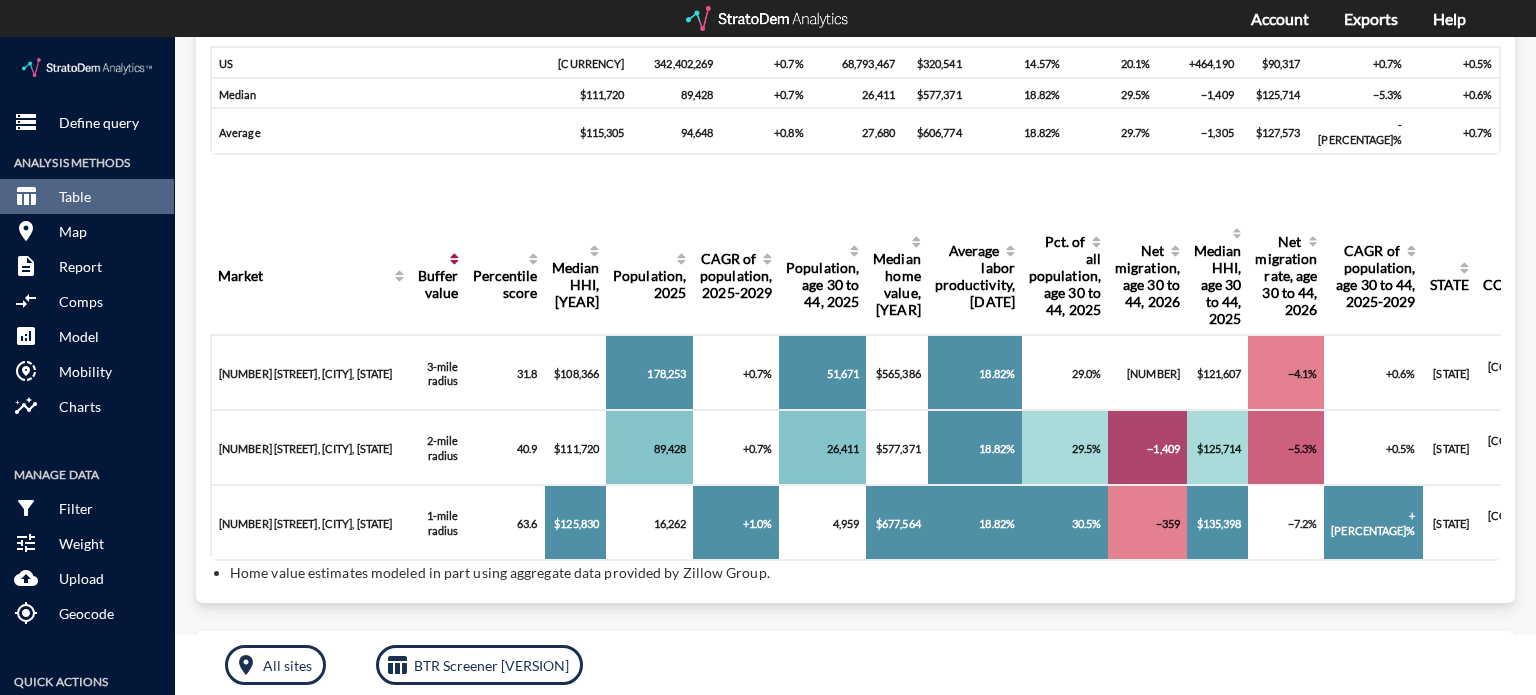 scroll, scrollTop: 0, scrollLeft: 0, axis: both 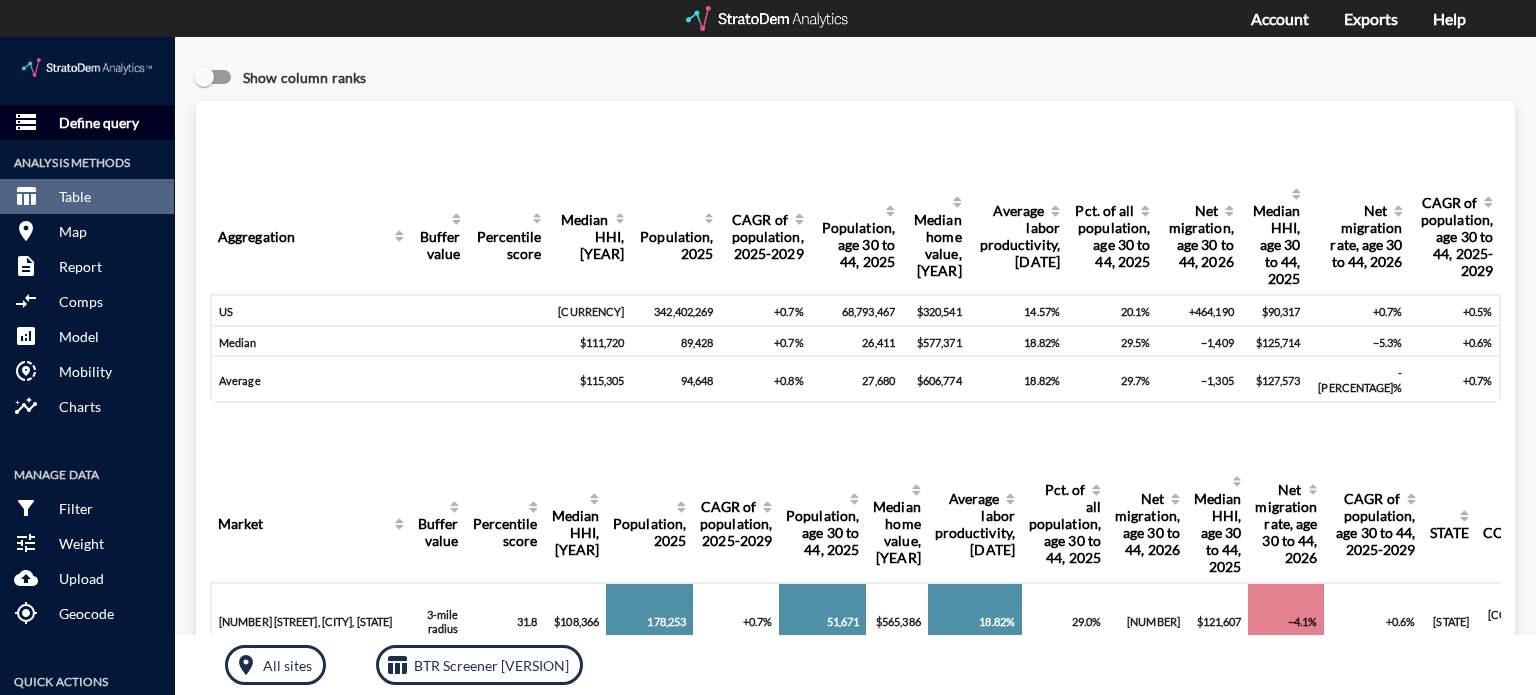 click on "Define query" 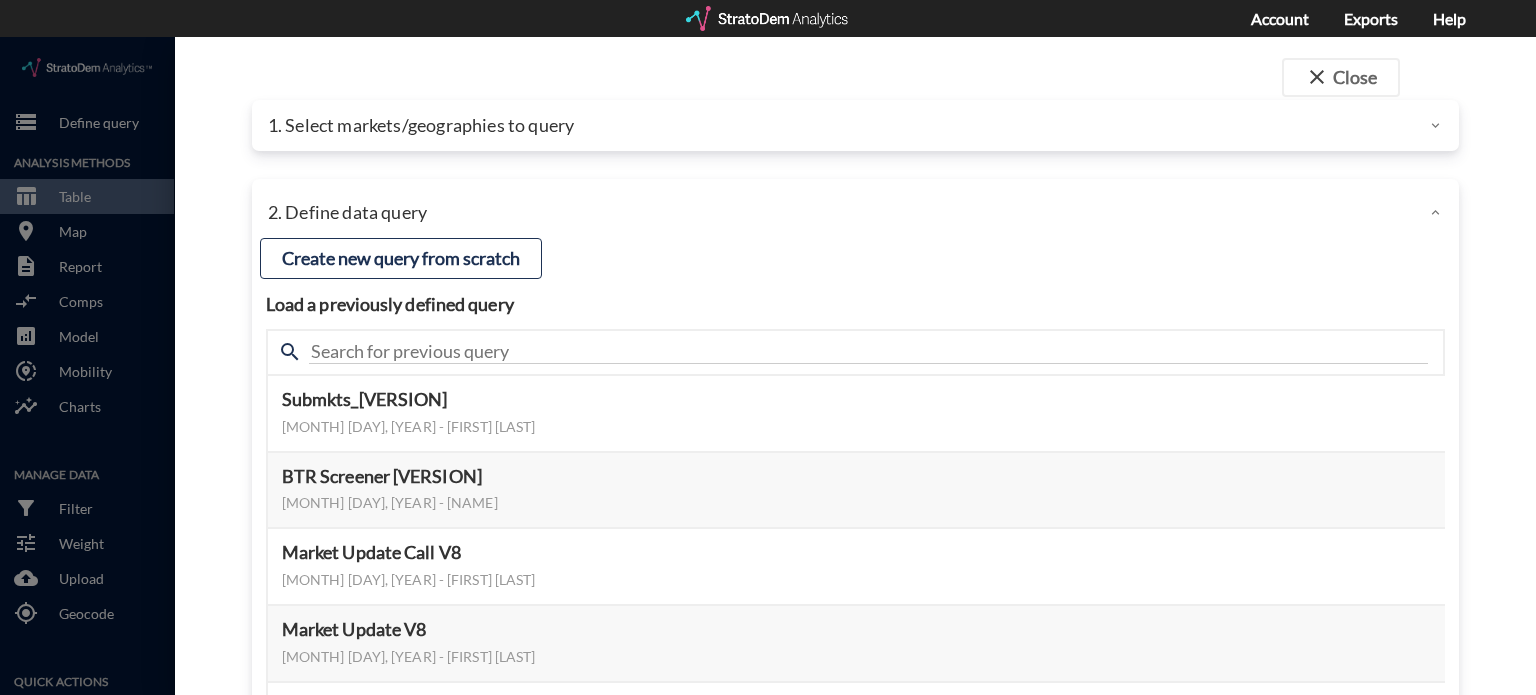 click on "1. Select markets/geographies to query" 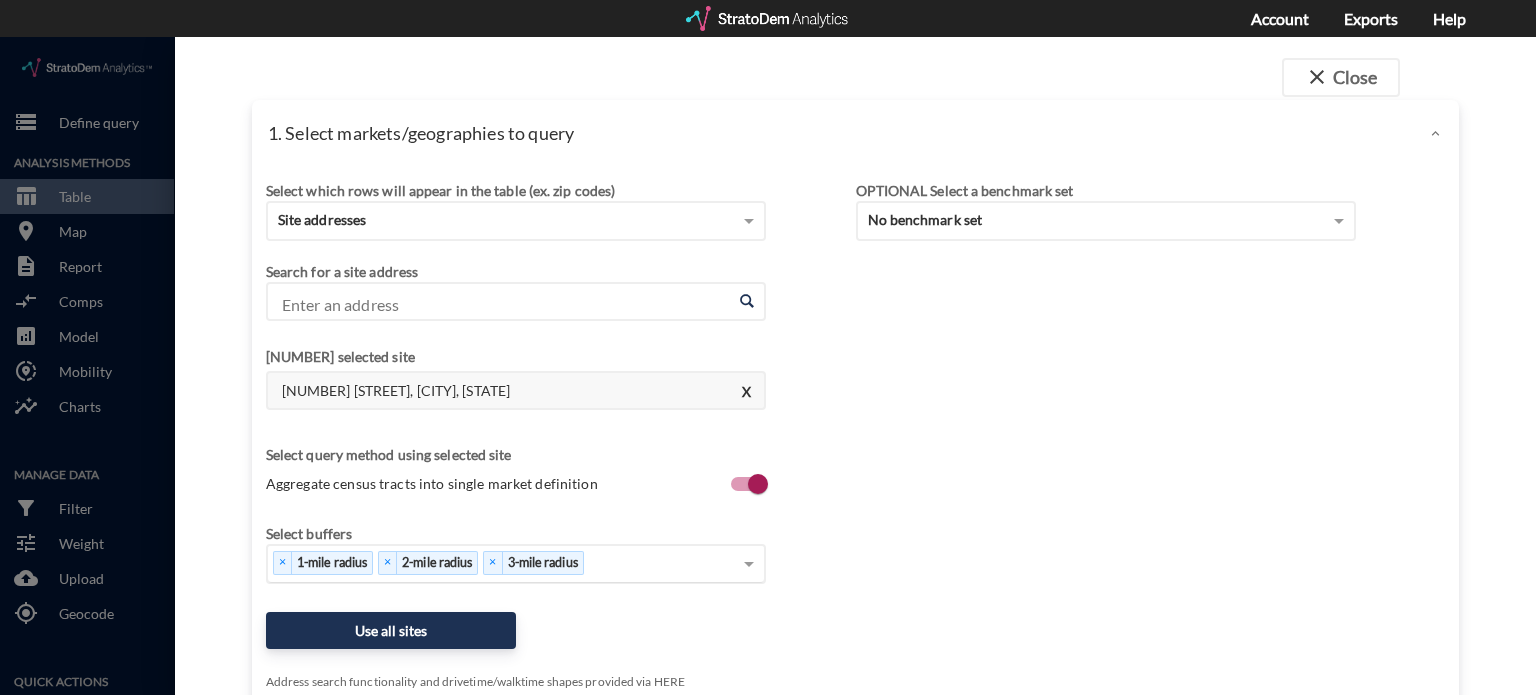 click on "× 1-mile radius   × 2-mile radius   × 3-mile radius" 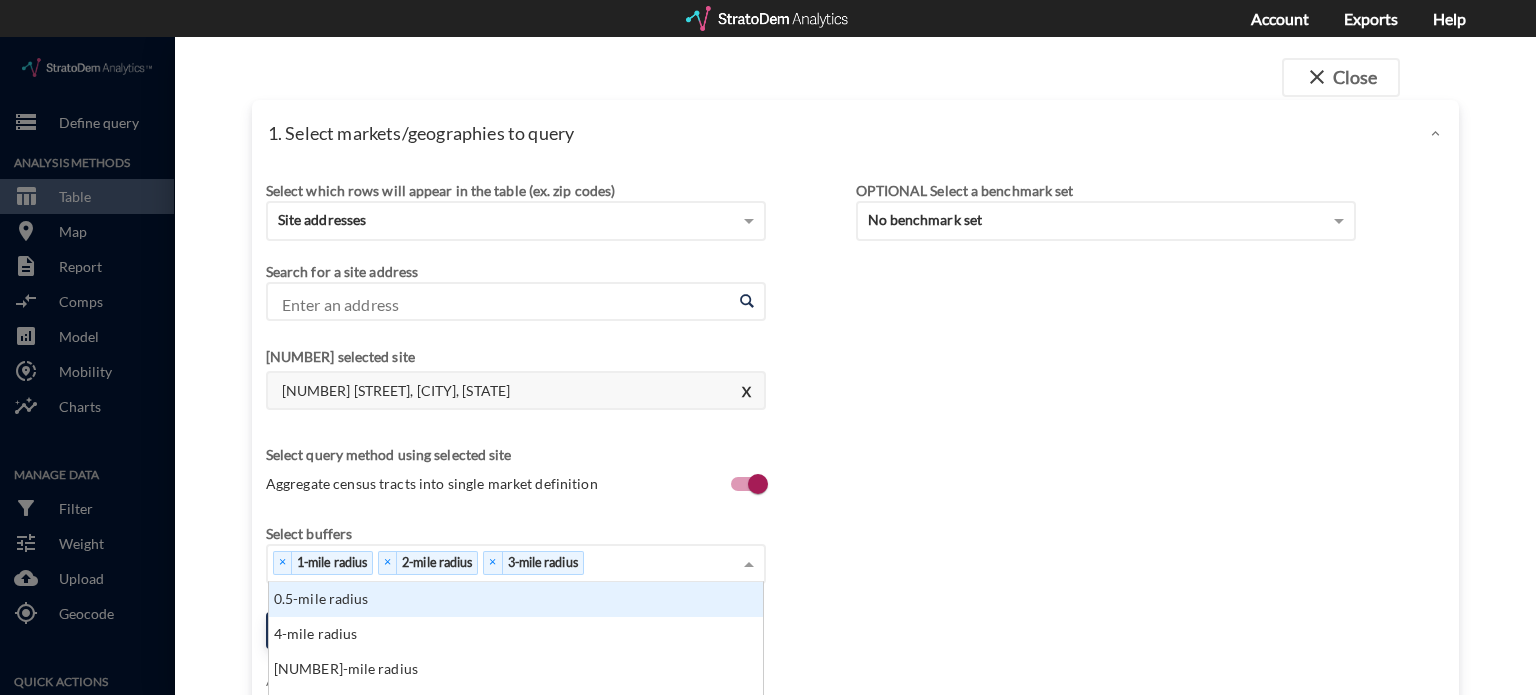 scroll, scrollTop: 16, scrollLeft: 12, axis: both 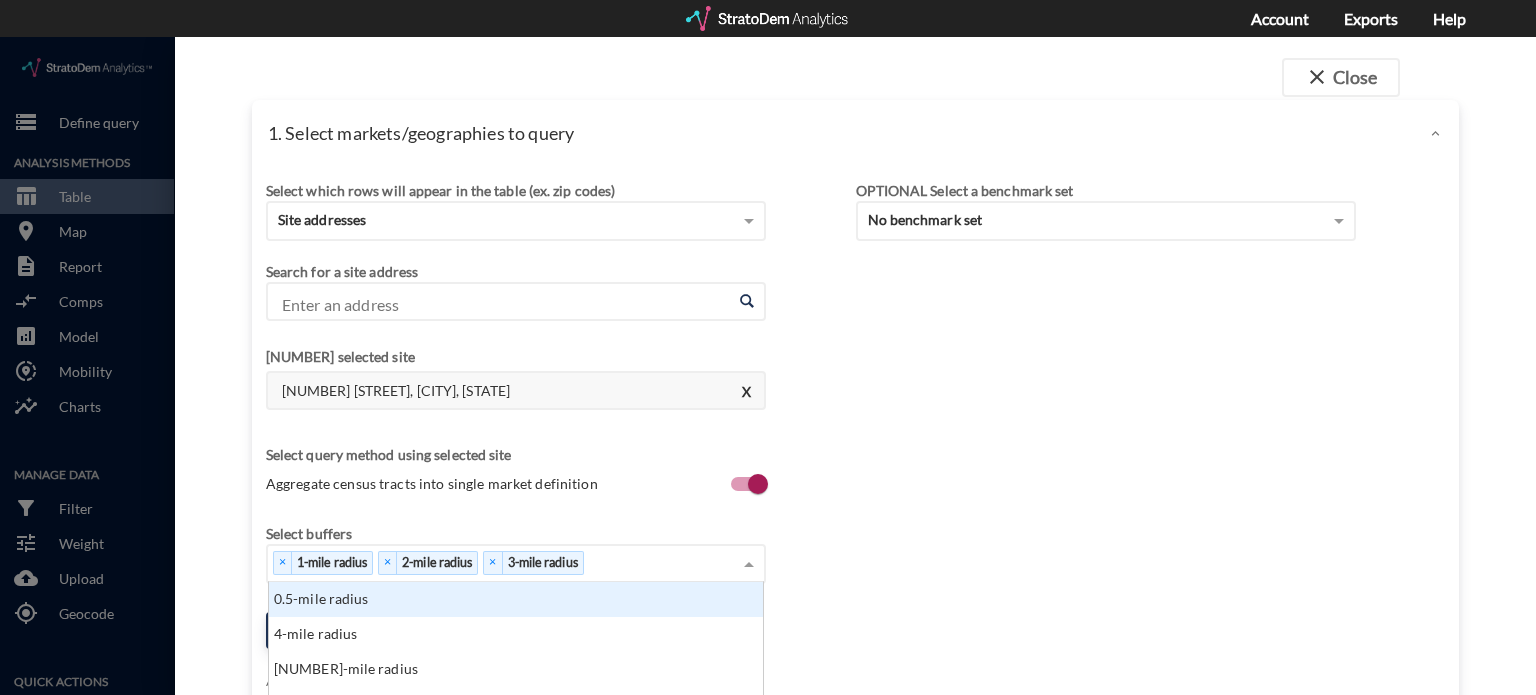 click on "0.5-mile radius" 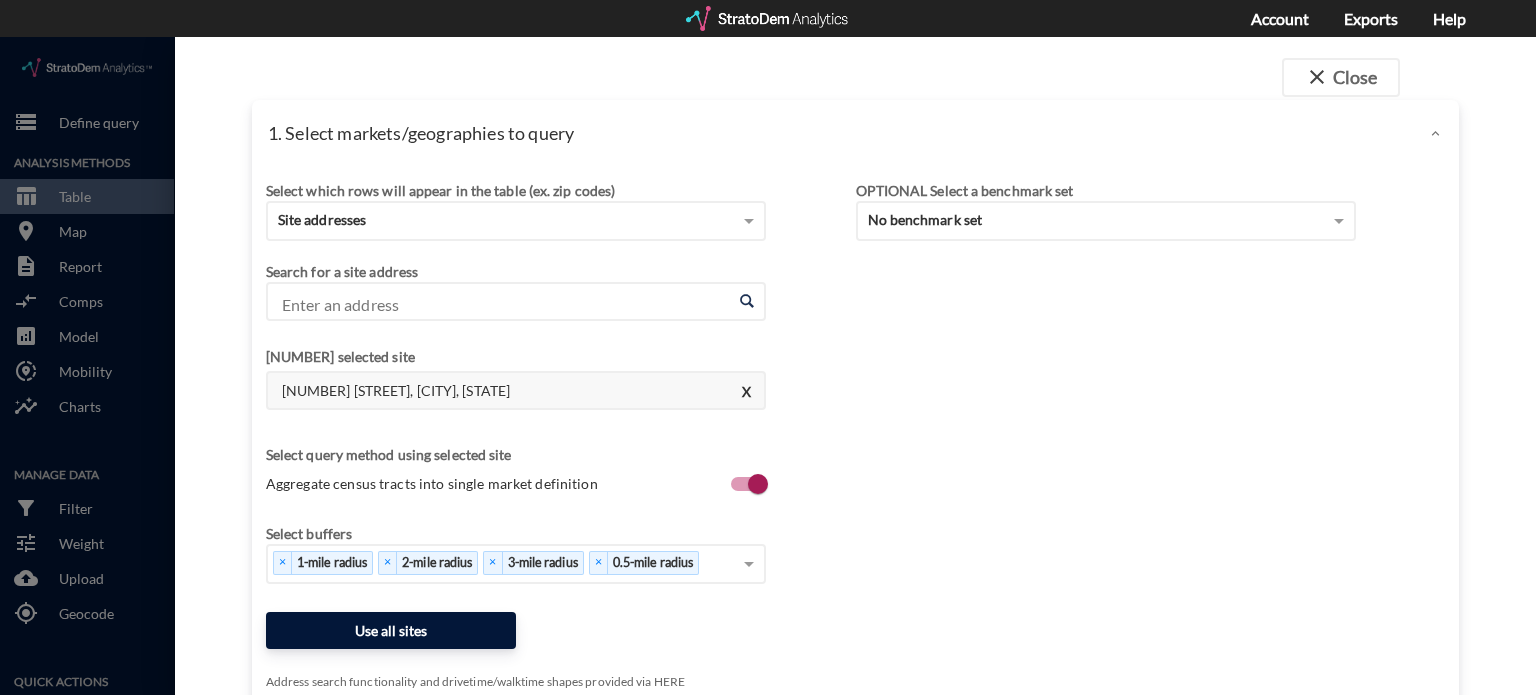 click on "Use all sites" 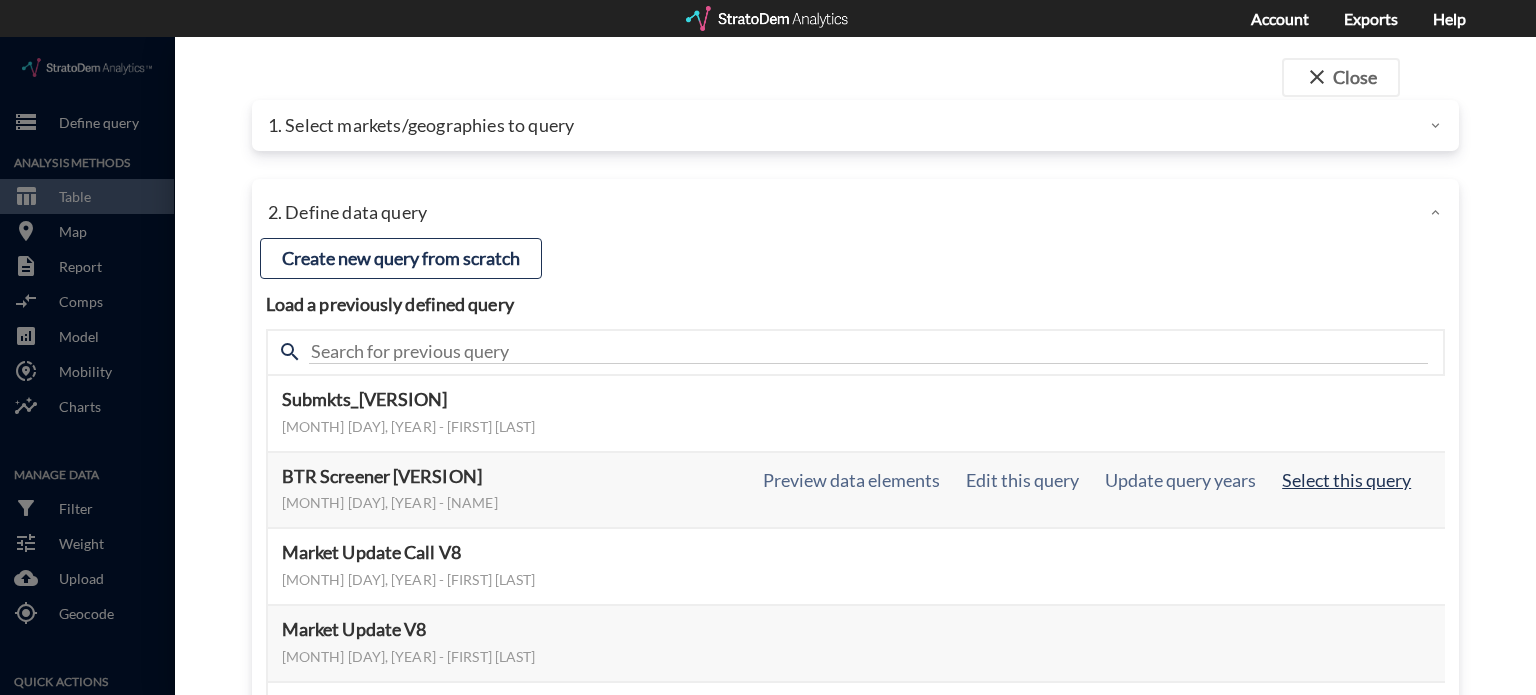click on "Select this query" 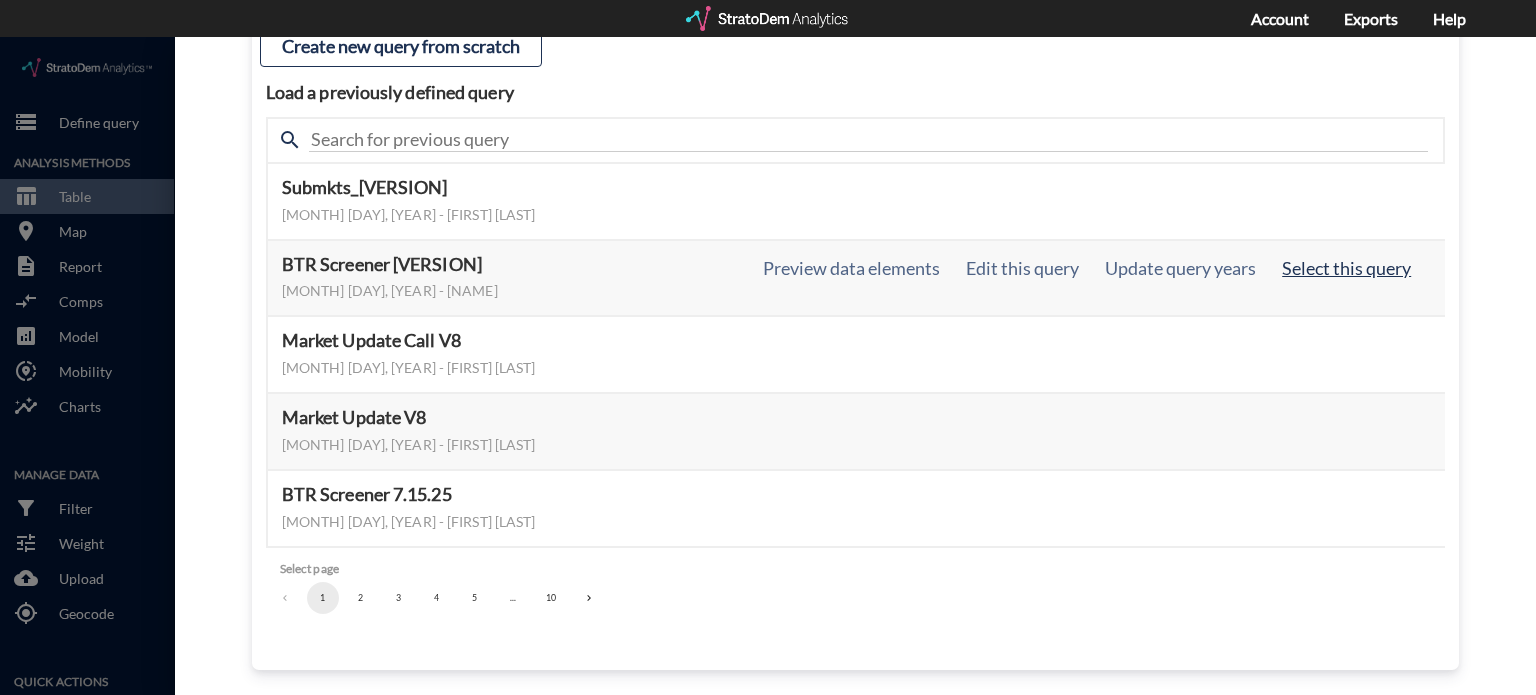 click on "Select this query" 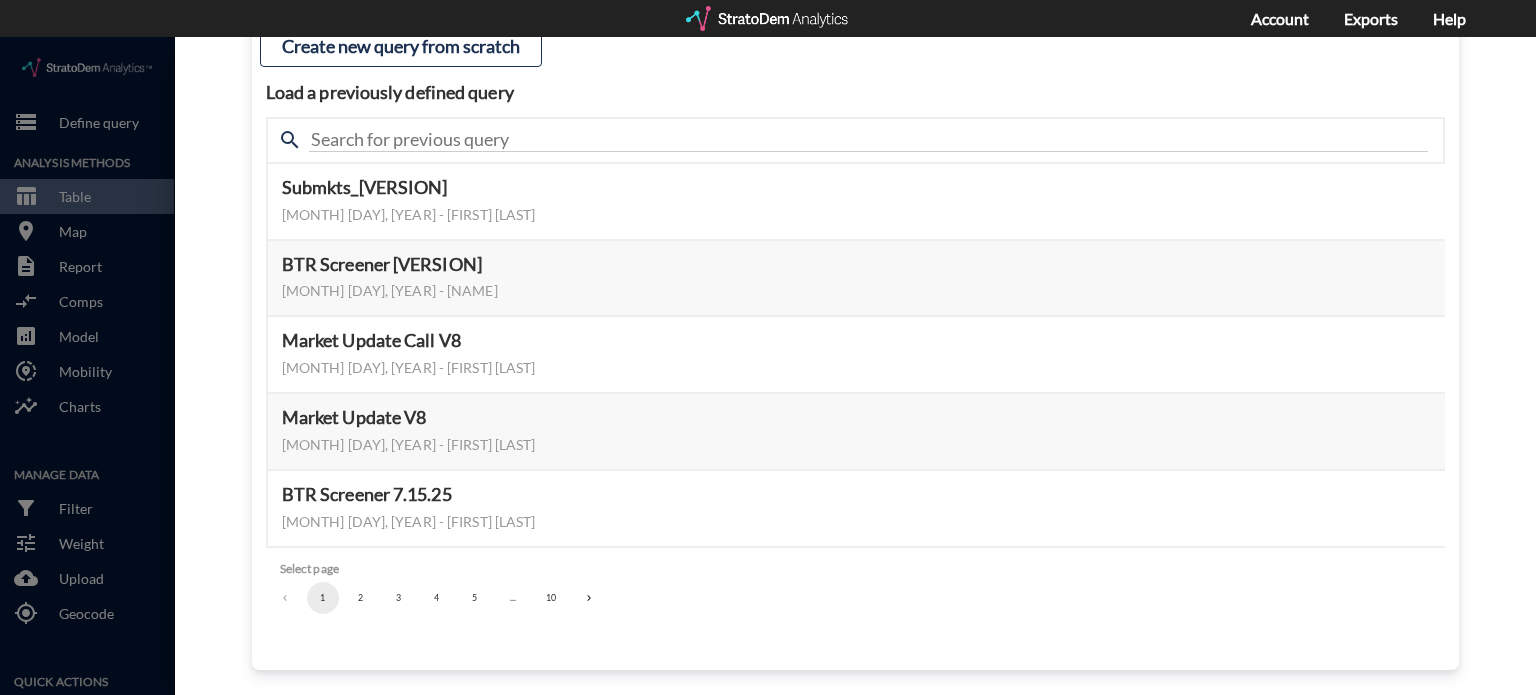 scroll, scrollTop: 0, scrollLeft: 0, axis: both 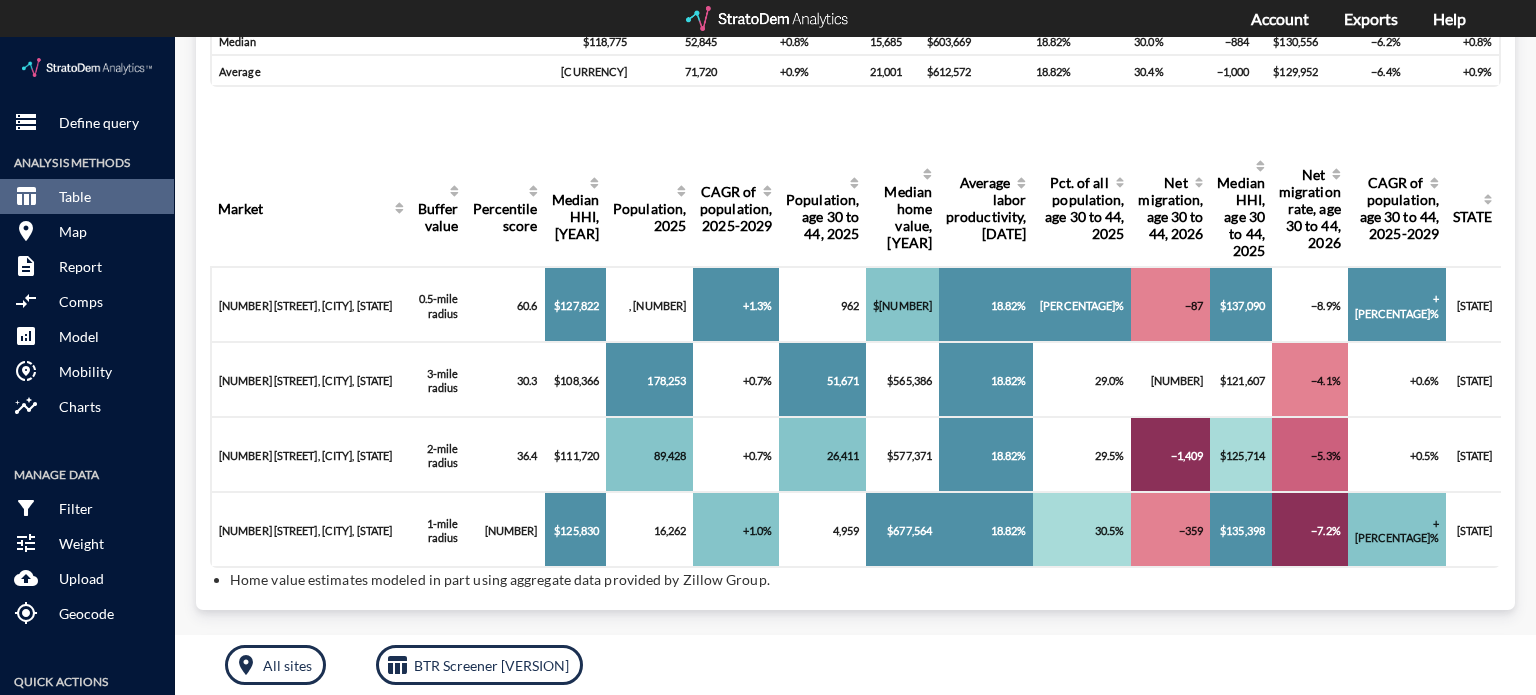 type 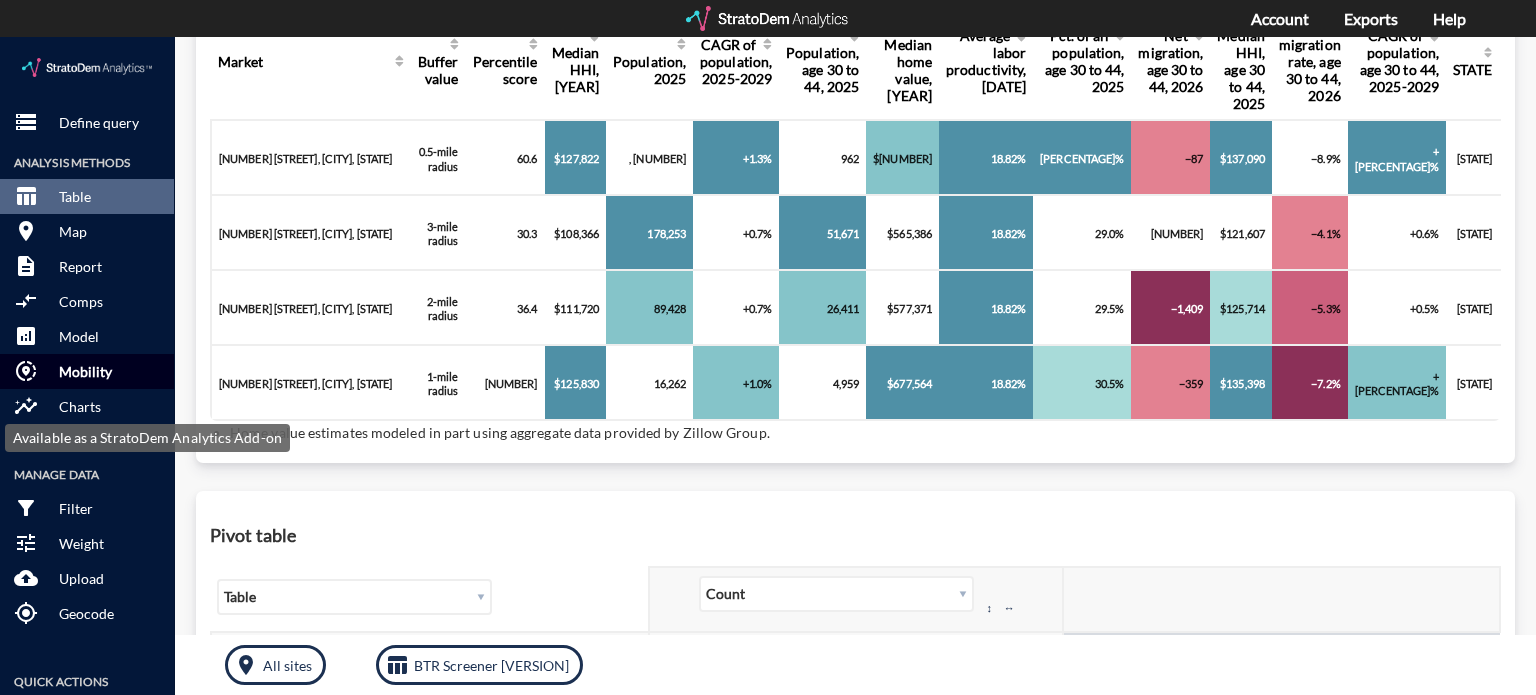click on "Mobility" 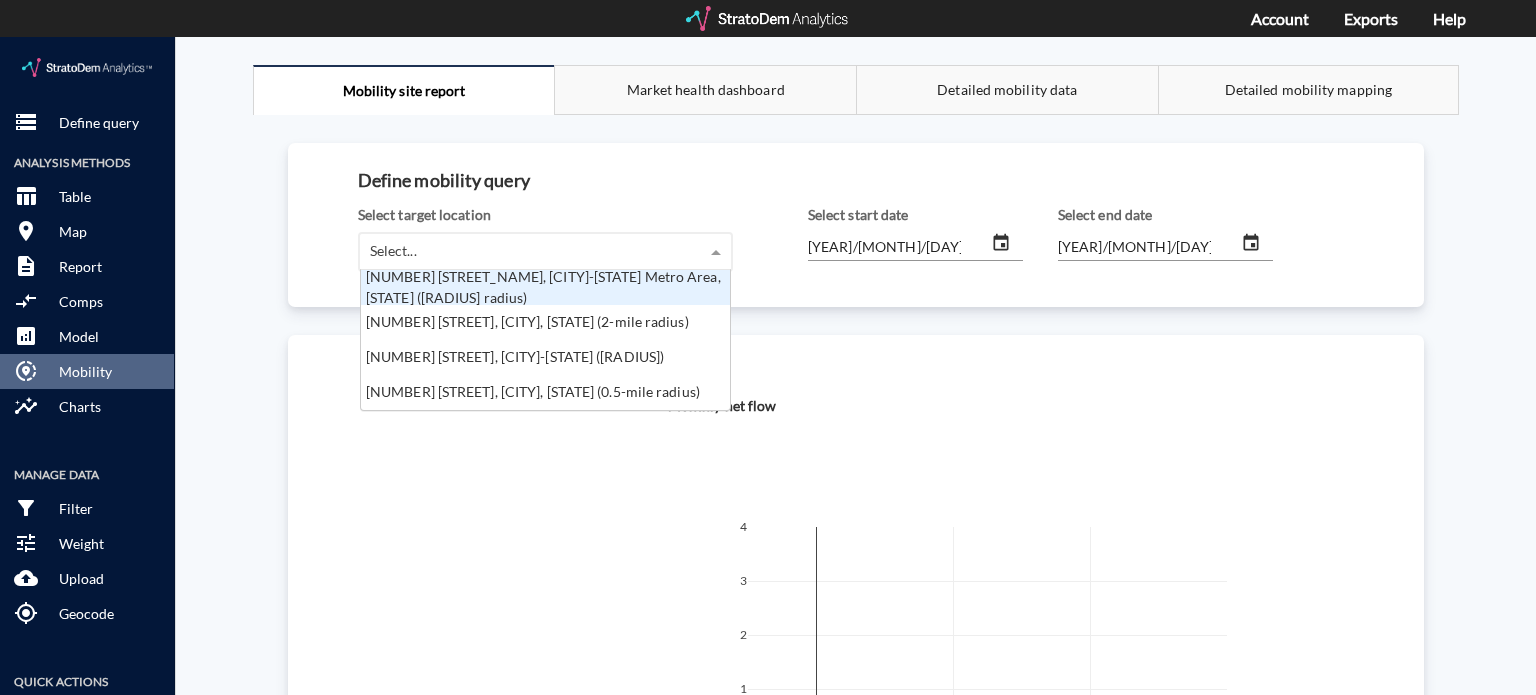 click on "Select..." 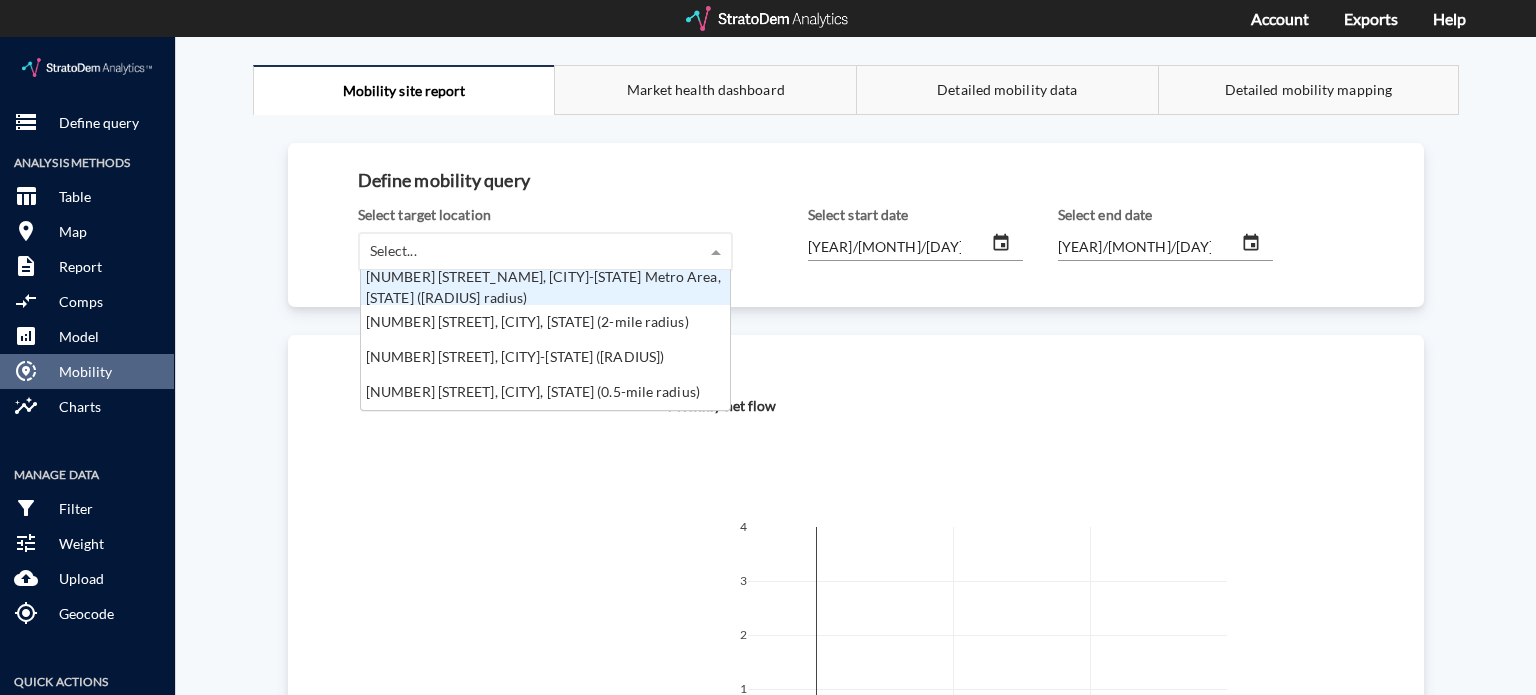 click on "[NUMBER] [STREET_NAME], [CITY]-[STATE] Metro Area, [STATE] ([RADIUS] radius)" 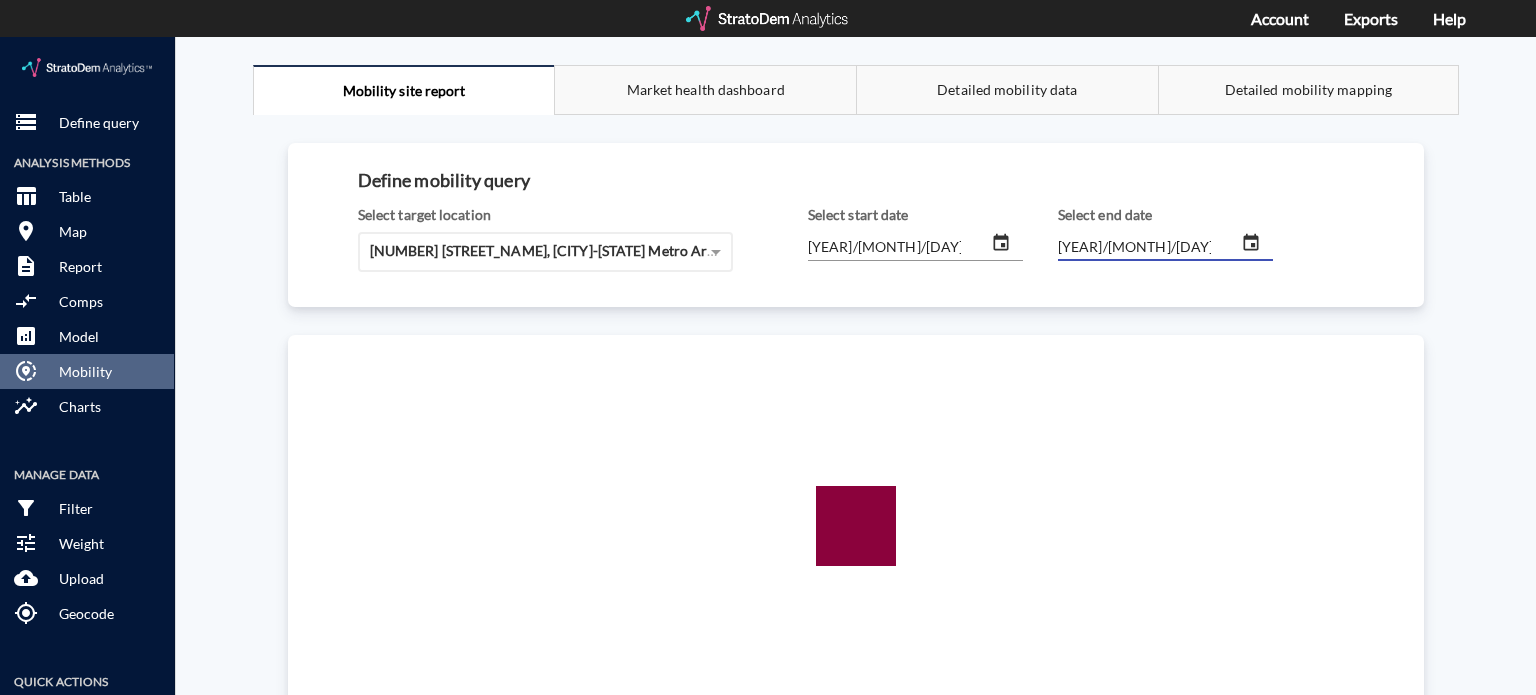 click on "[YEAR]/[MONTH]/[DAY]" 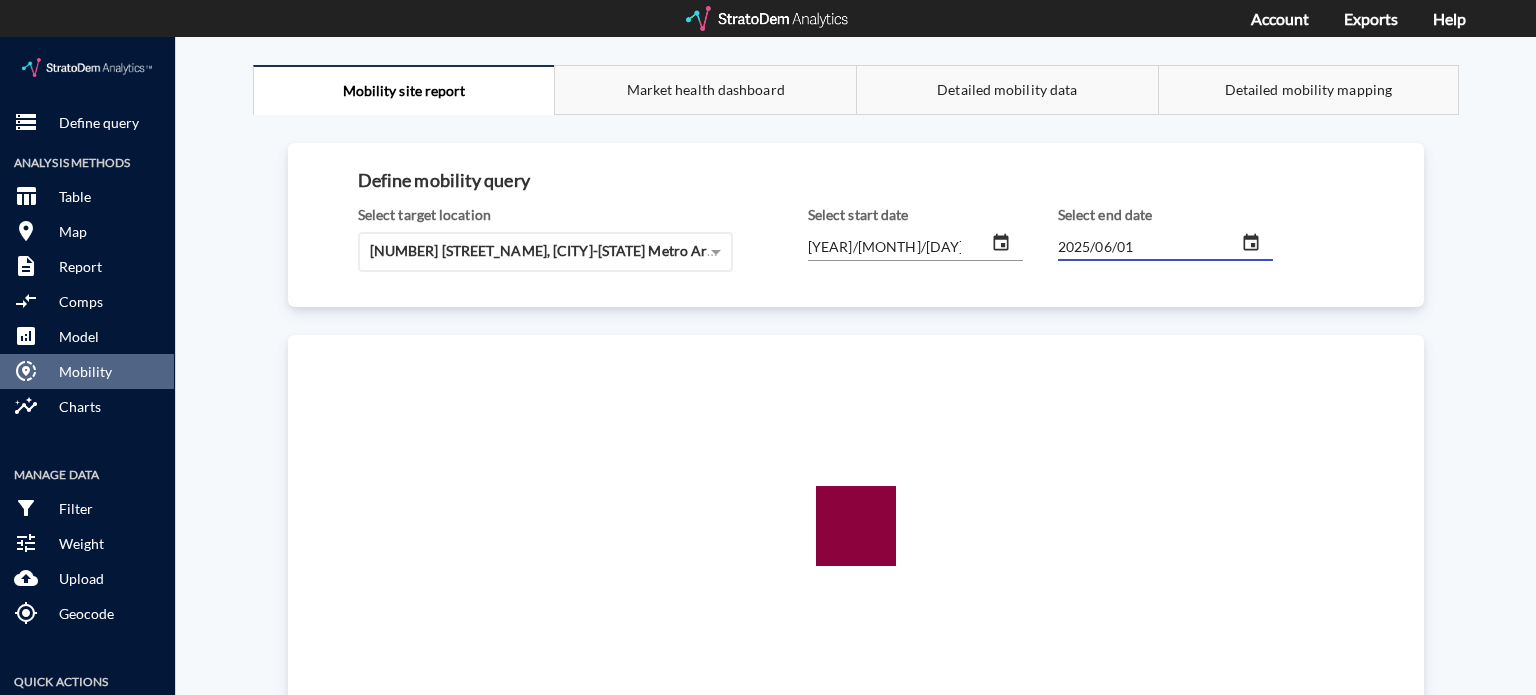 type on "2025/06/01" 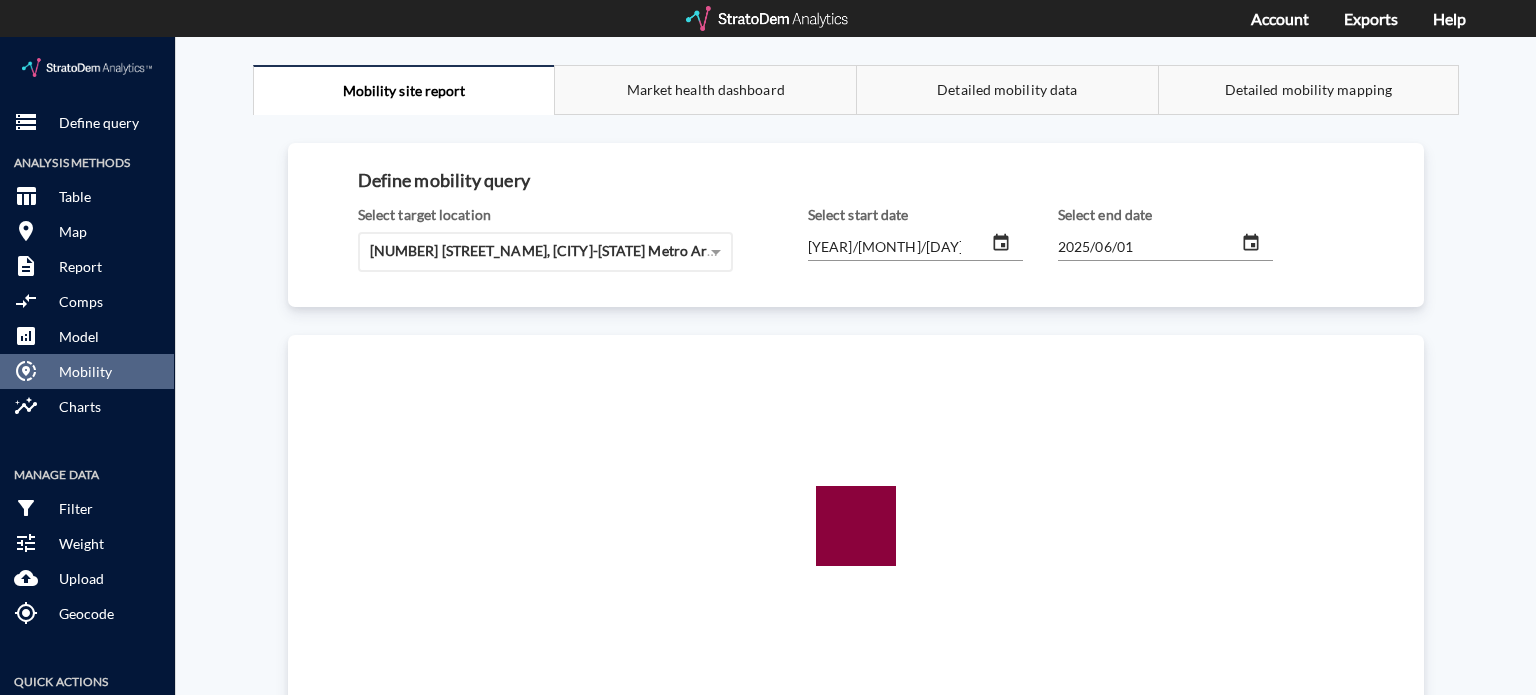 click on "[YEAR]/[MONTH]/[DAY]" 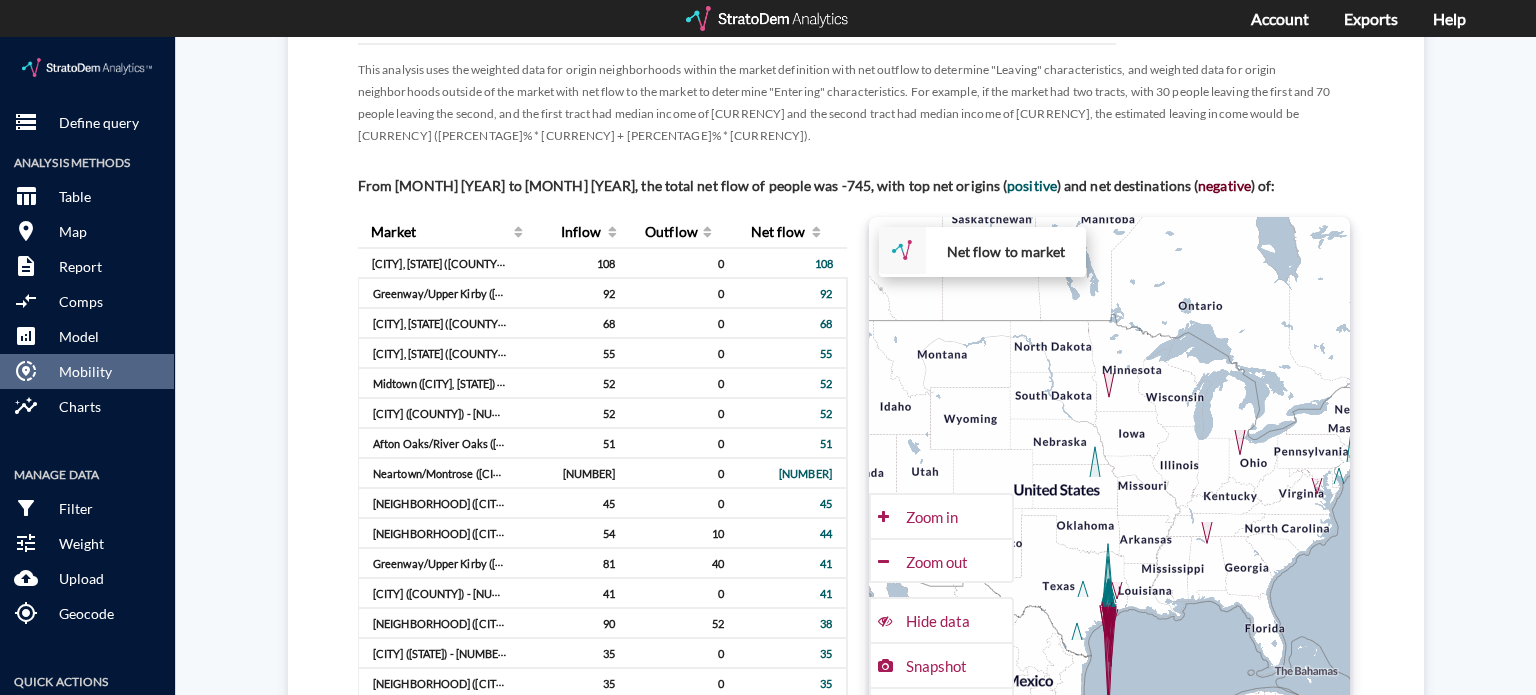 scroll, scrollTop: 1308, scrollLeft: 0, axis: vertical 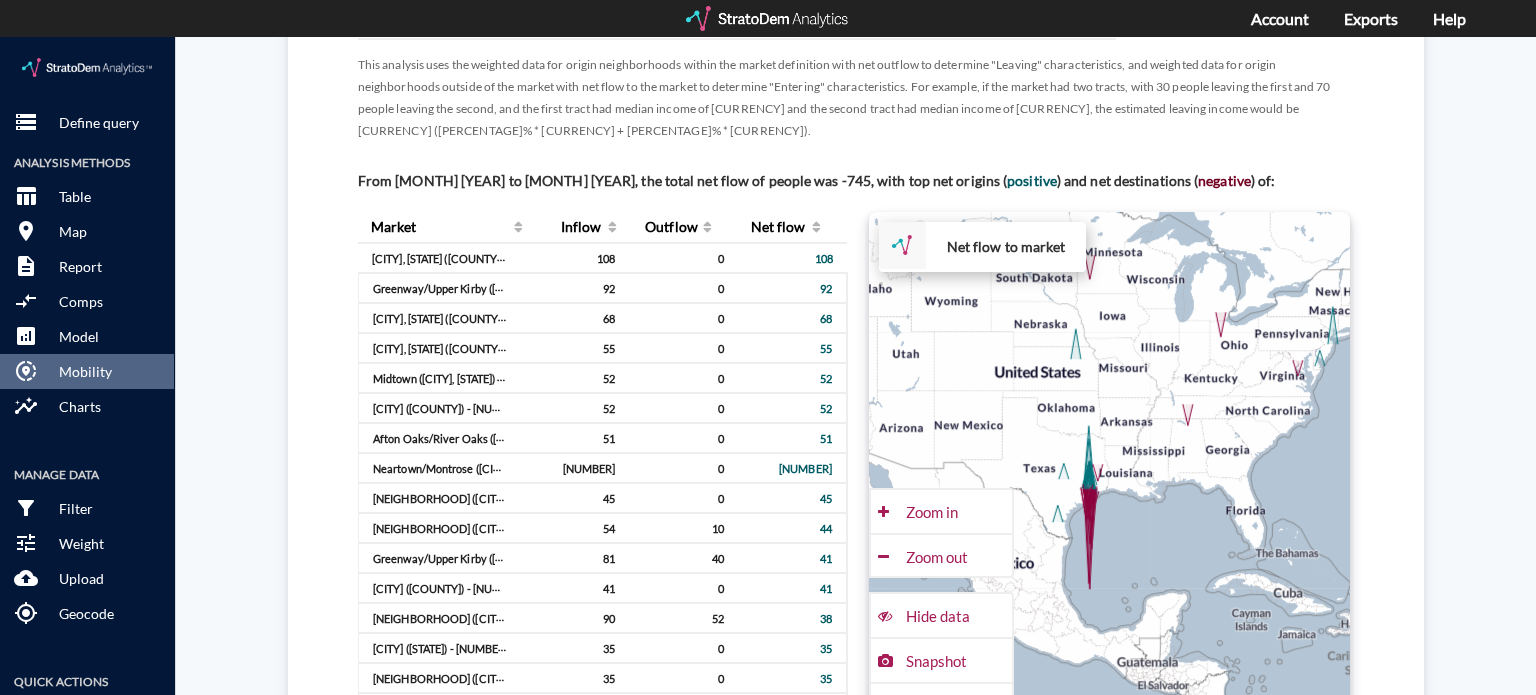 drag, startPoint x: 965, startPoint y: 499, endPoint x: 943, endPoint y: 371, distance: 129.87686 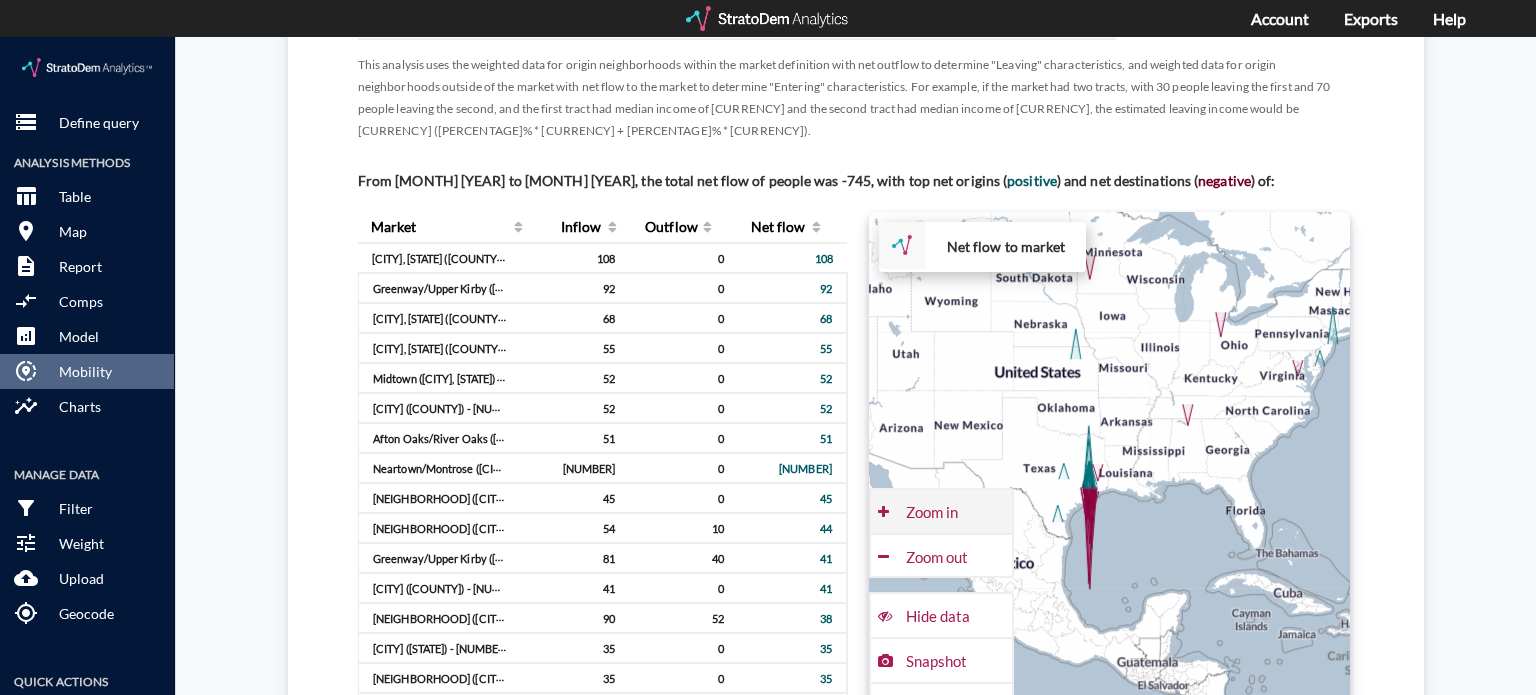 click on "Zoom in" 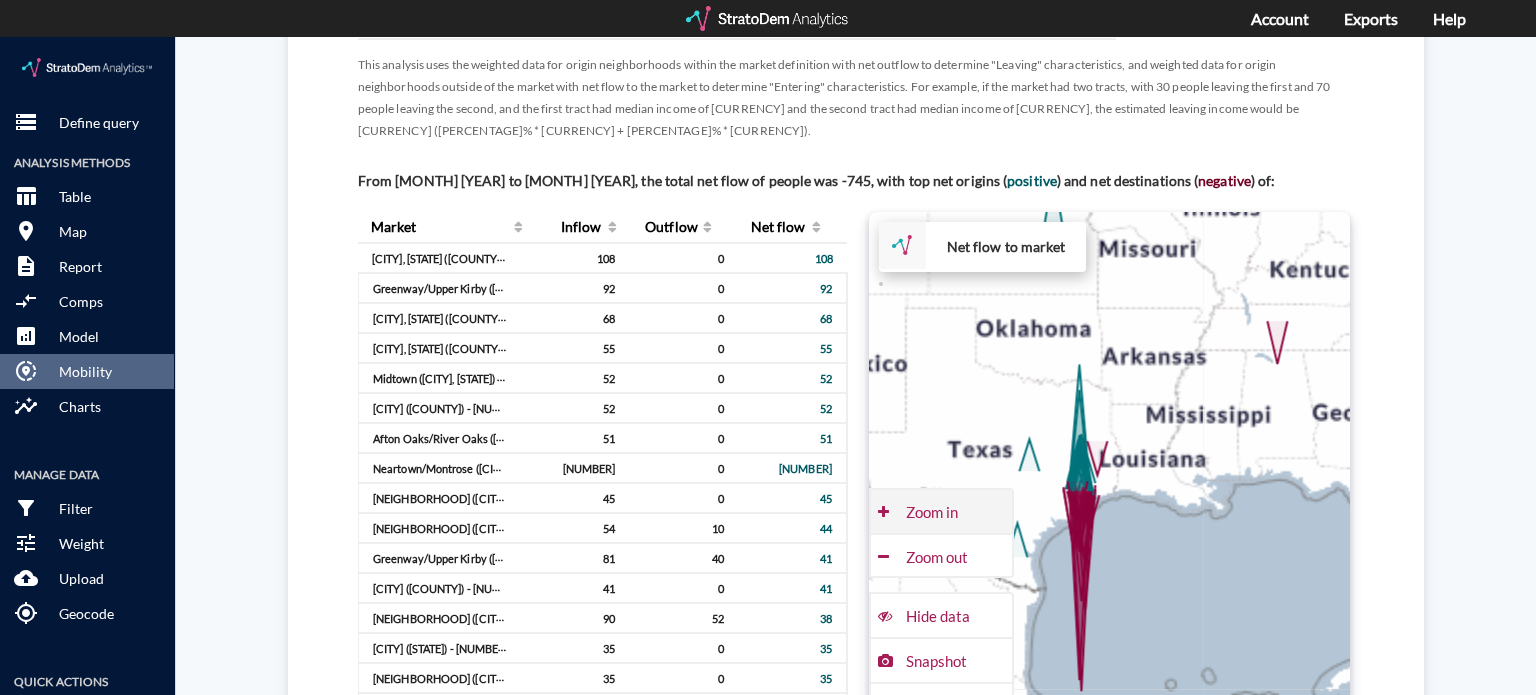 click on "Zoom in" 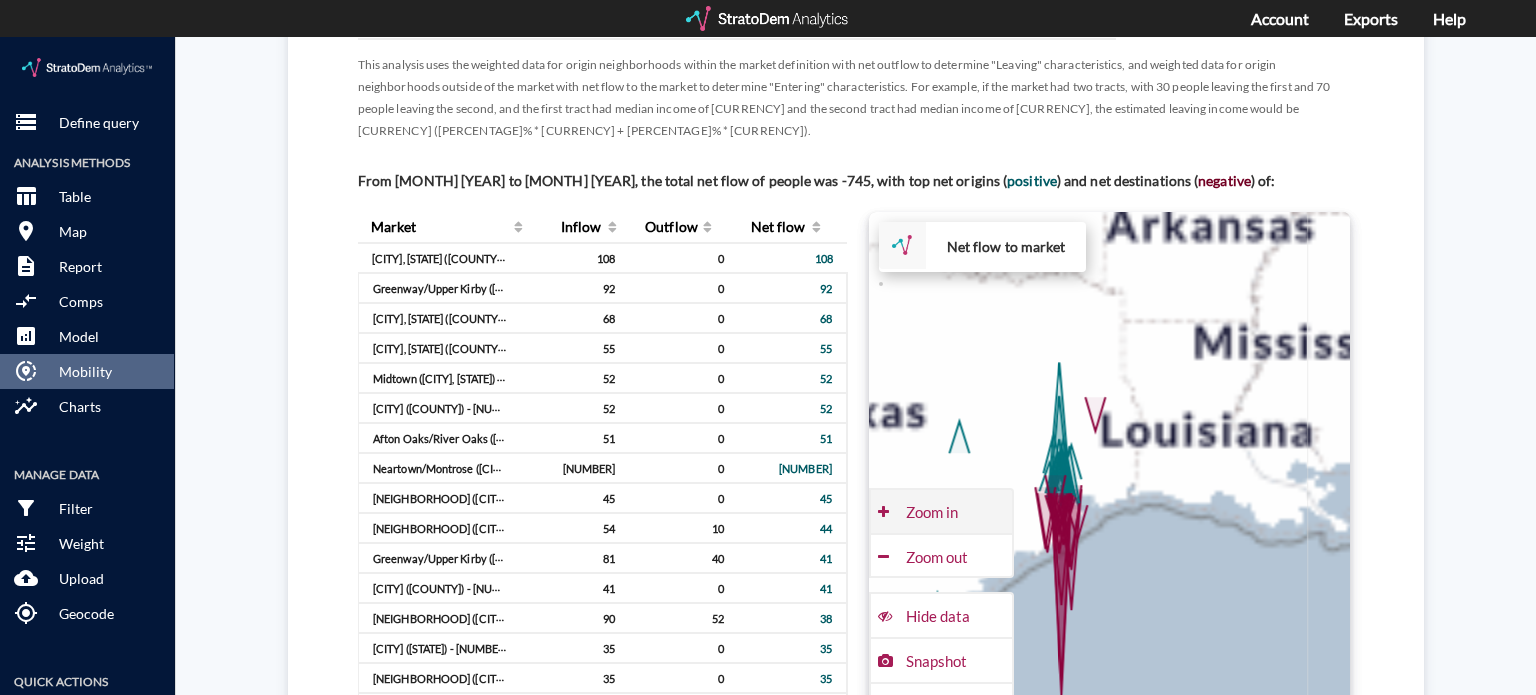 click on "Zoom in" 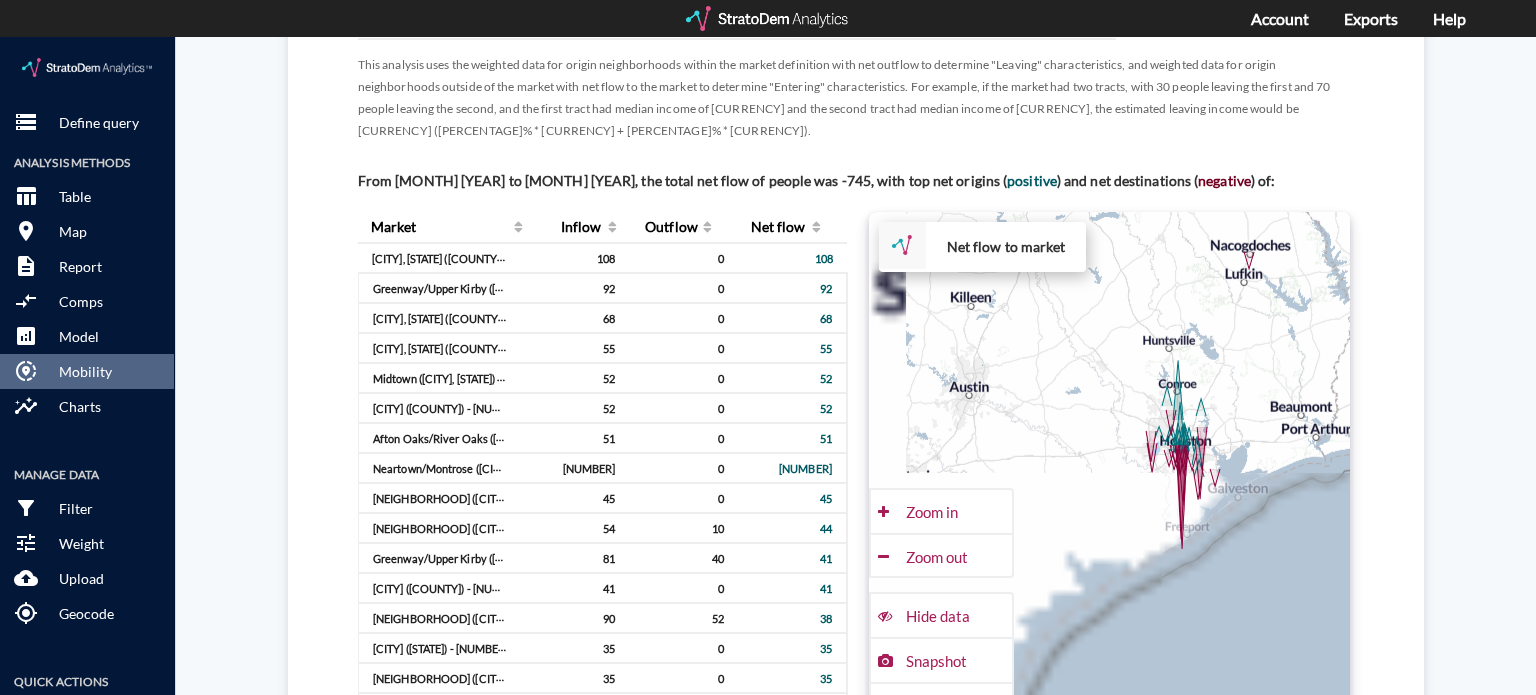 drag, startPoint x: 947, startPoint y: 381, endPoint x: 1126, endPoint y: 325, distance: 187.55533 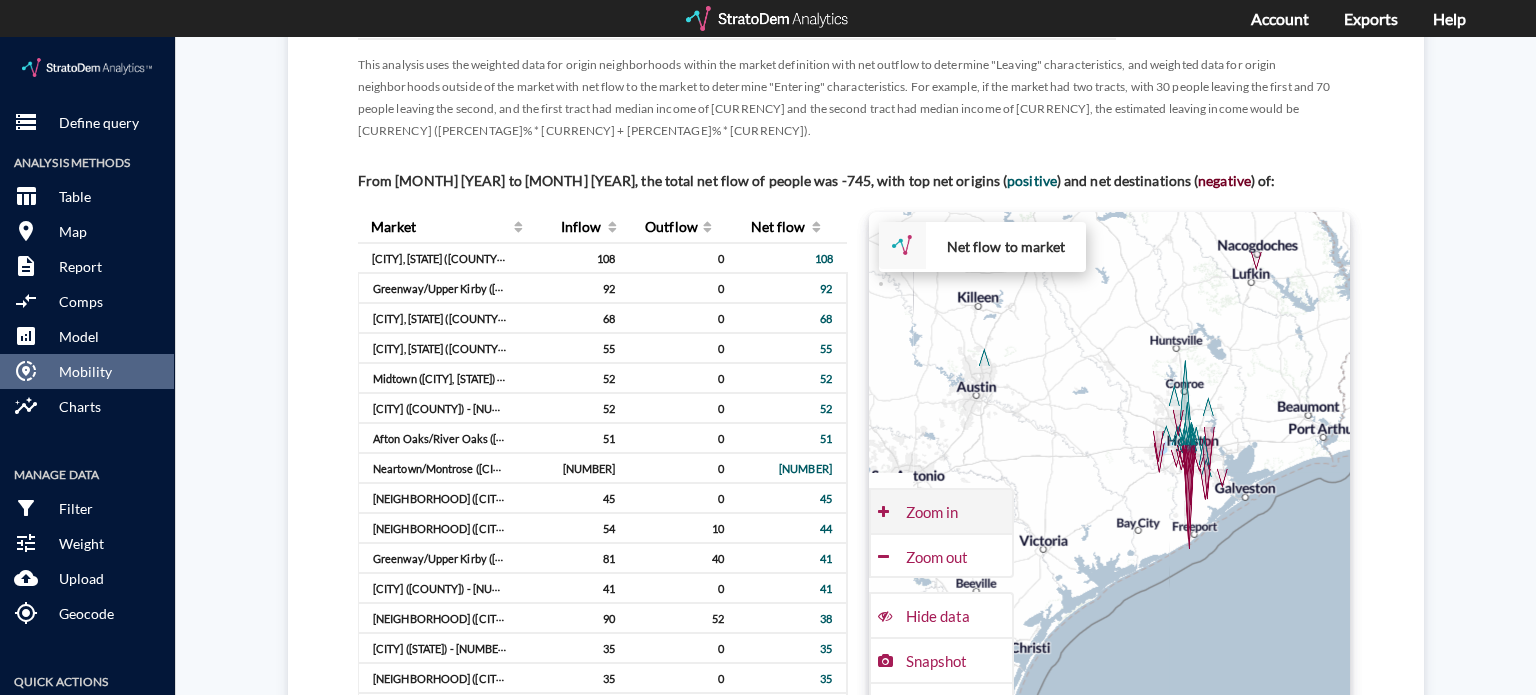 click on "Zoom in" 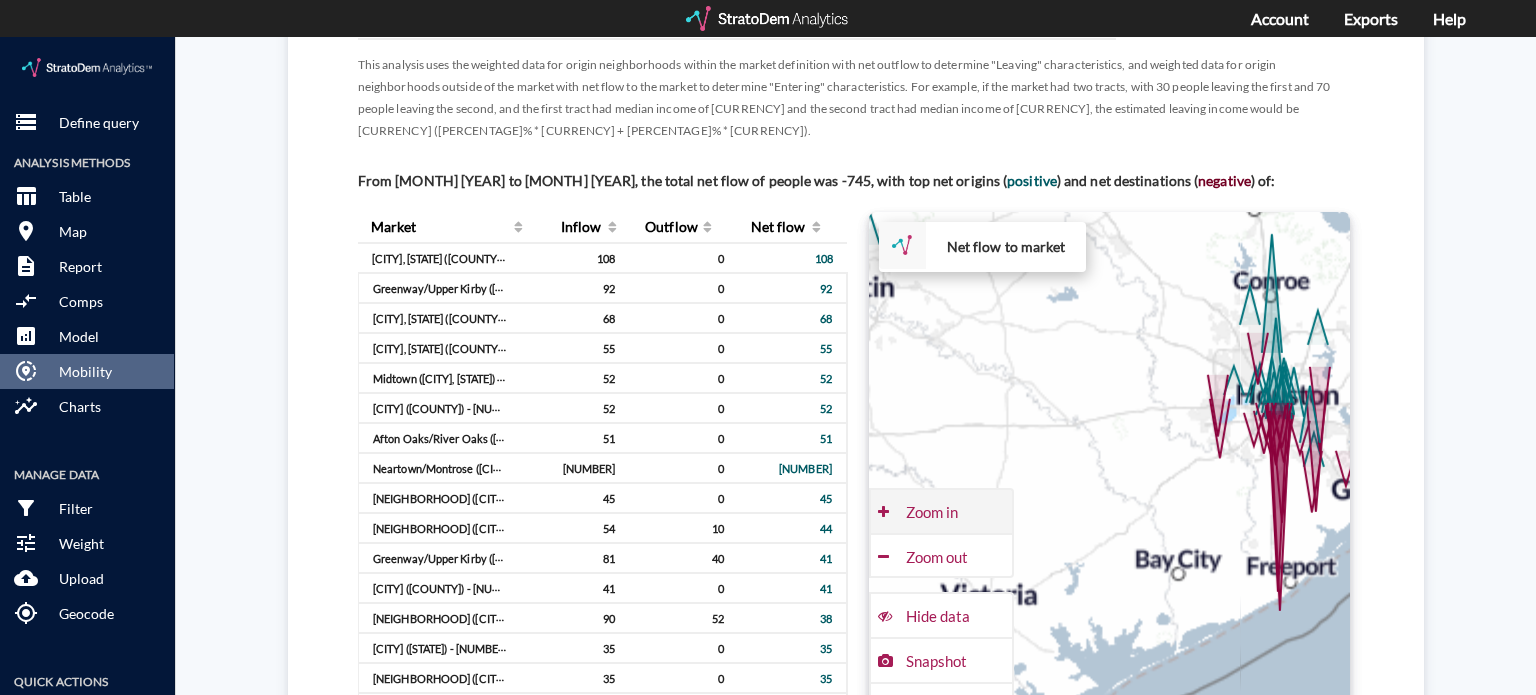 click on "Zoom in" 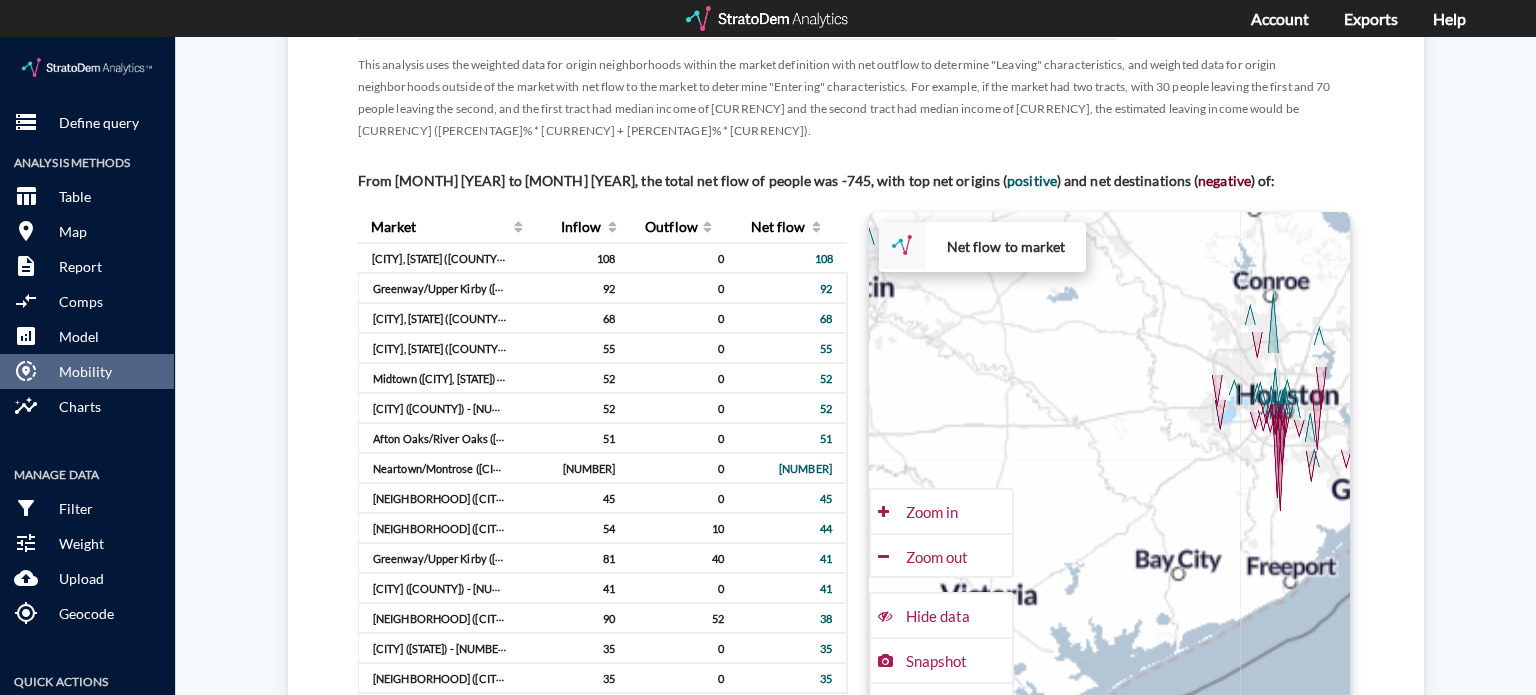 drag, startPoint x: 1170, startPoint y: 362, endPoint x: 940, endPoint y: 409, distance: 234.75307 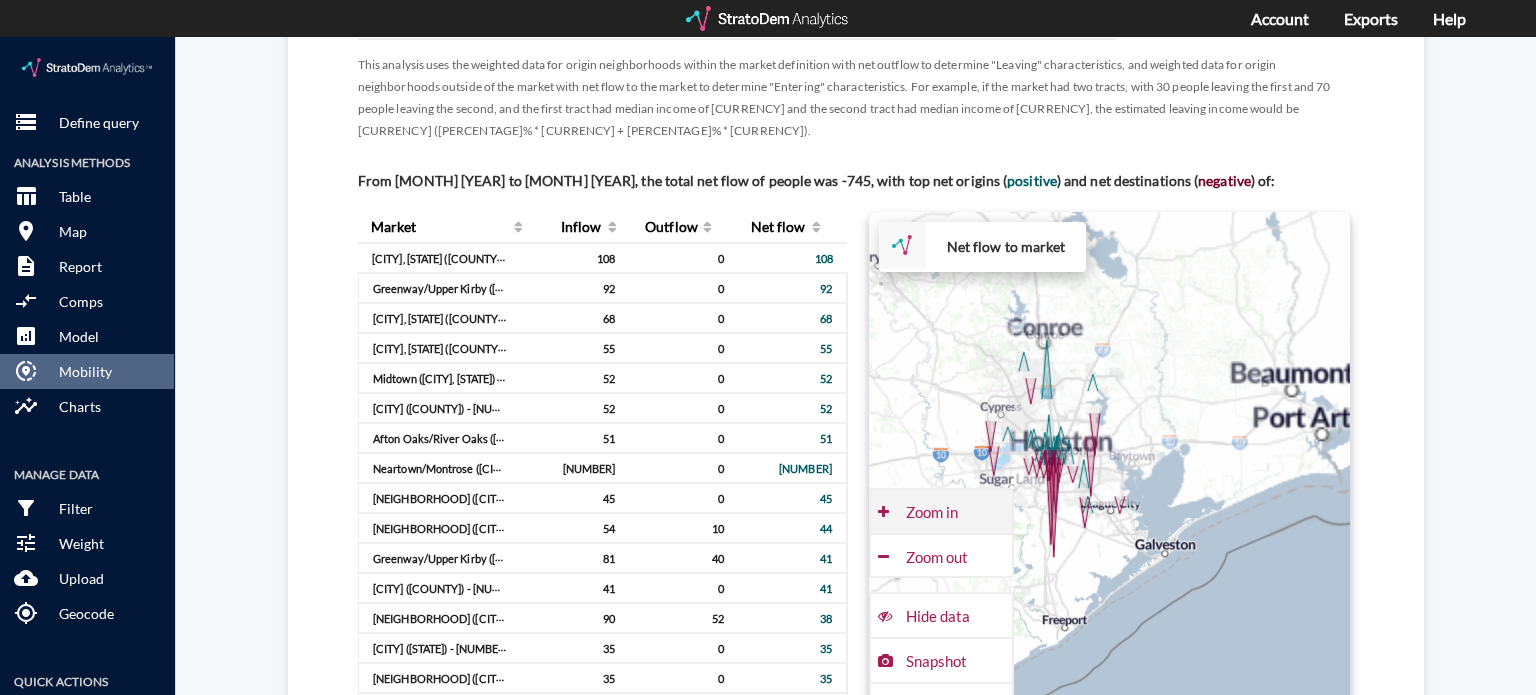 click on "Zoom in" 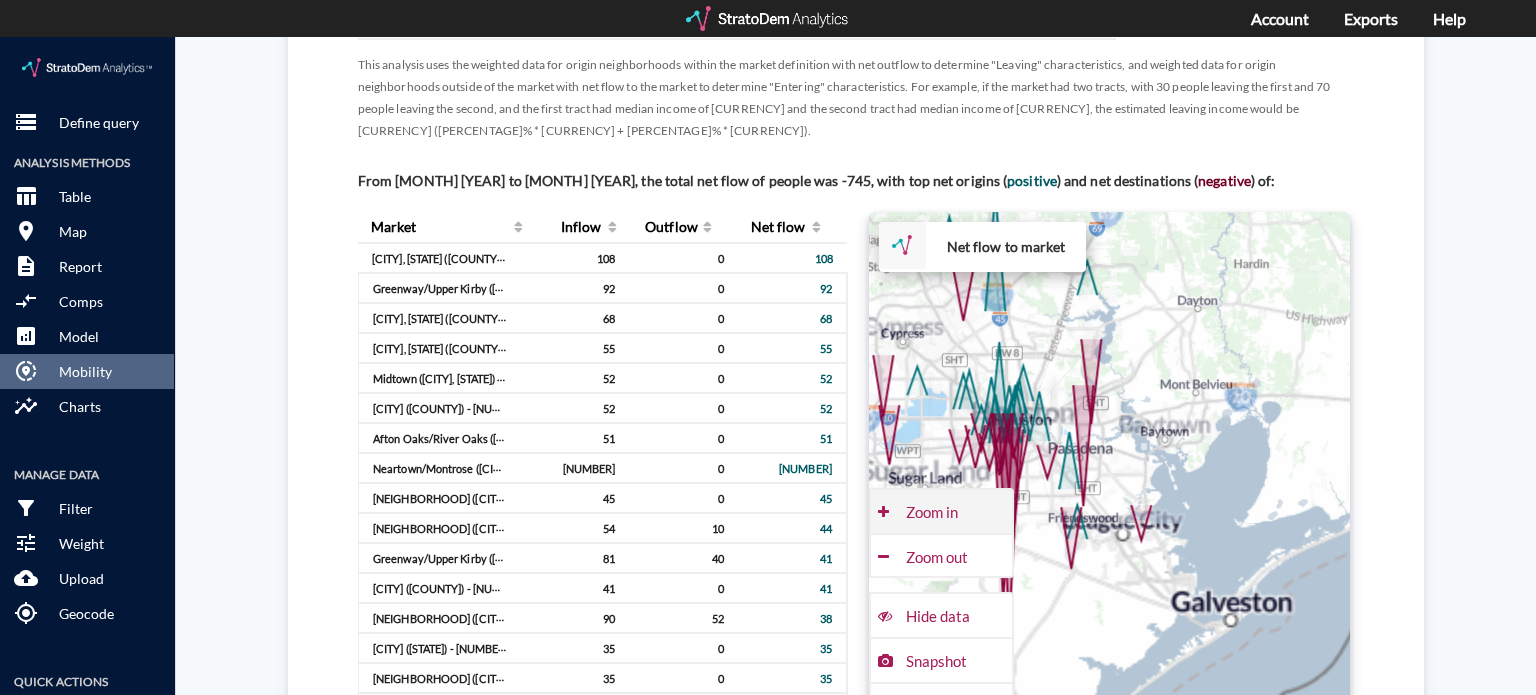 click on "Zoom in" 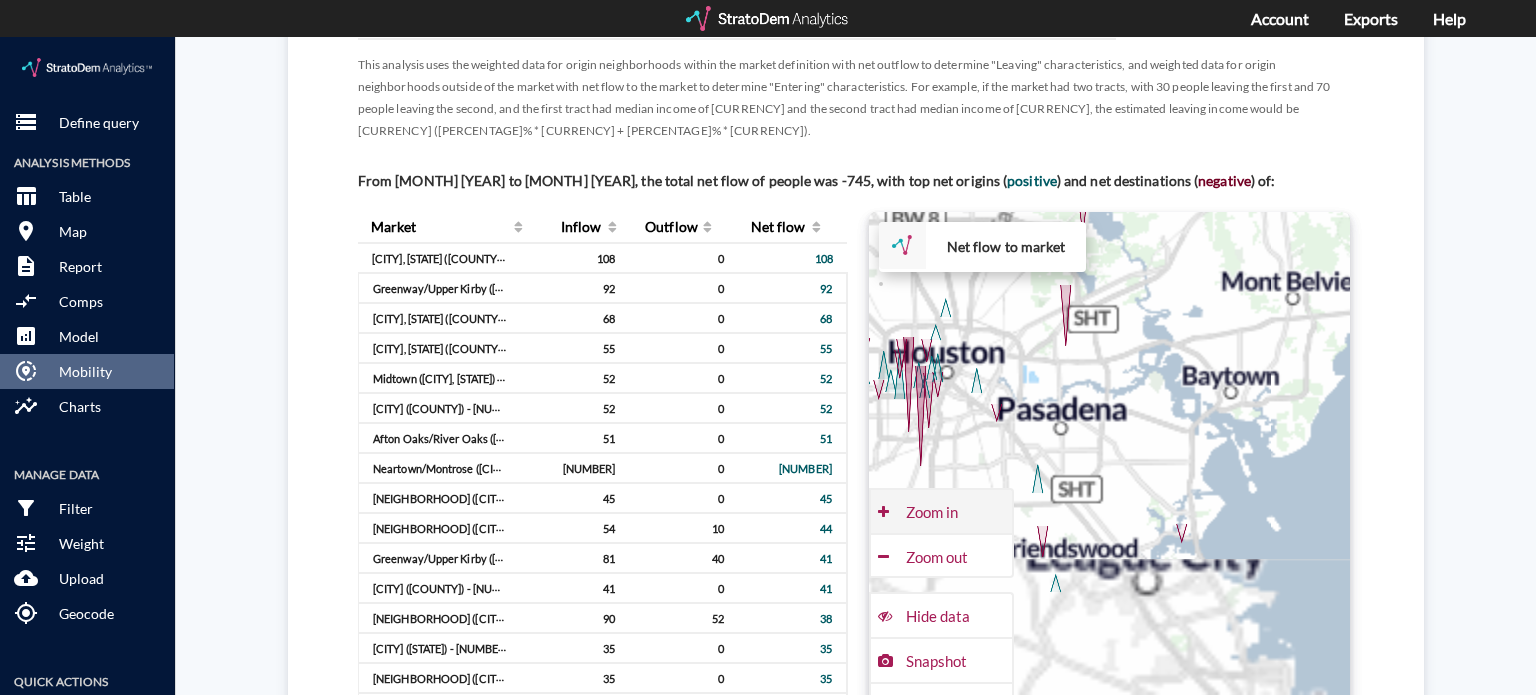 click on "Zoom in" 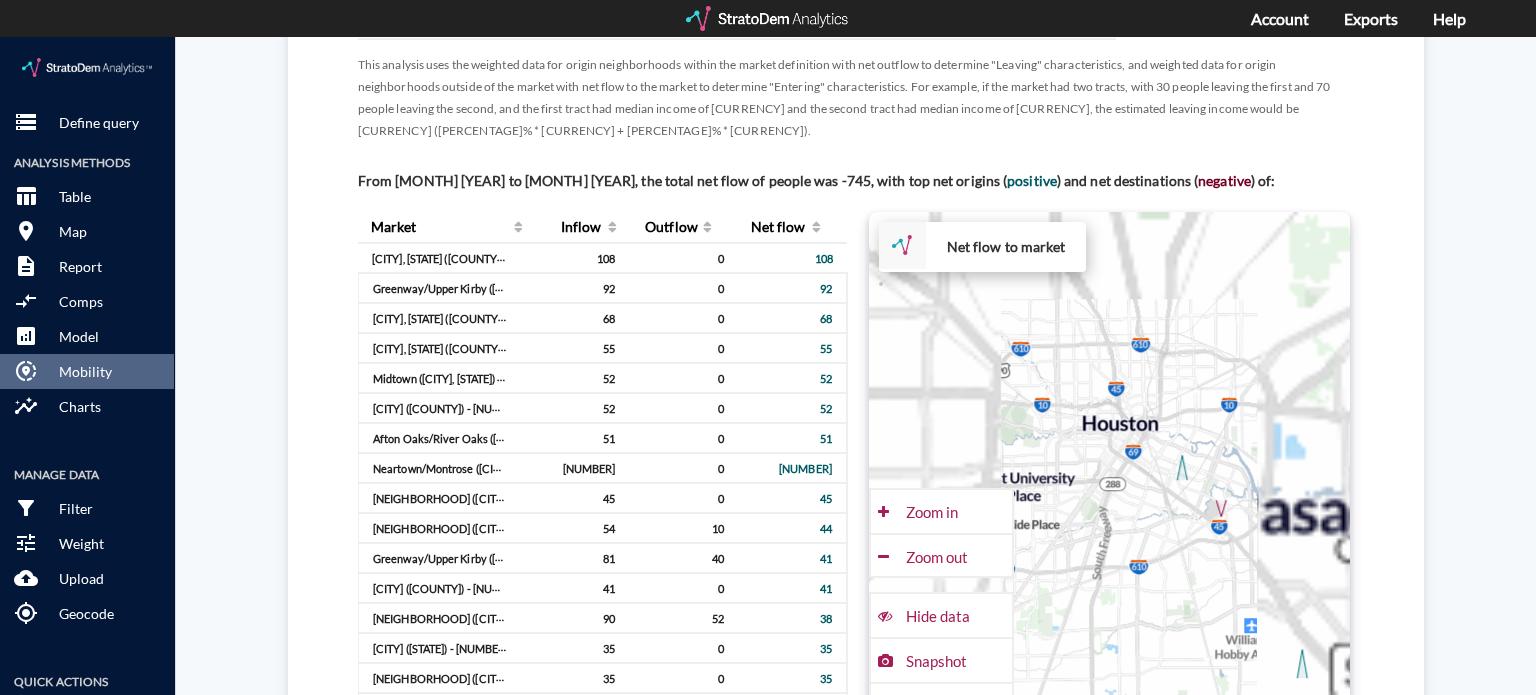drag, startPoint x: 980, startPoint y: 326, endPoint x: 1312, endPoint y: 534, distance: 391.77545 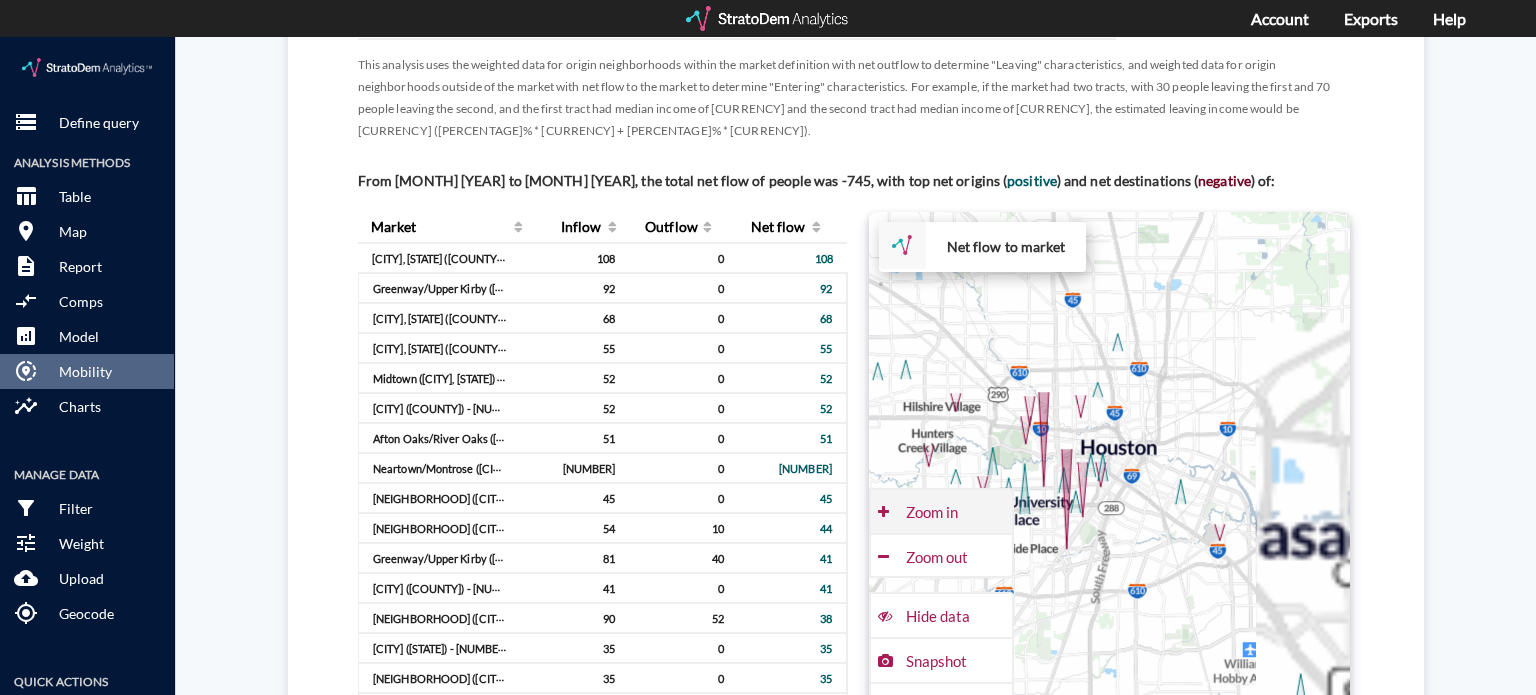 click on "Zoom in" 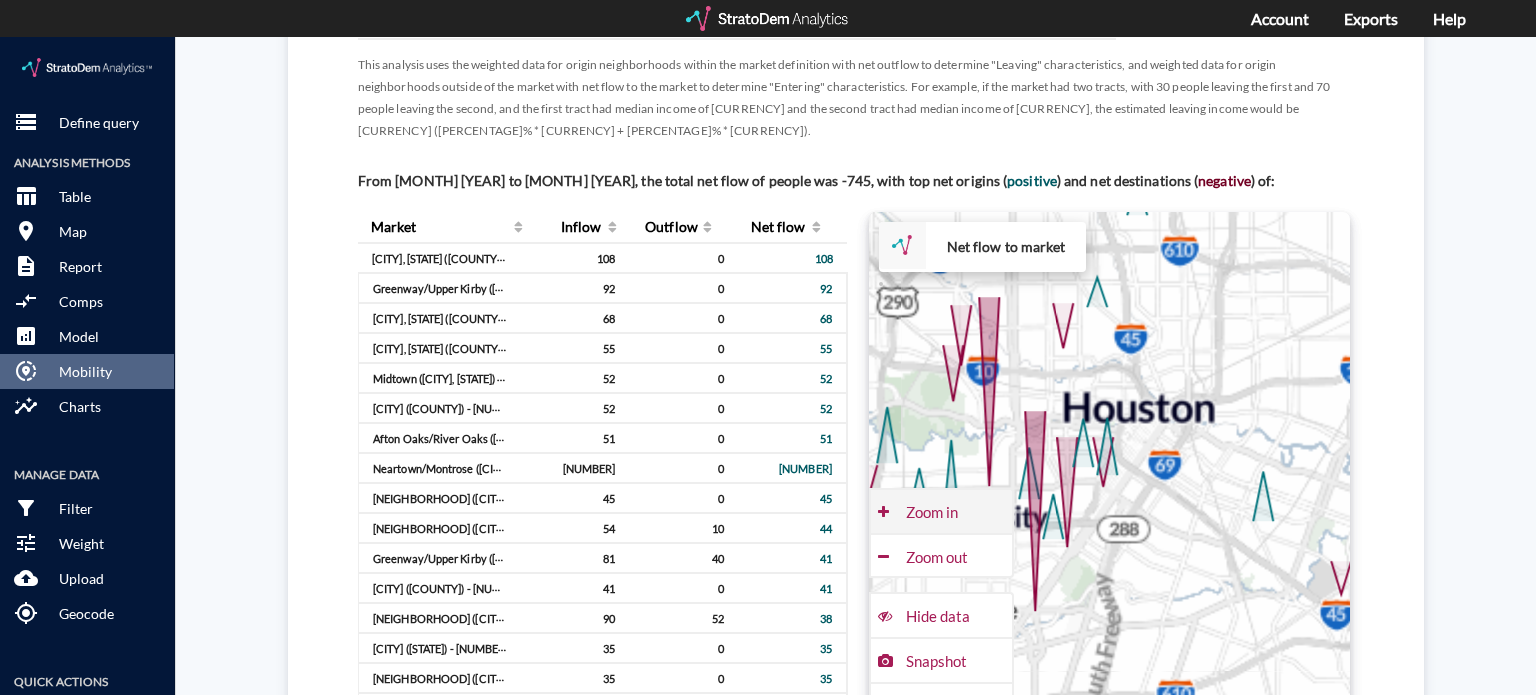click on "Zoom in" 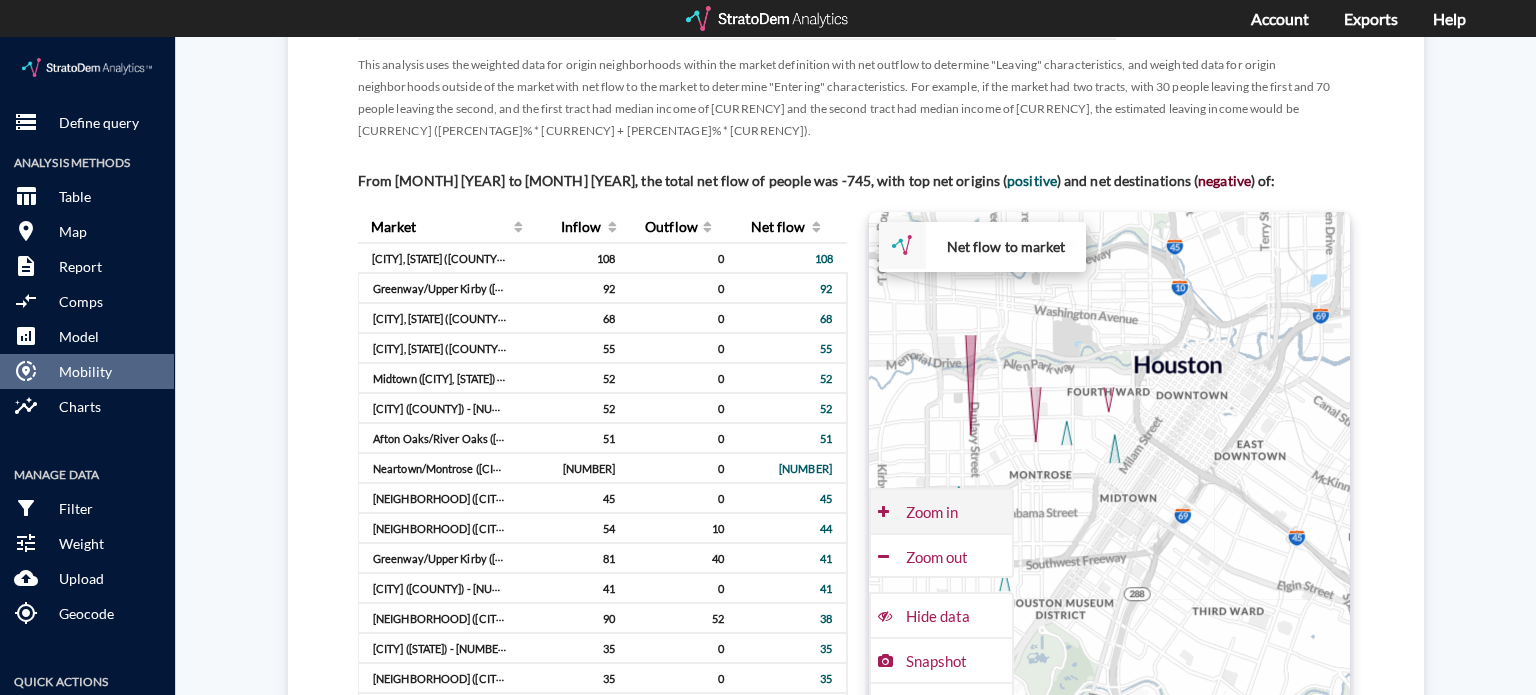 click on "Zoom in" 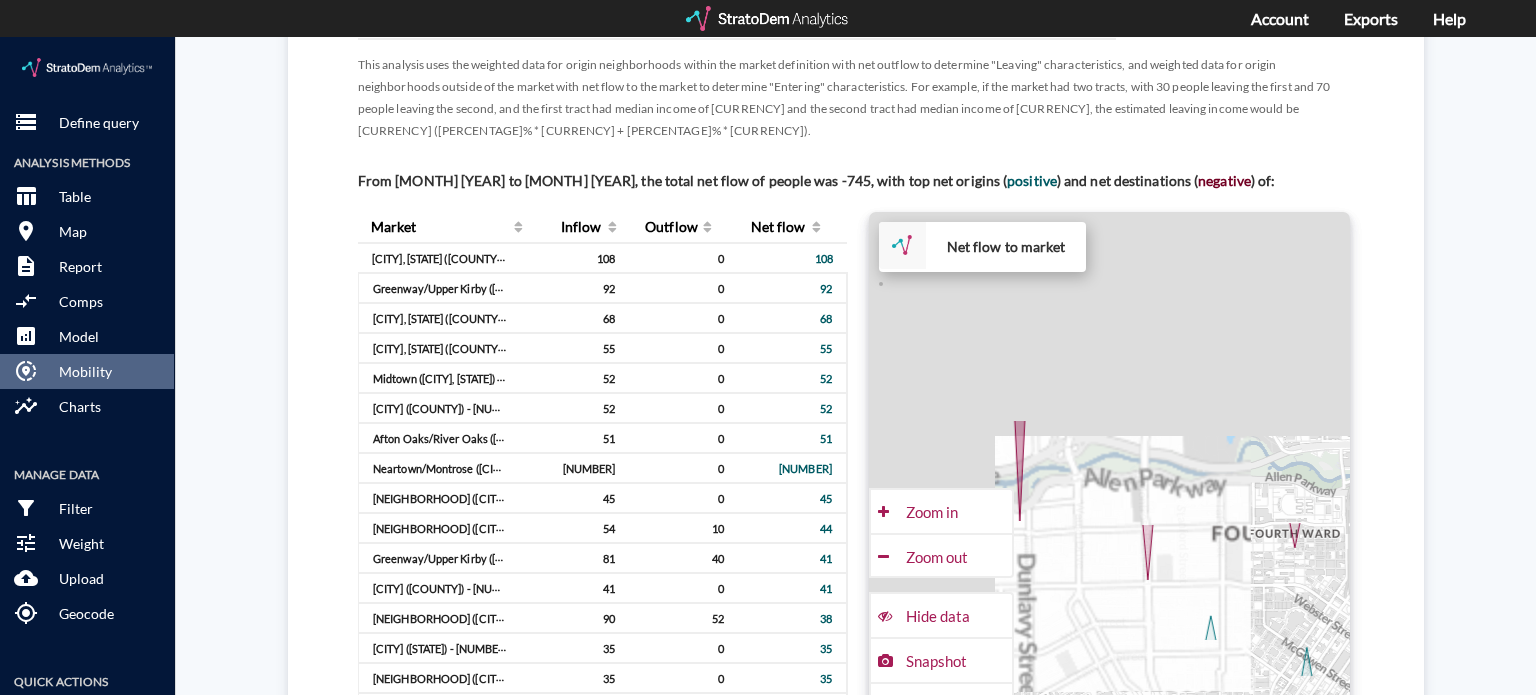 drag, startPoint x: 983, startPoint y: 410, endPoint x: 1164, endPoint y: 649, distance: 299.80328 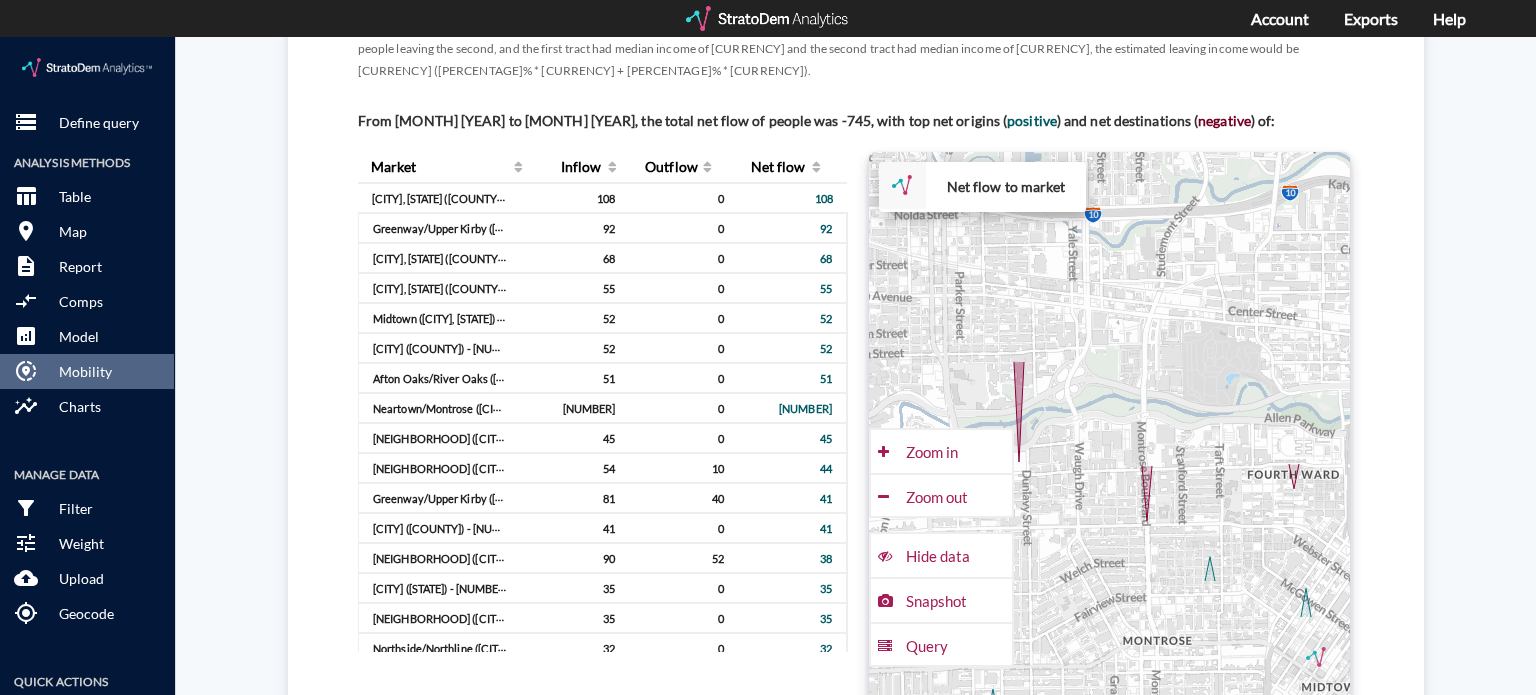 scroll, scrollTop: 1368, scrollLeft: 0, axis: vertical 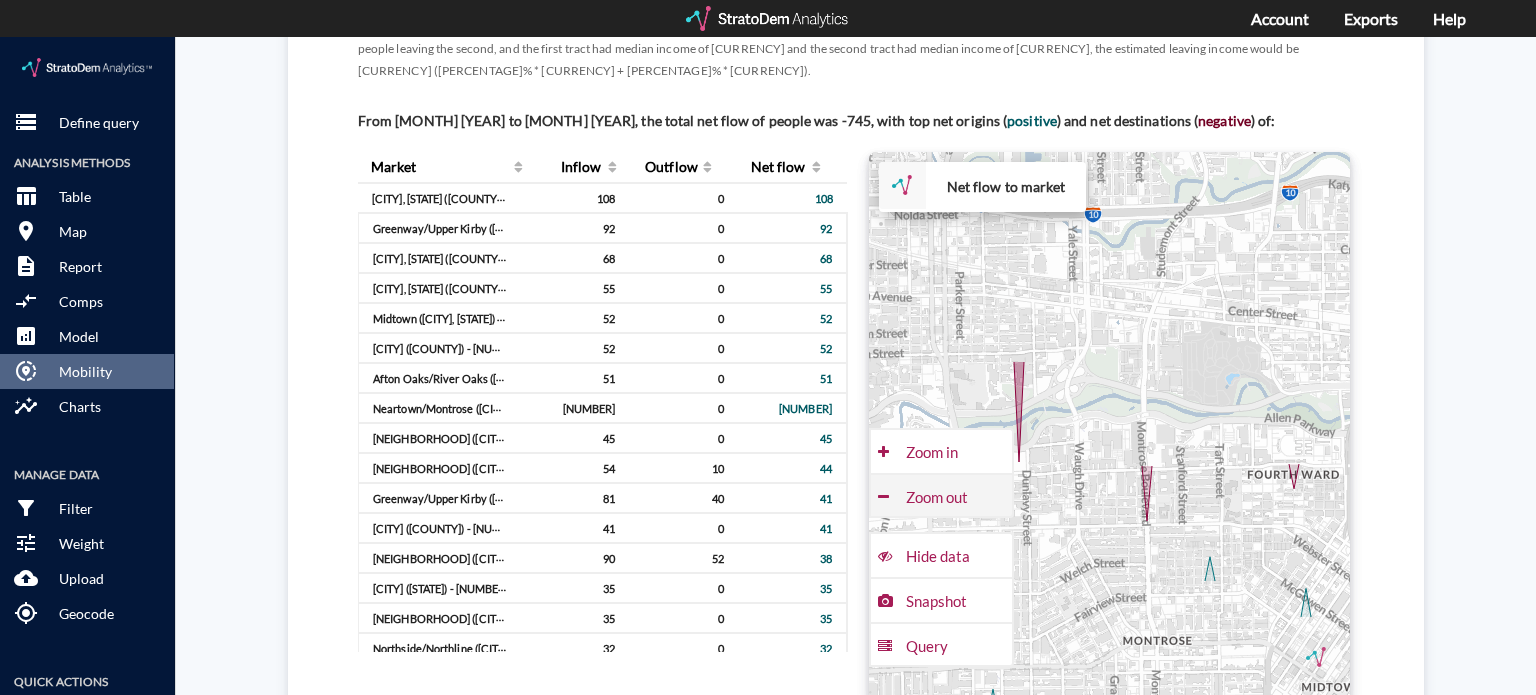 click on "Zoom out" 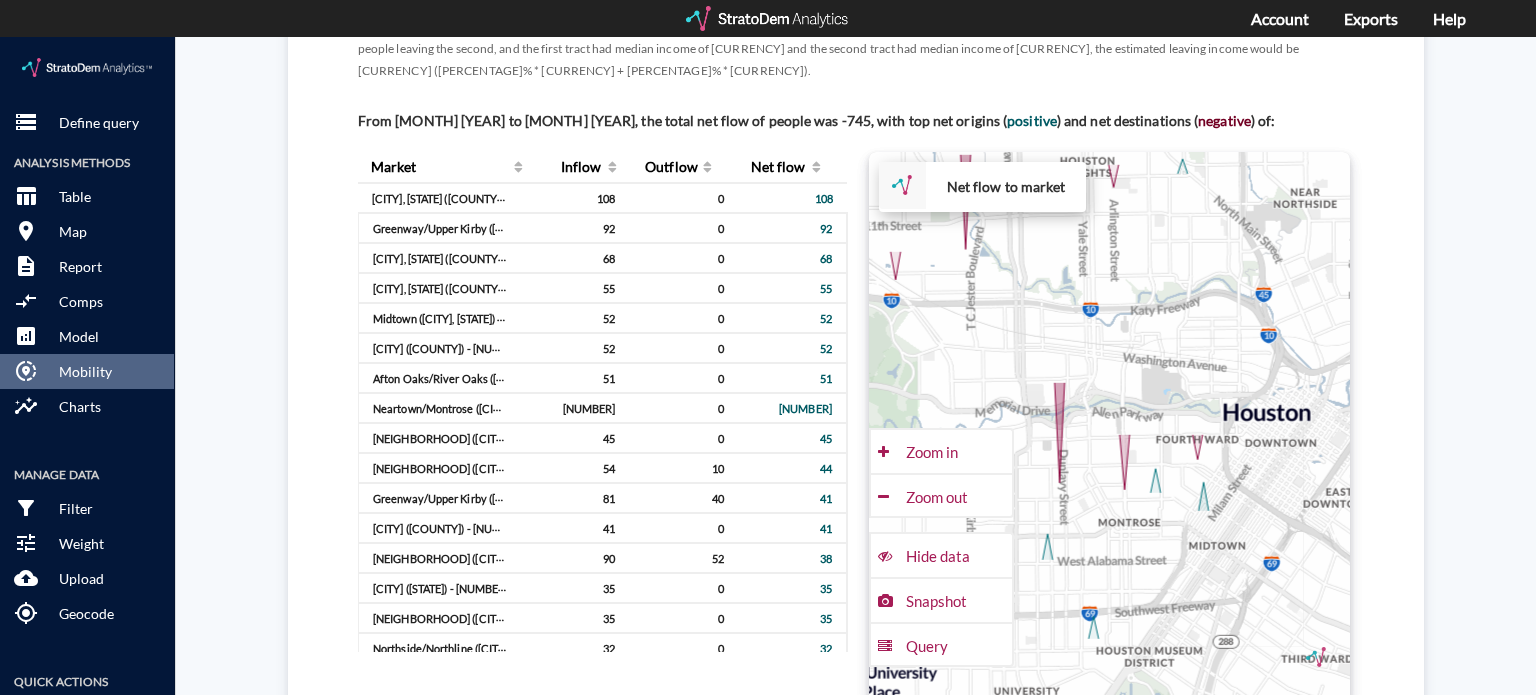 drag, startPoint x: 1100, startPoint y: 336, endPoint x: 1107, endPoint y: 326, distance: 12.206555 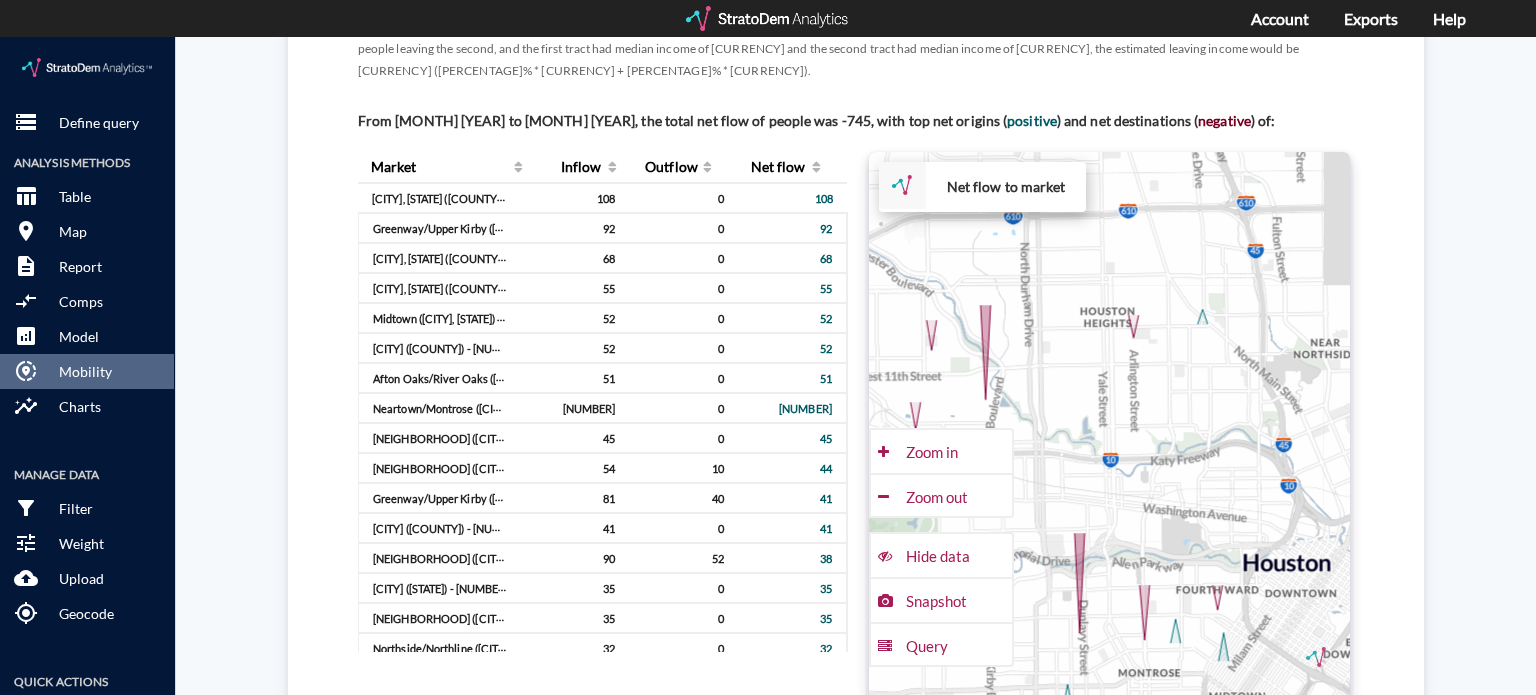 drag, startPoint x: 1104, startPoint y: 309, endPoint x: 1125, endPoint y: 464, distance: 156.4161 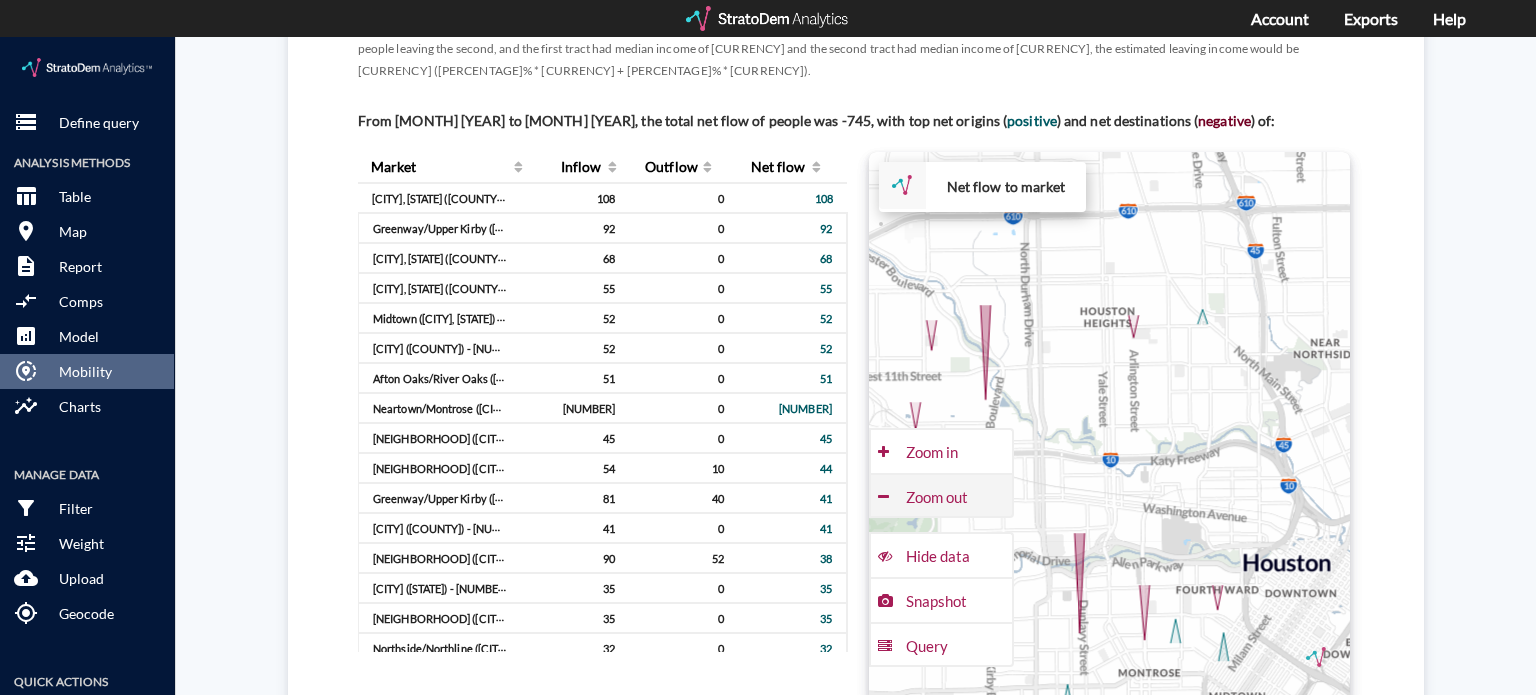 click on "Zoom out" 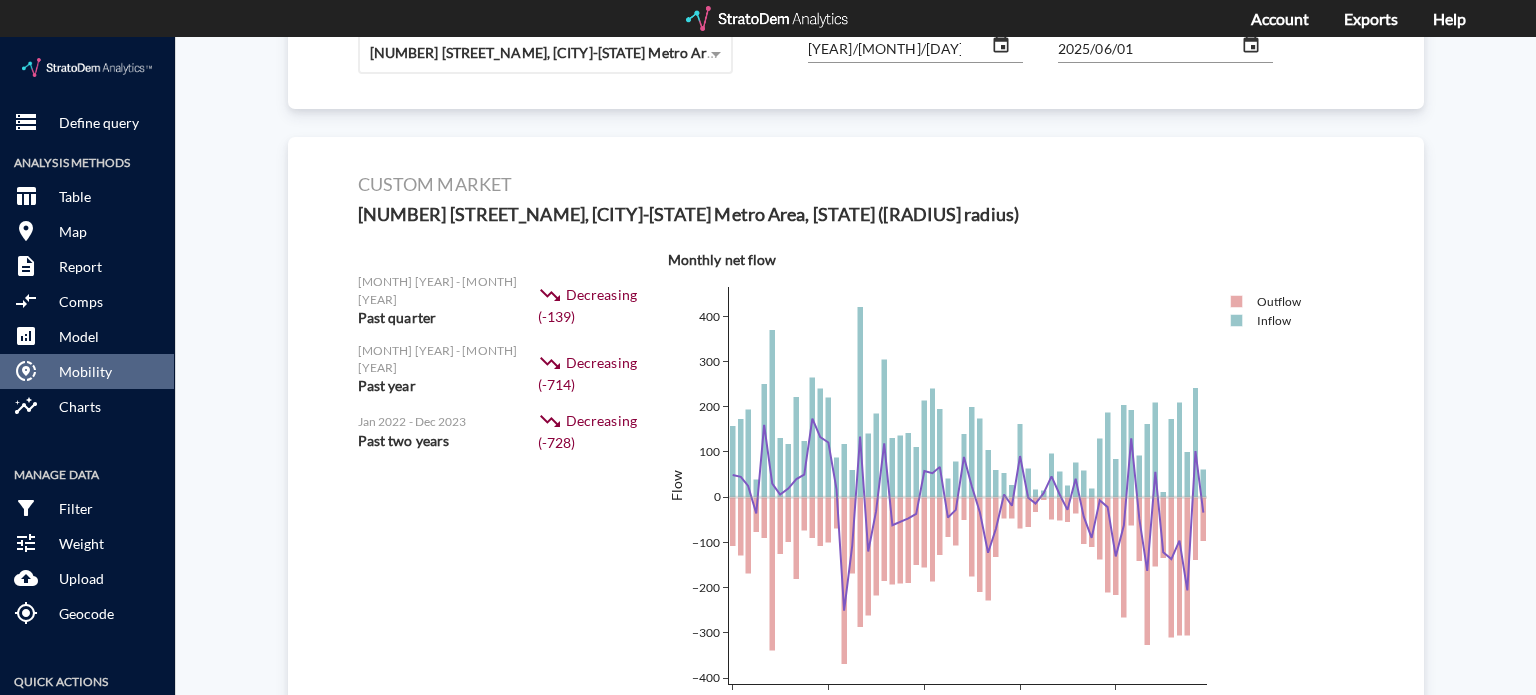 scroll, scrollTop: 0, scrollLeft: 0, axis: both 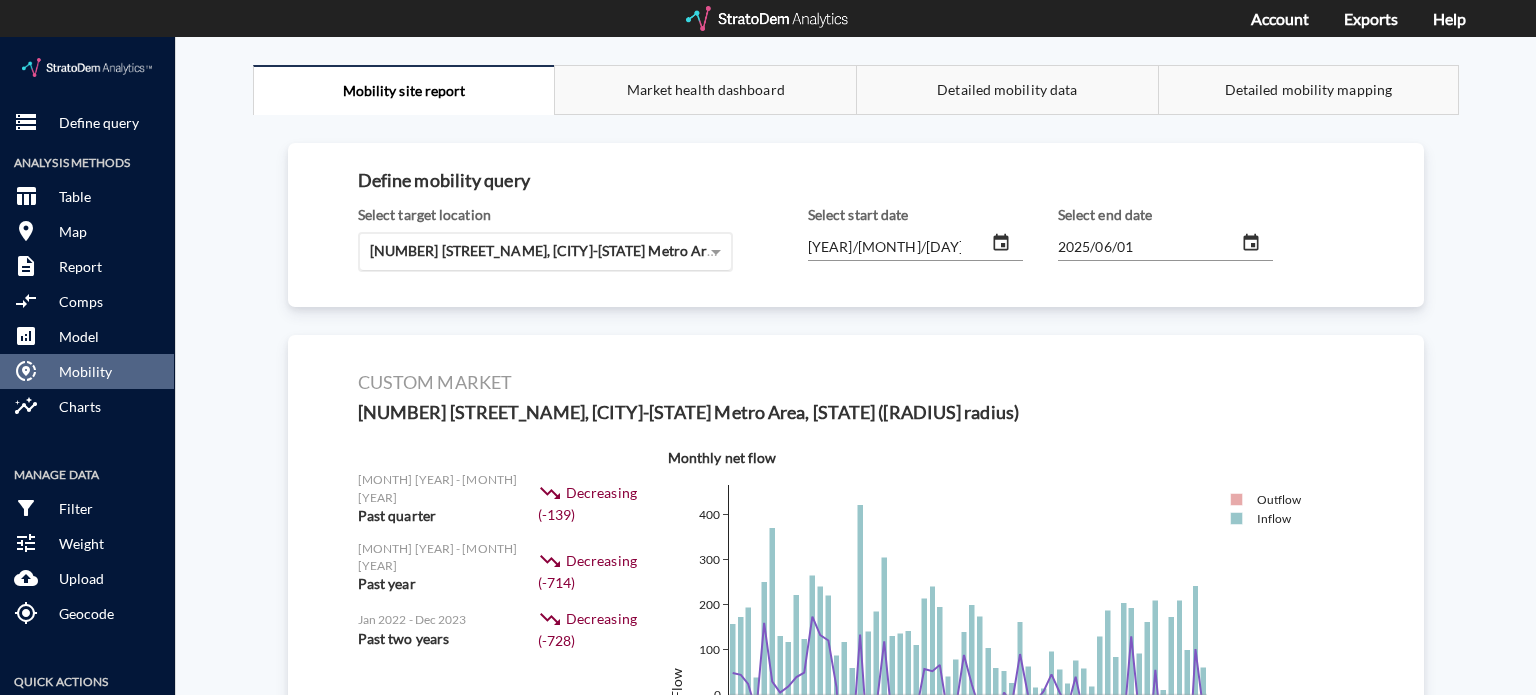 click on "[NUMBER] [STREET_NAME], [CITY]-[STATE] Metro Area, [STATE] ([RADIUS] radius)" 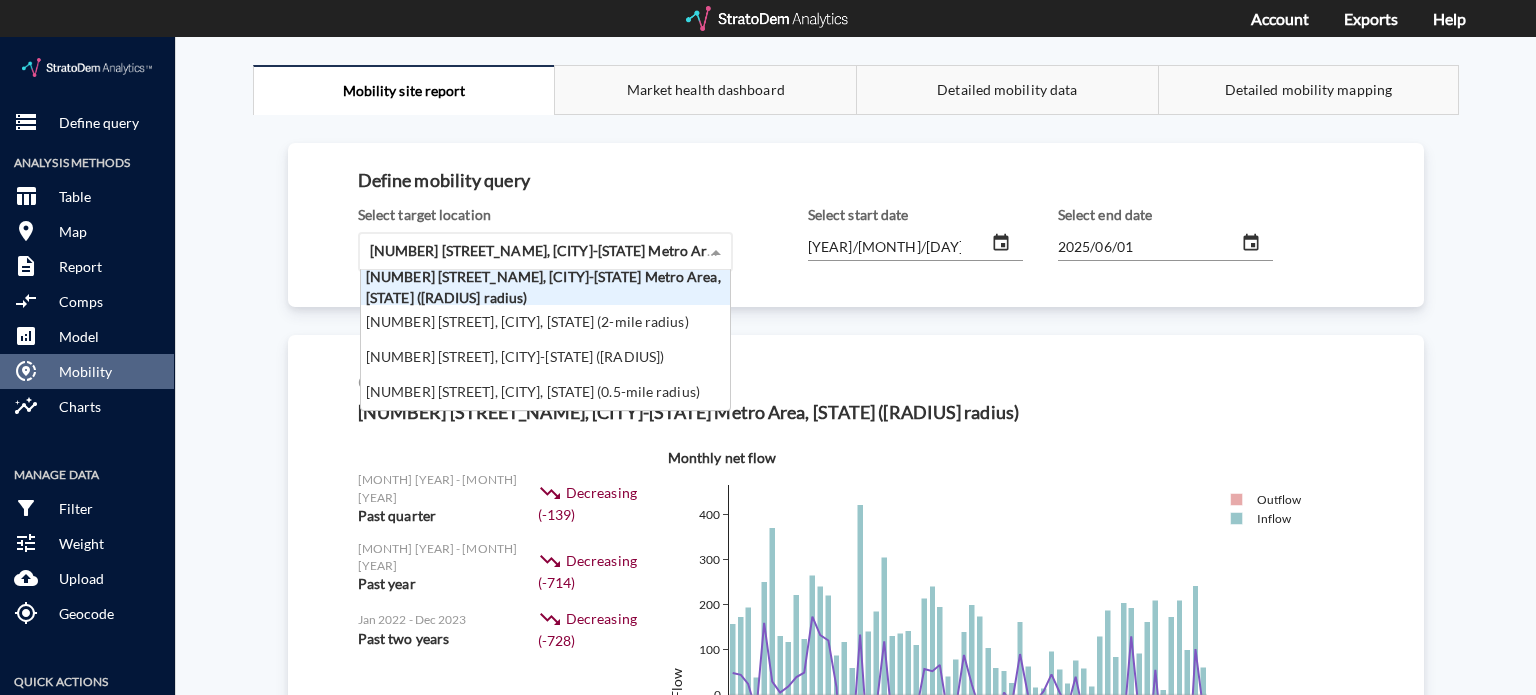 scroll, scrollTop: 16, scrollLeft: 12, axis: both 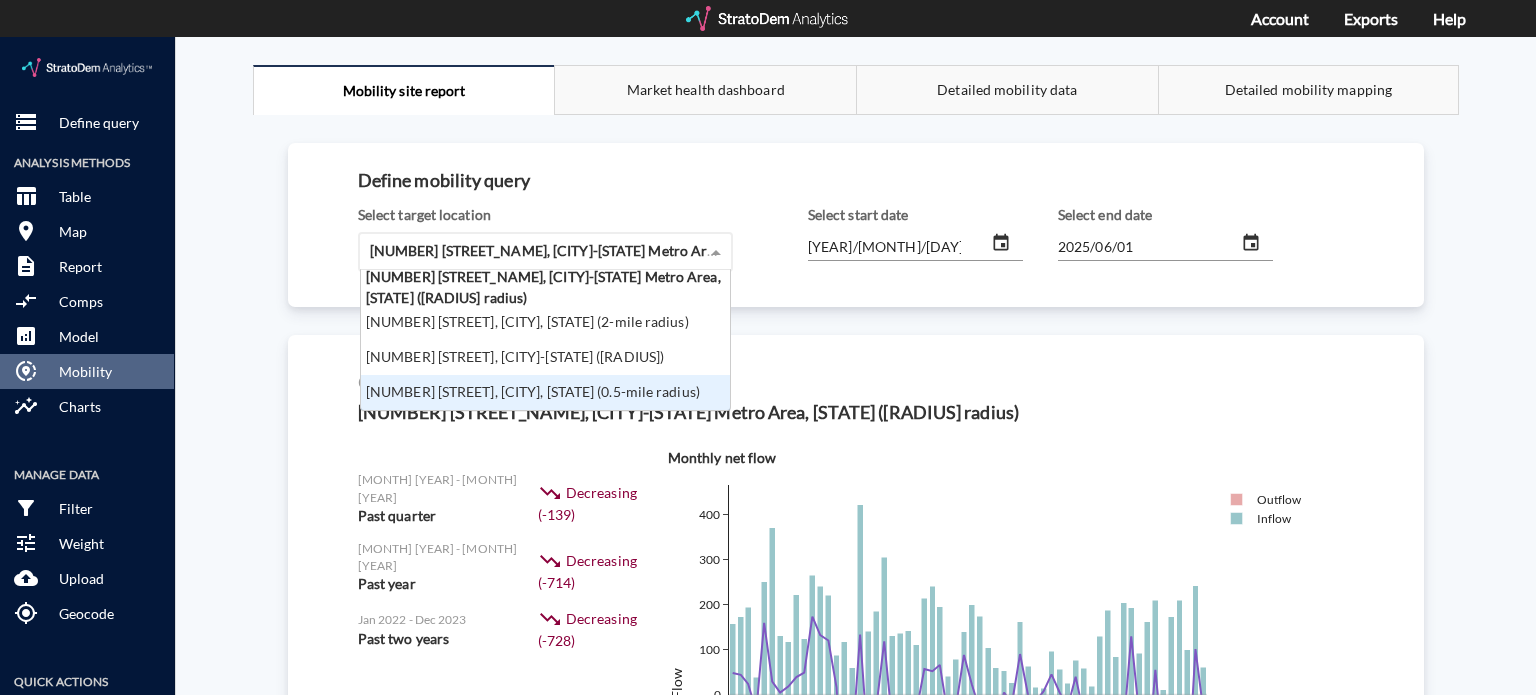 click on "[NUMBER] [STREET], [CITY], [STATE] (0.5-mile radius)" 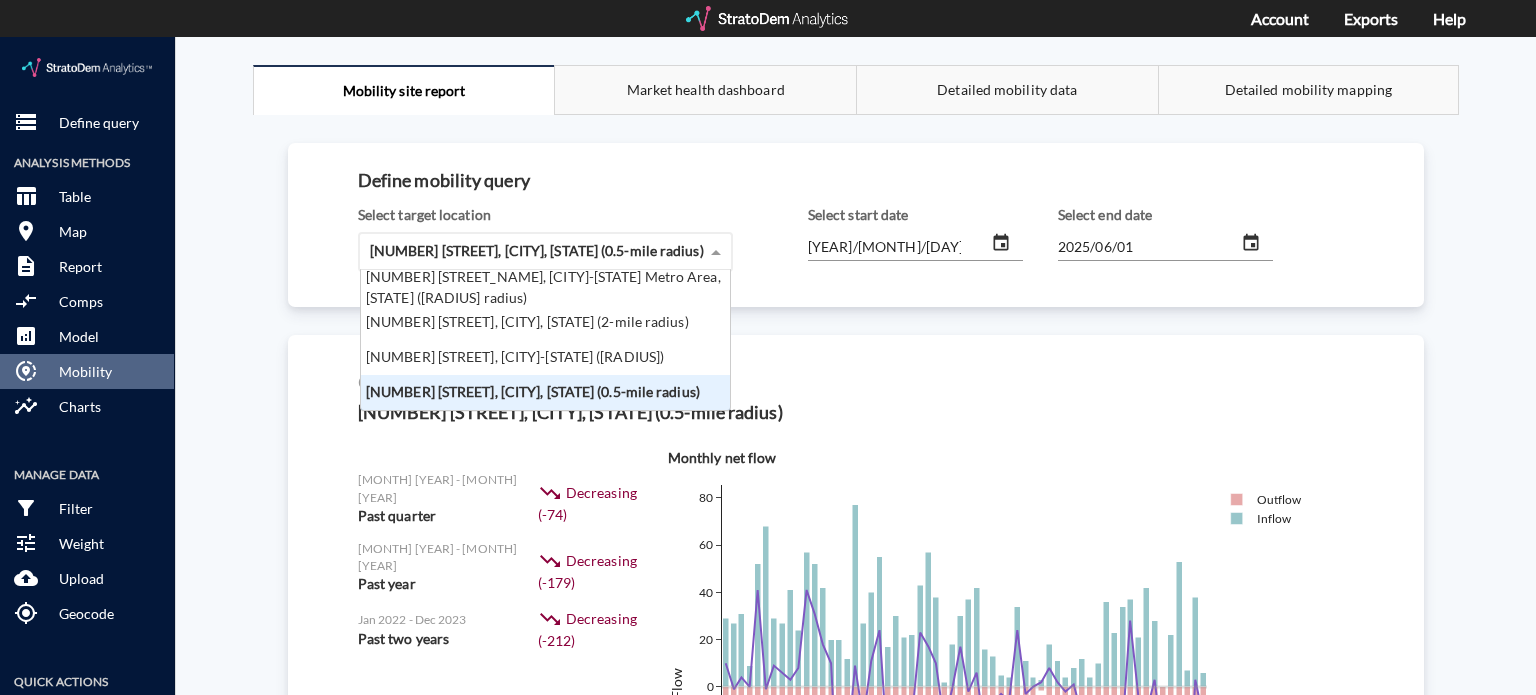scroll, scrollTop: 16, scrollLeft: 12, axis: both 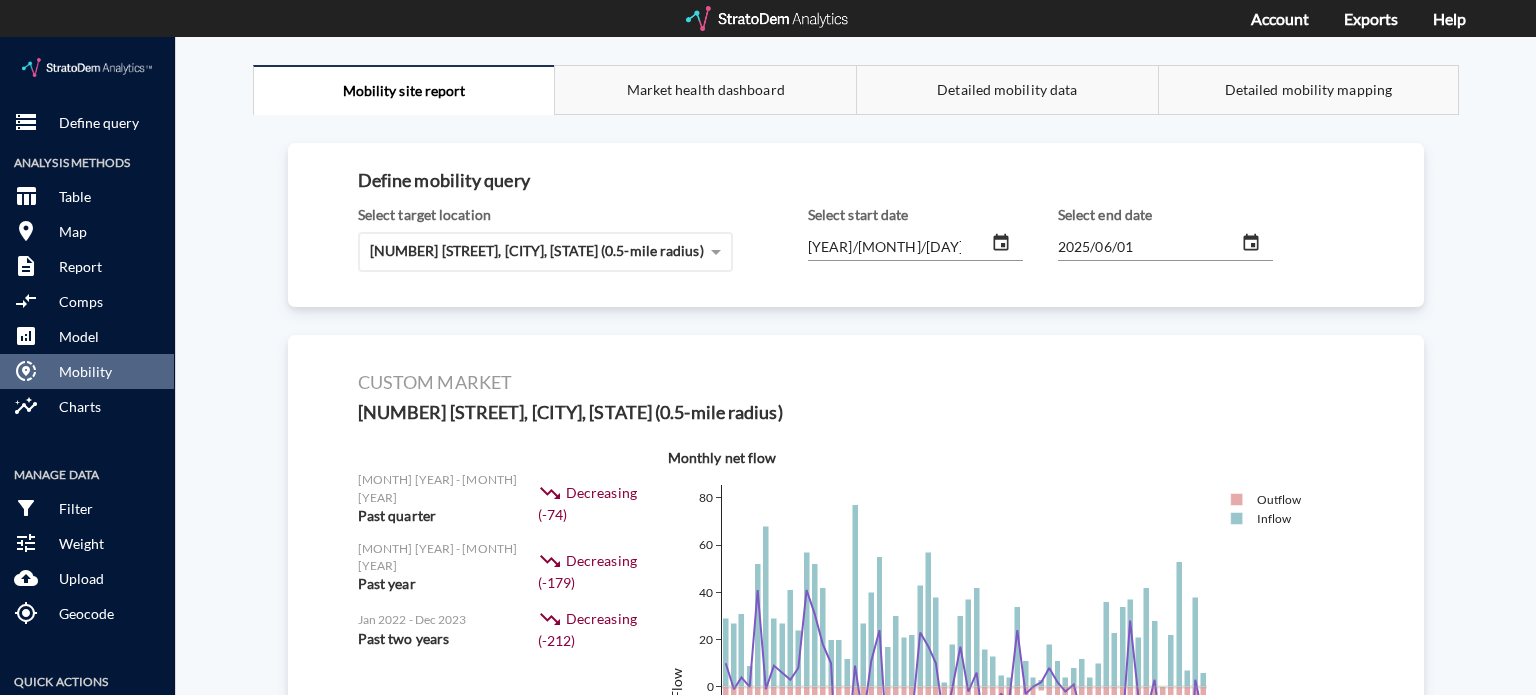 click on "[MONTH] [YEAR] - [MONTH] [YEAR] [TRENDING] [TRENDING] ([NUMBER]) [MONTH] [YEAR] - [MONTH] [YEAR] [TRENDING] [TRENDING] ([NUMBER]) [MONTH] [YEAR] - [MONTH] [YEAR] [TRENDING] [TRENDING] ([NUMBER])" 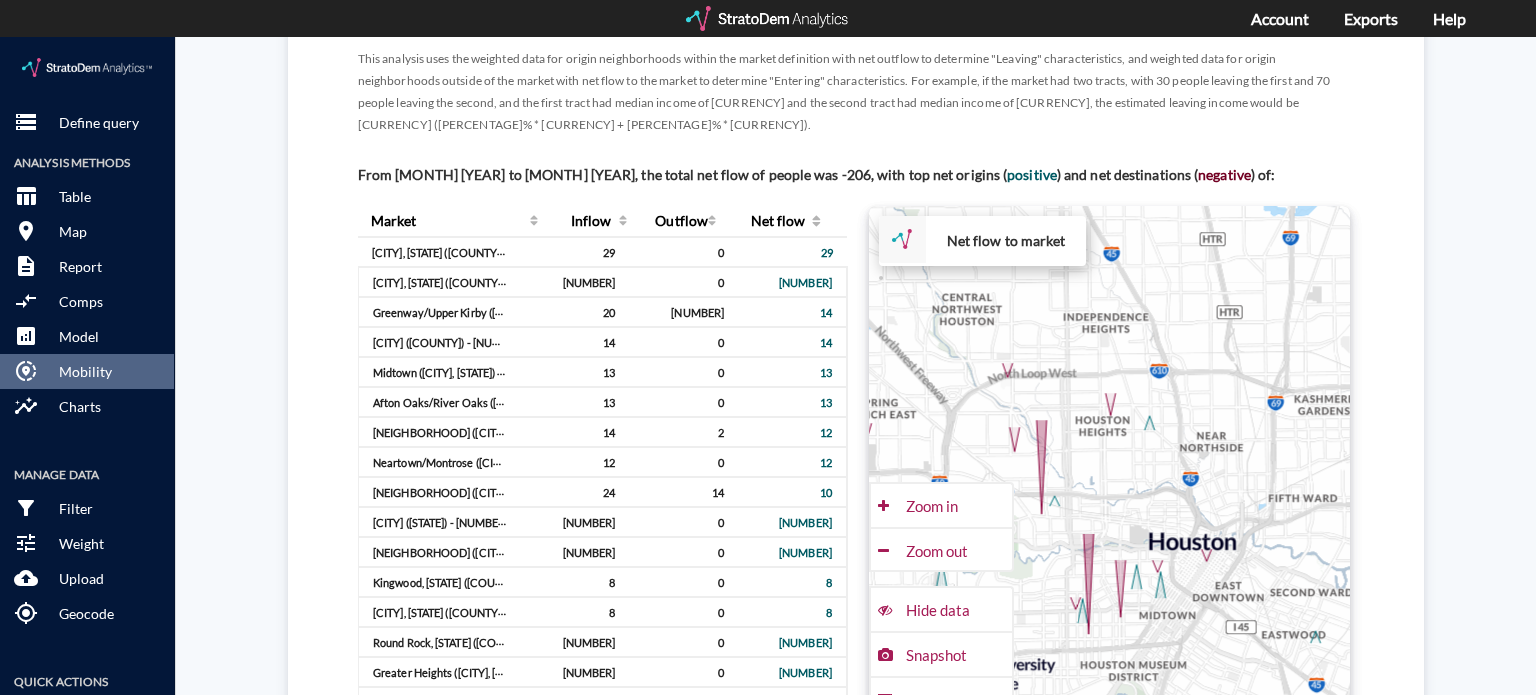 scroll, scrollTop: 1322, scrollLeft: 0, axis: vertical 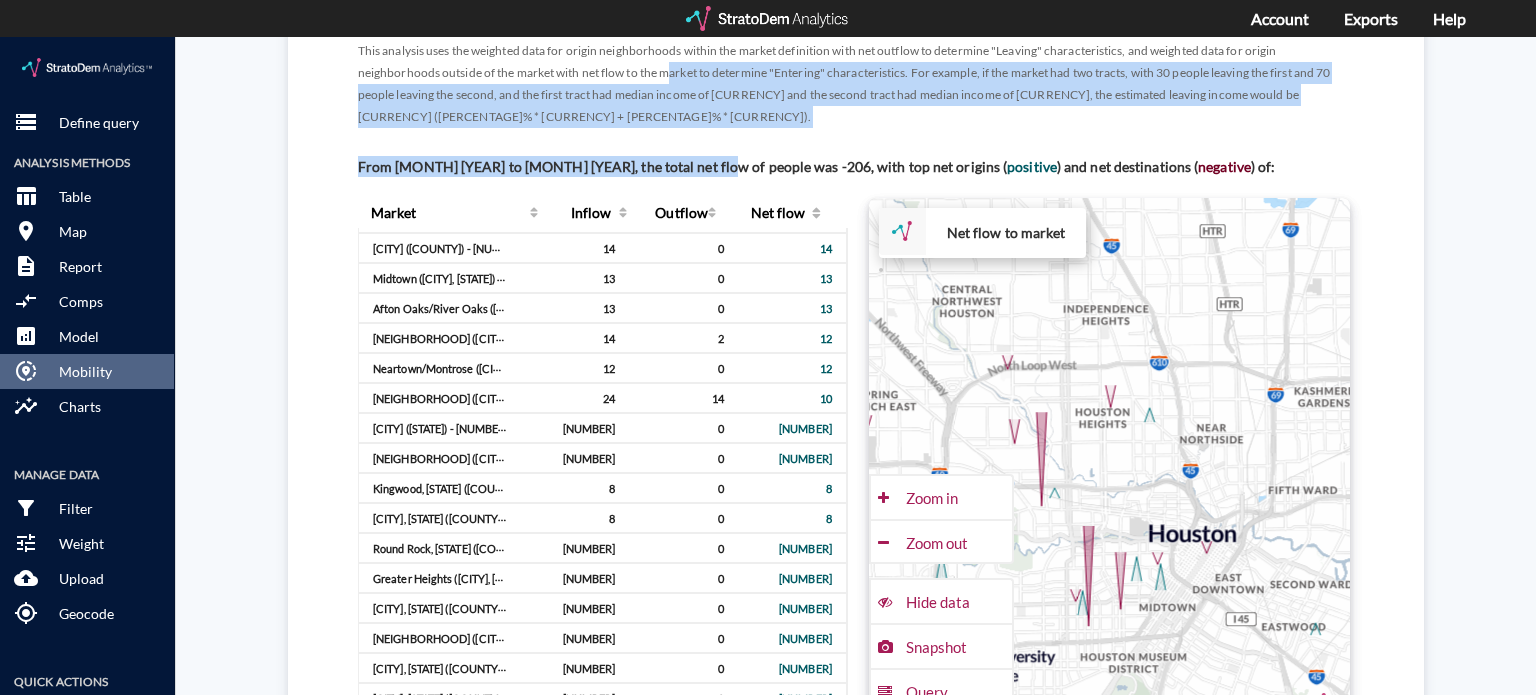 drag, startPoint x: 707, startPoint y: 110, endPoint x: 674, endPoint y: 26, distance: 90.24966 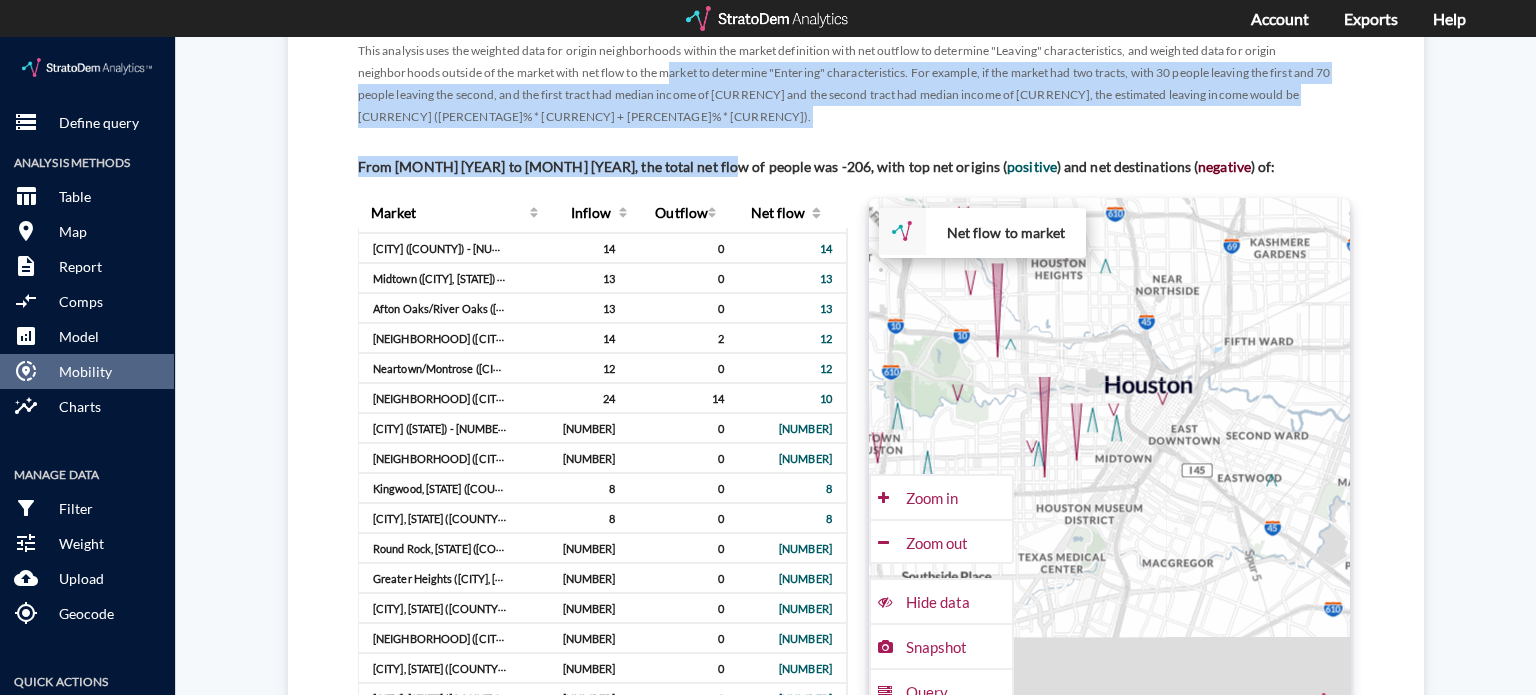 drag, startPoint x: 1058, startPoint y: 475, endPoint x: 1011, endPoint y: 376, distance: 109.59015 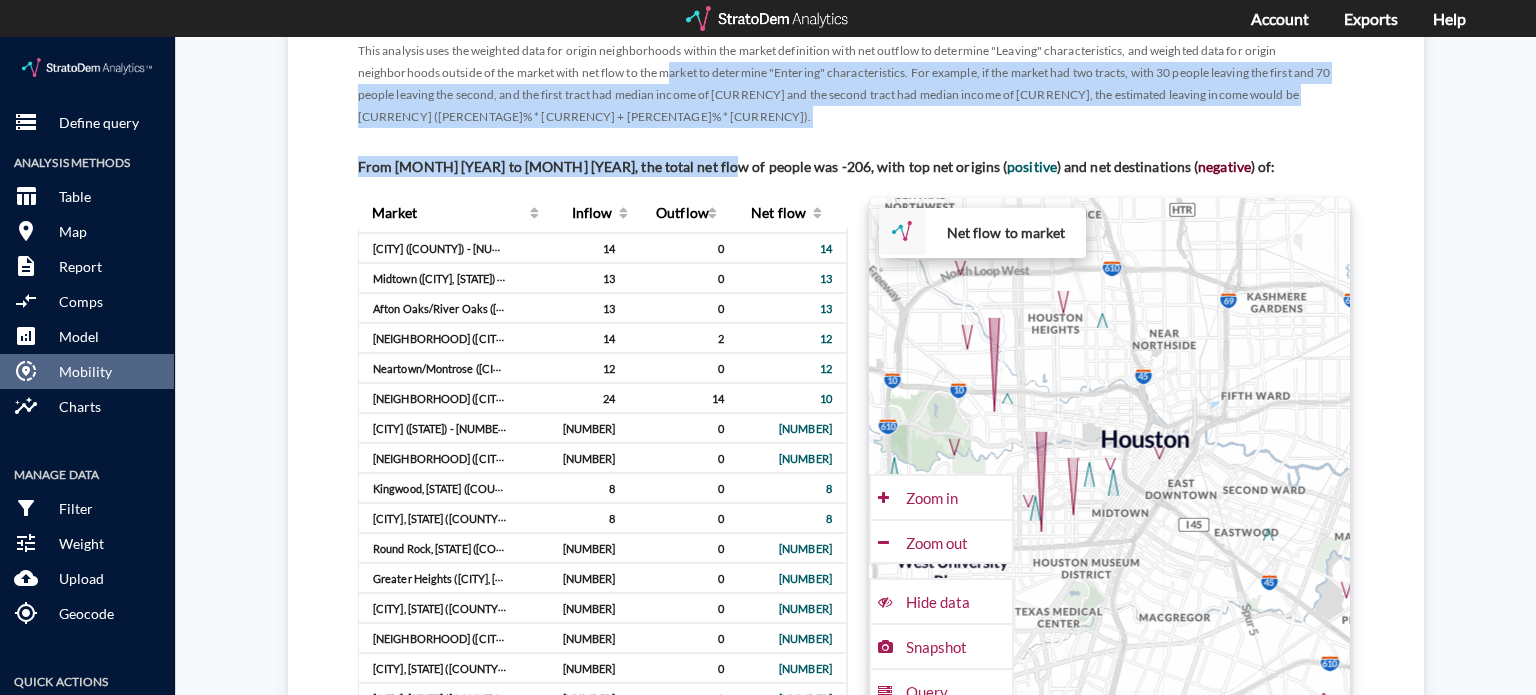 scroll, scrollTop: 0, scrollLeft: 0, axis: both 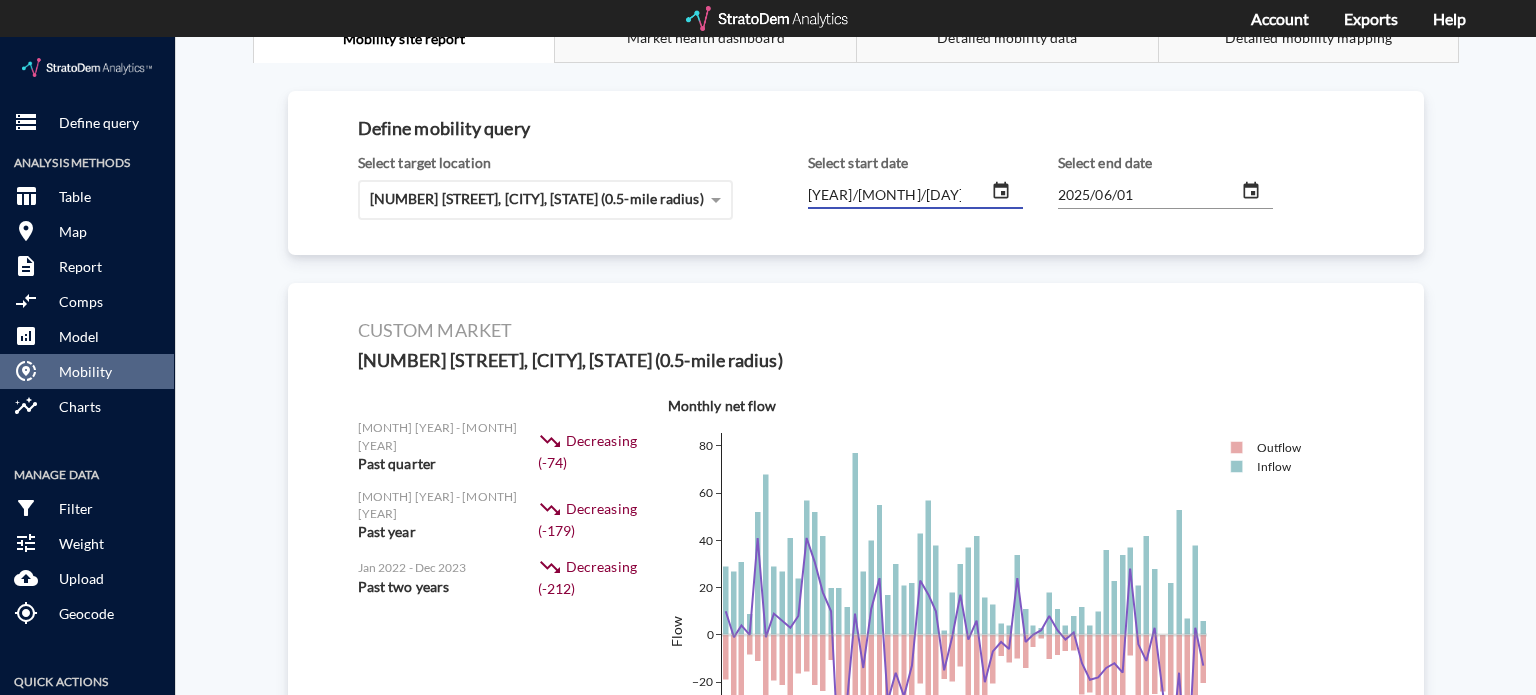 click on "[YEAR]/[MONTH]/[DAY]" 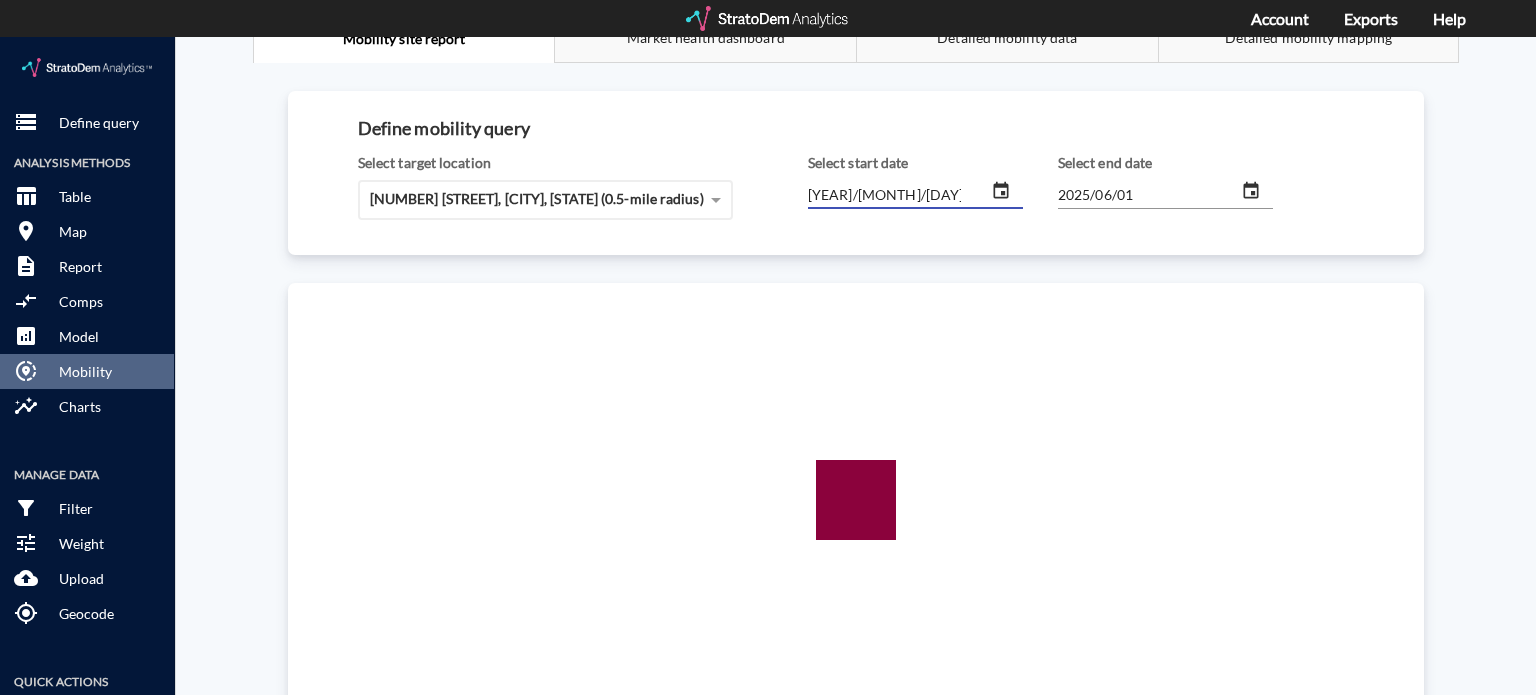 type on "[YEAR]/[MONTH]/[DAY]" 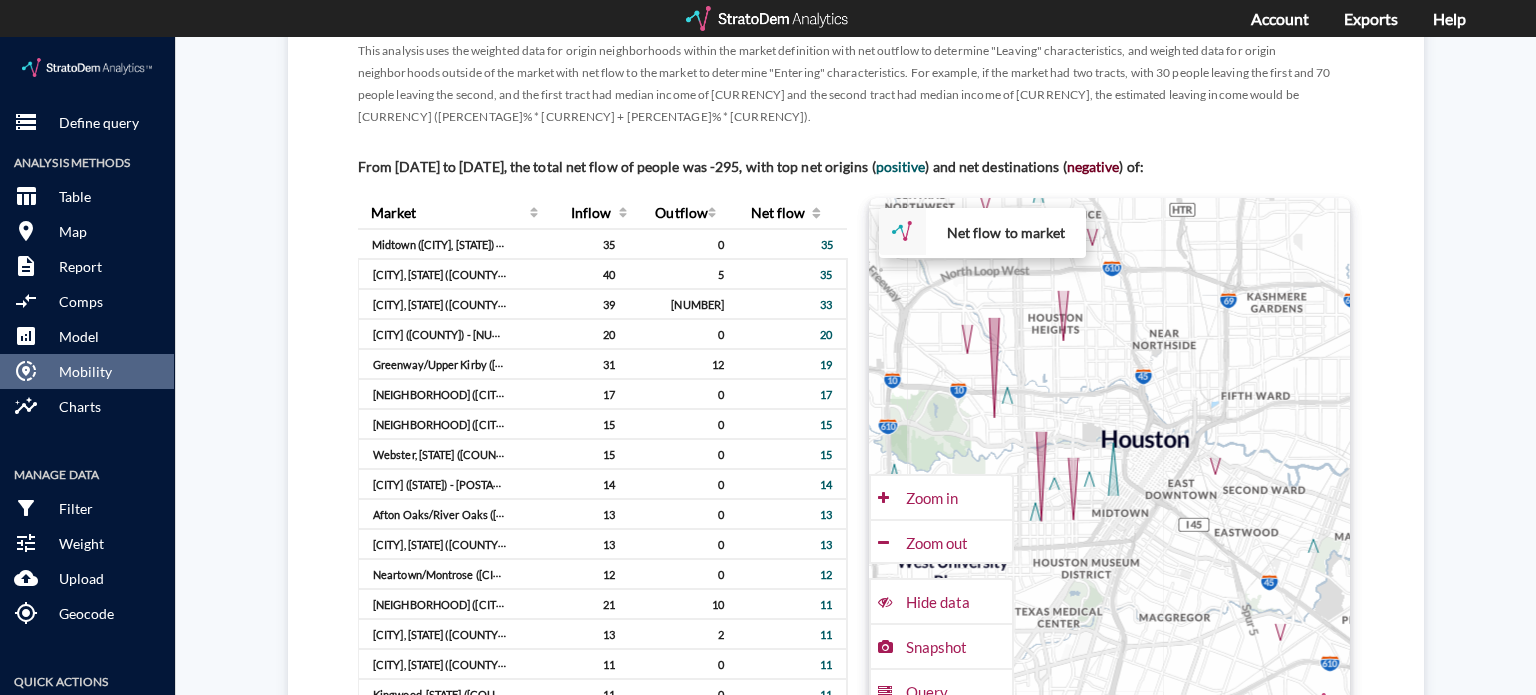 scroll, scrollTop: 1336, scrollLeft: 0, axis: vertical 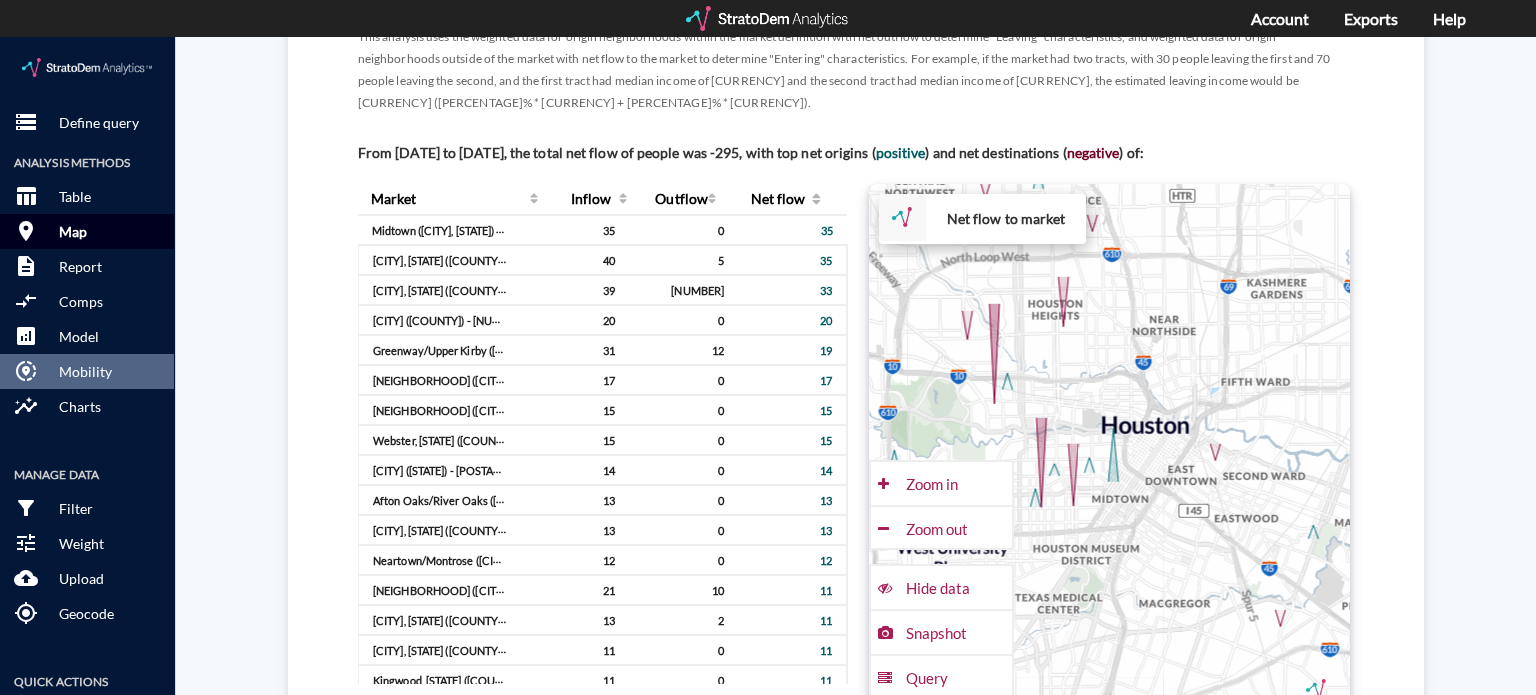 click on "Map" 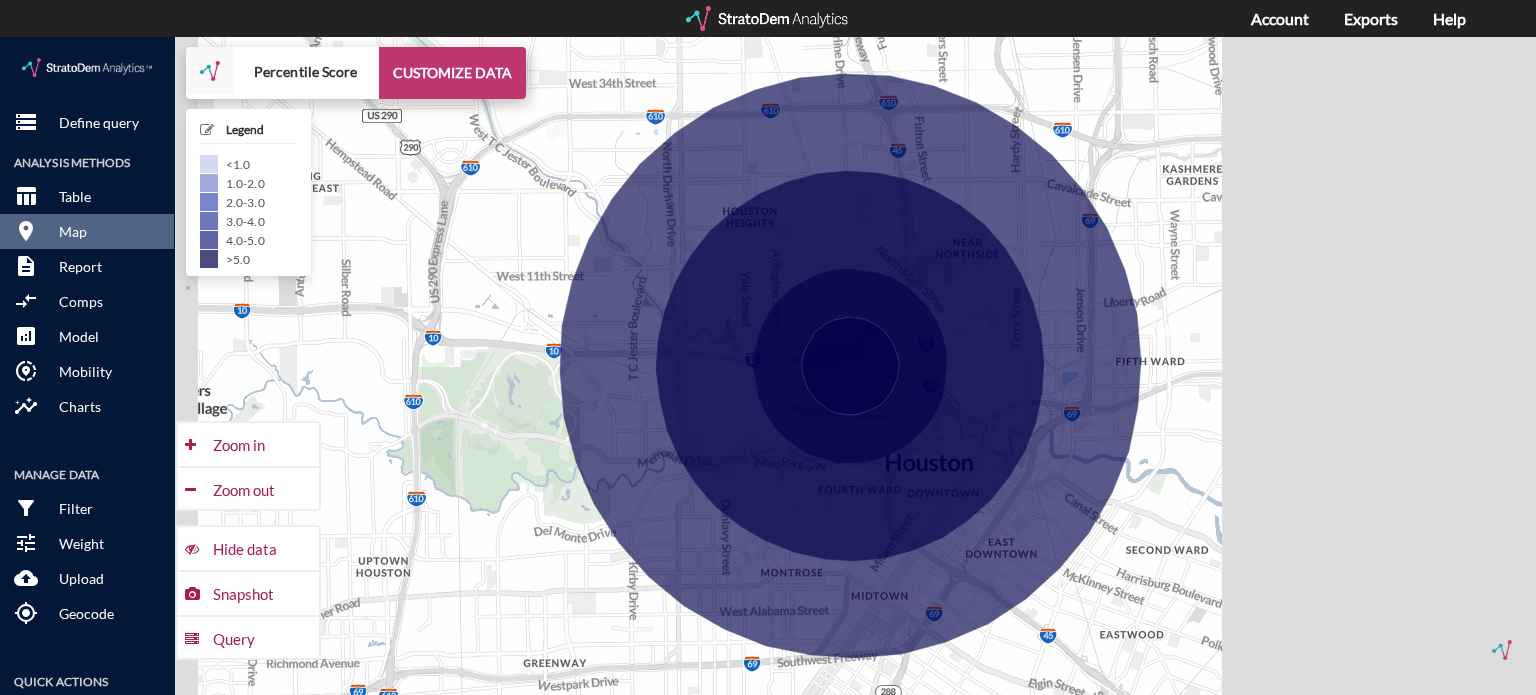 click on "CUSTOMIZE DATA" 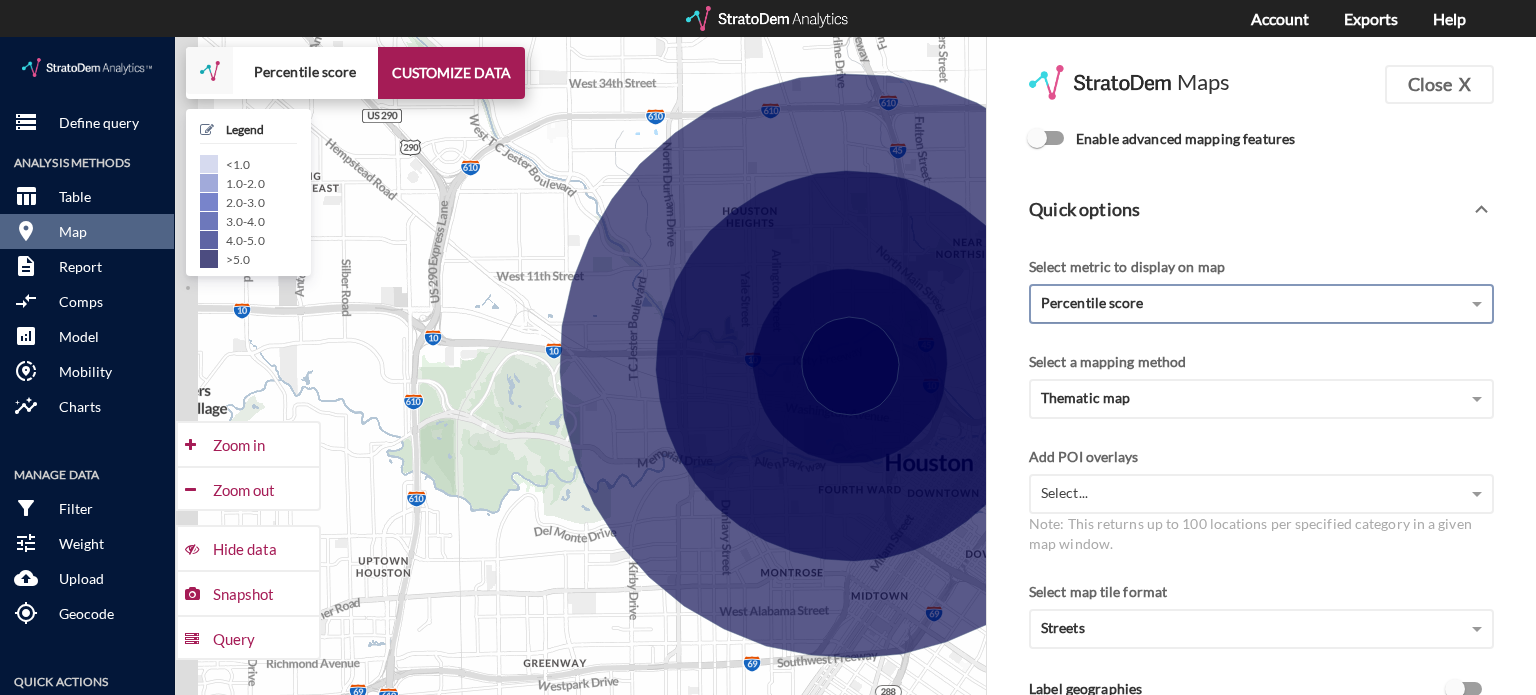 click on "Percentile score" 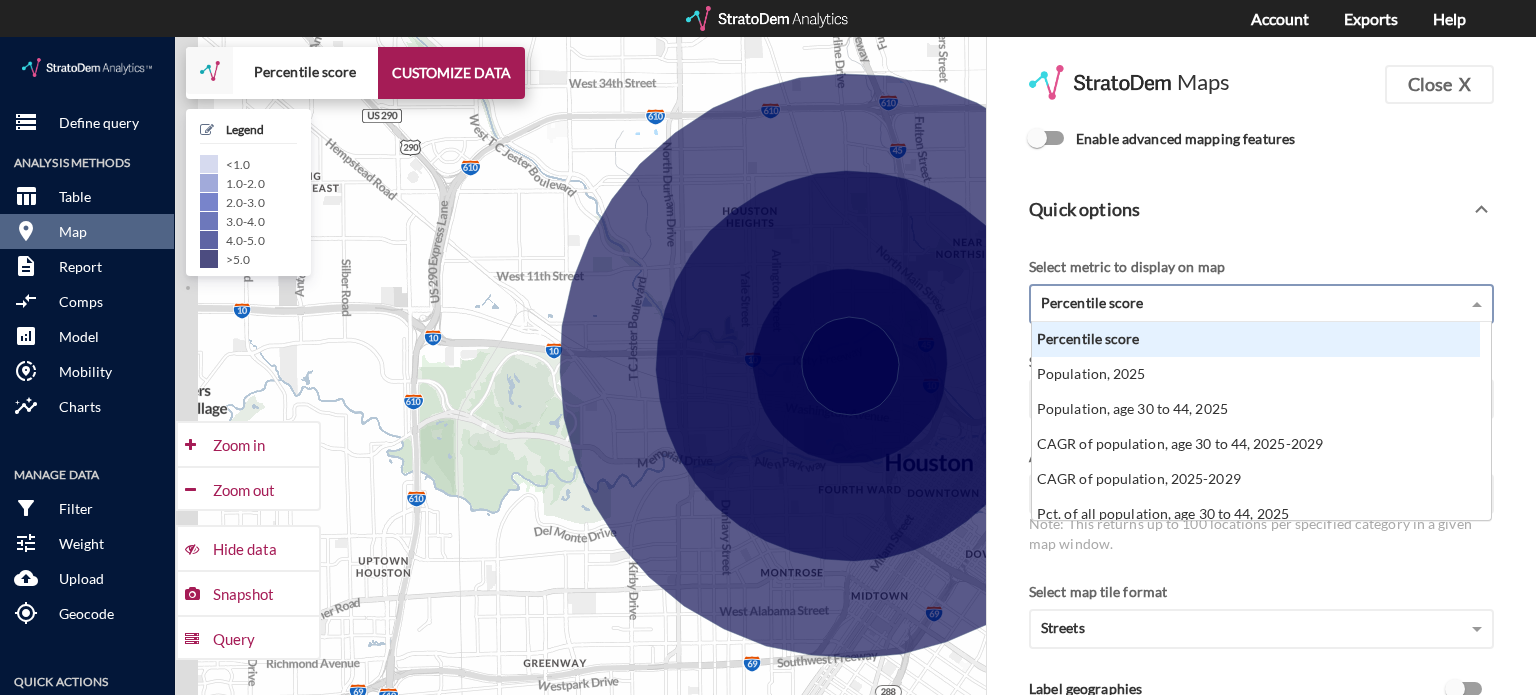 scroll, scrollTop: 16, scrollLeft: 12, axis: both 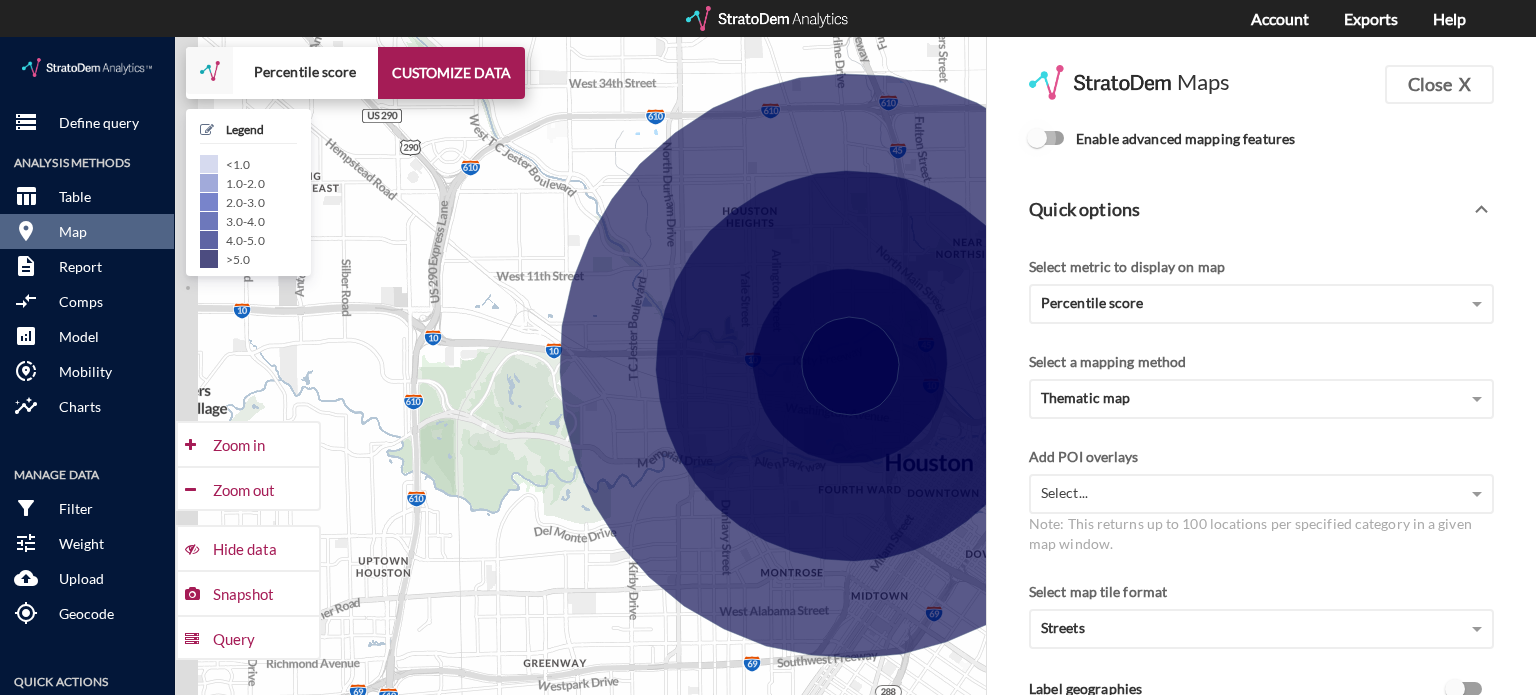 click on "Enable advanced mapping features" 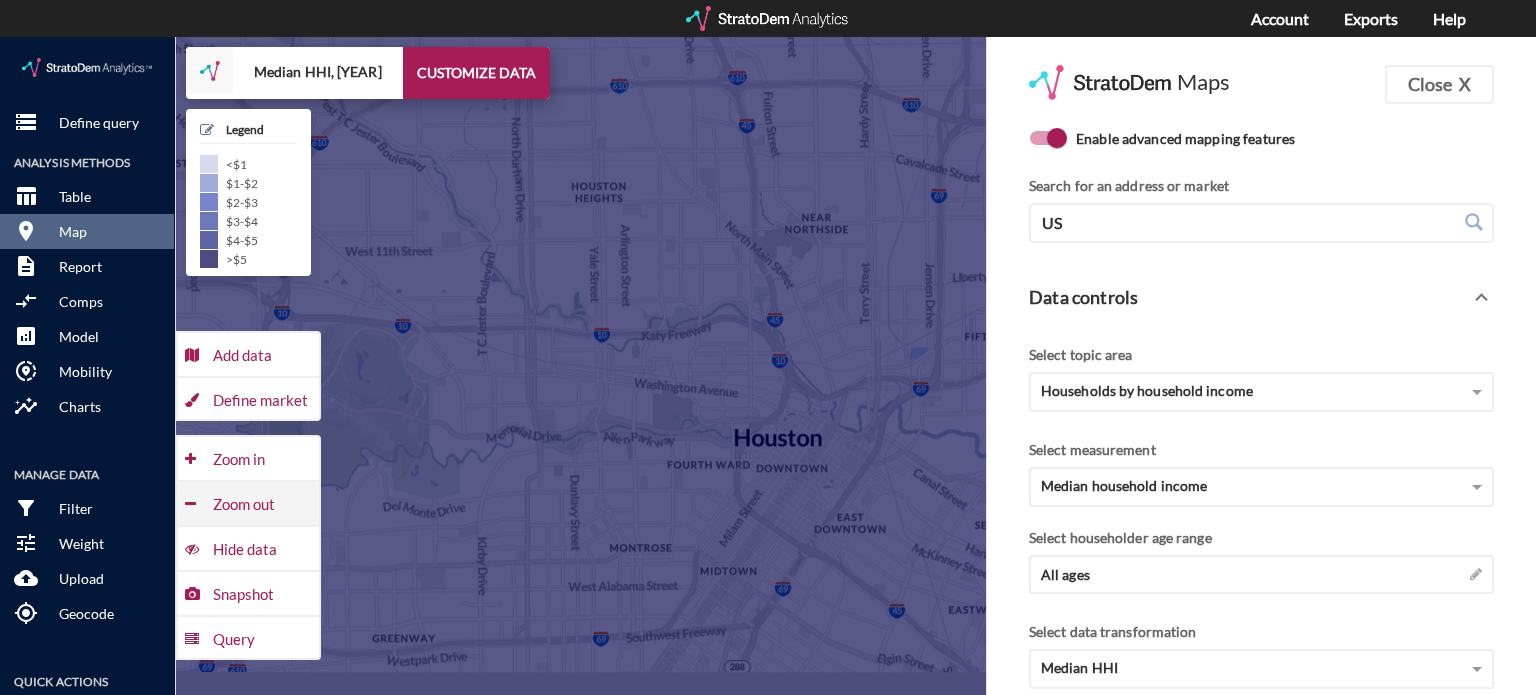 drag, startPoint x: 467, startPoint y: 482, endPoint x: 304, endPoint y: 456, distance: 165.0606 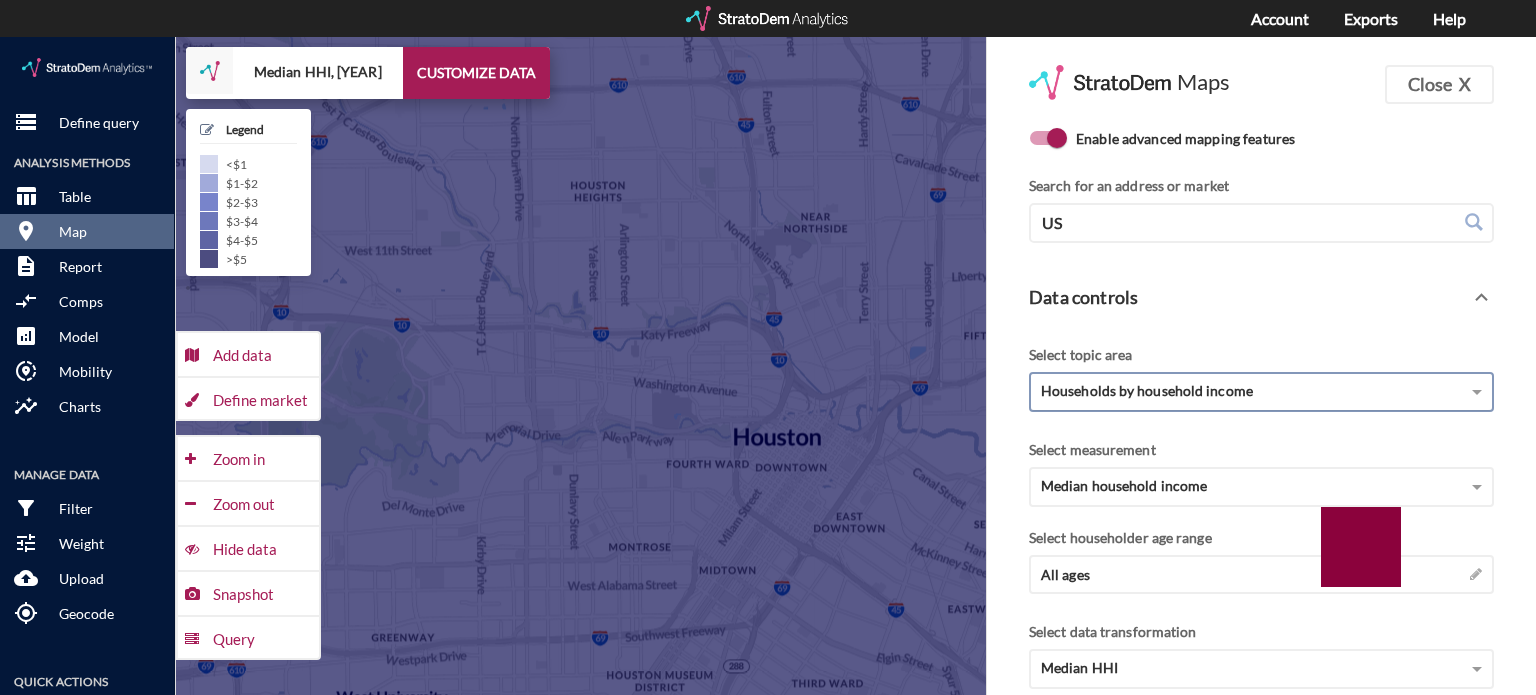 click on "Households by household income" 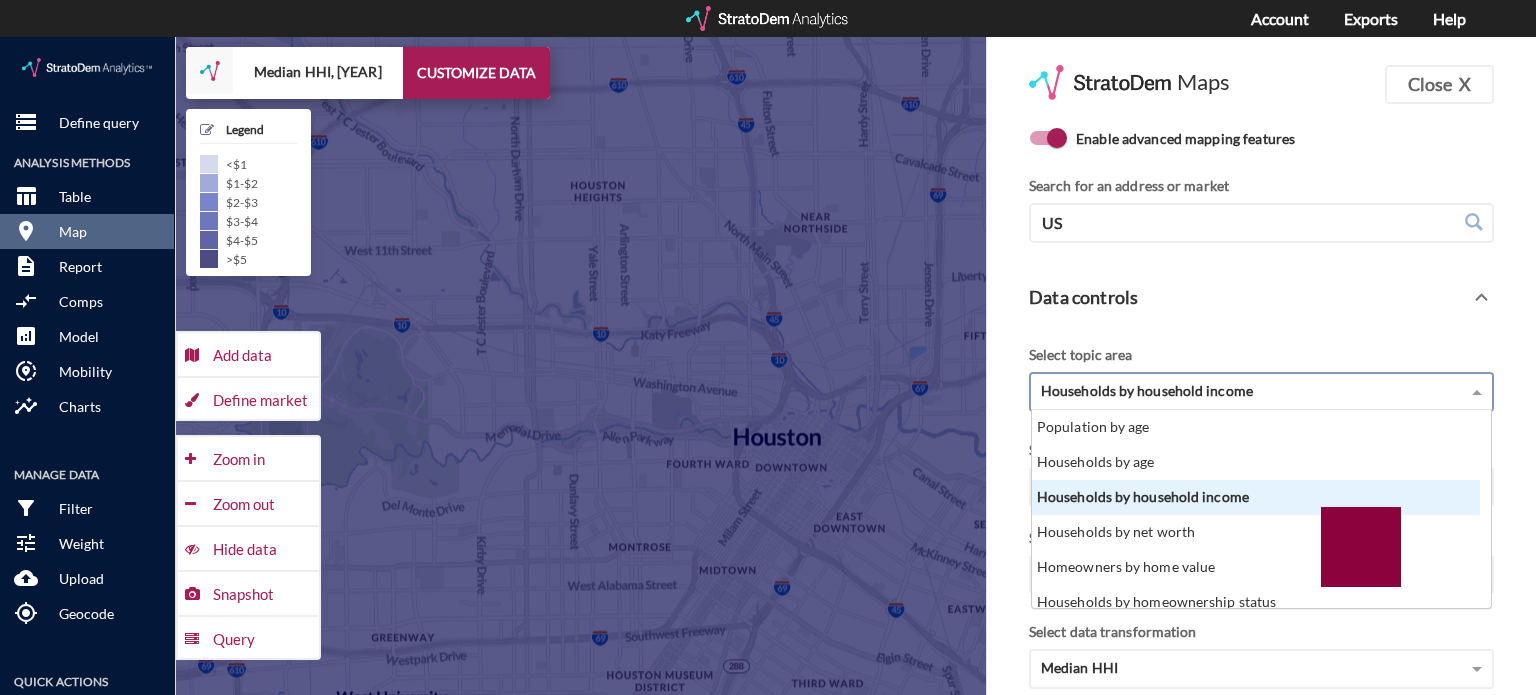 scroll, scrollTop: 16, scrollLeft: 12, axis: both 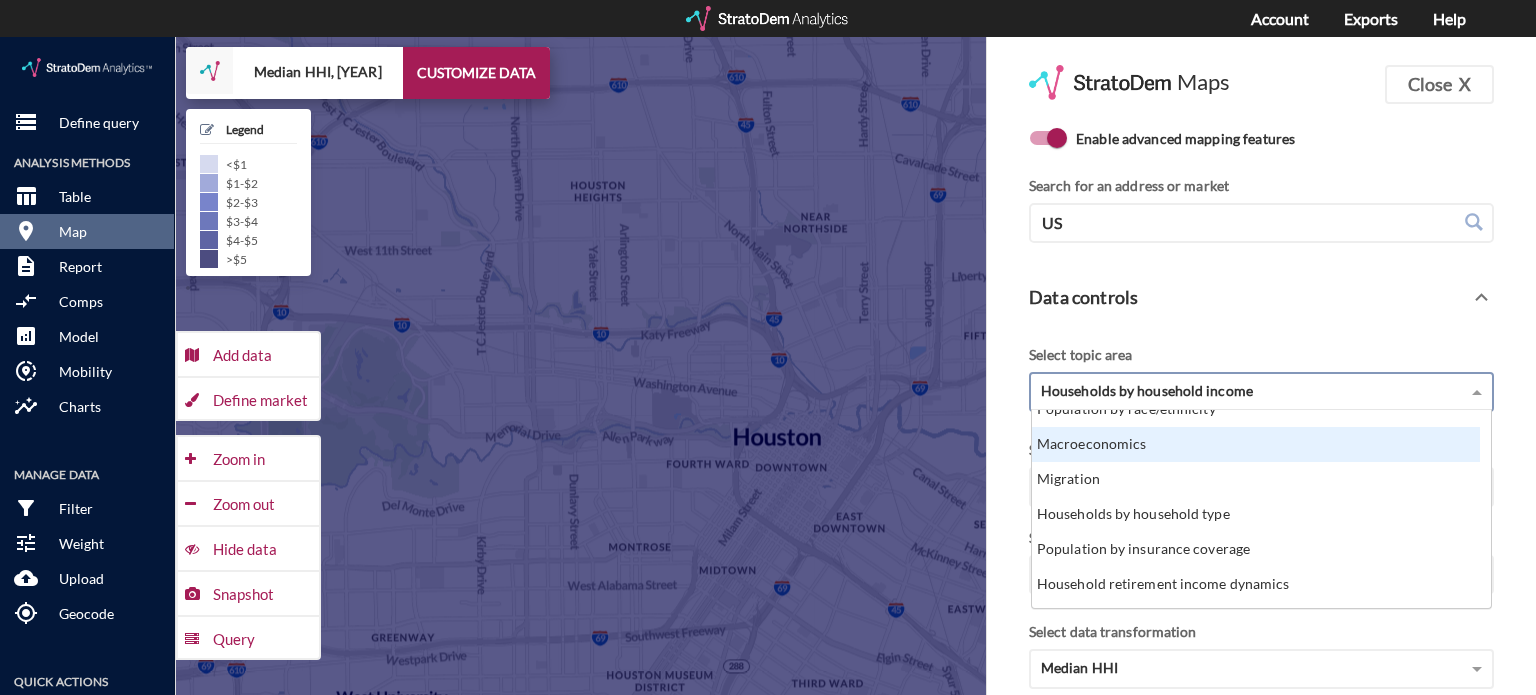 click on "Macroeconomics" 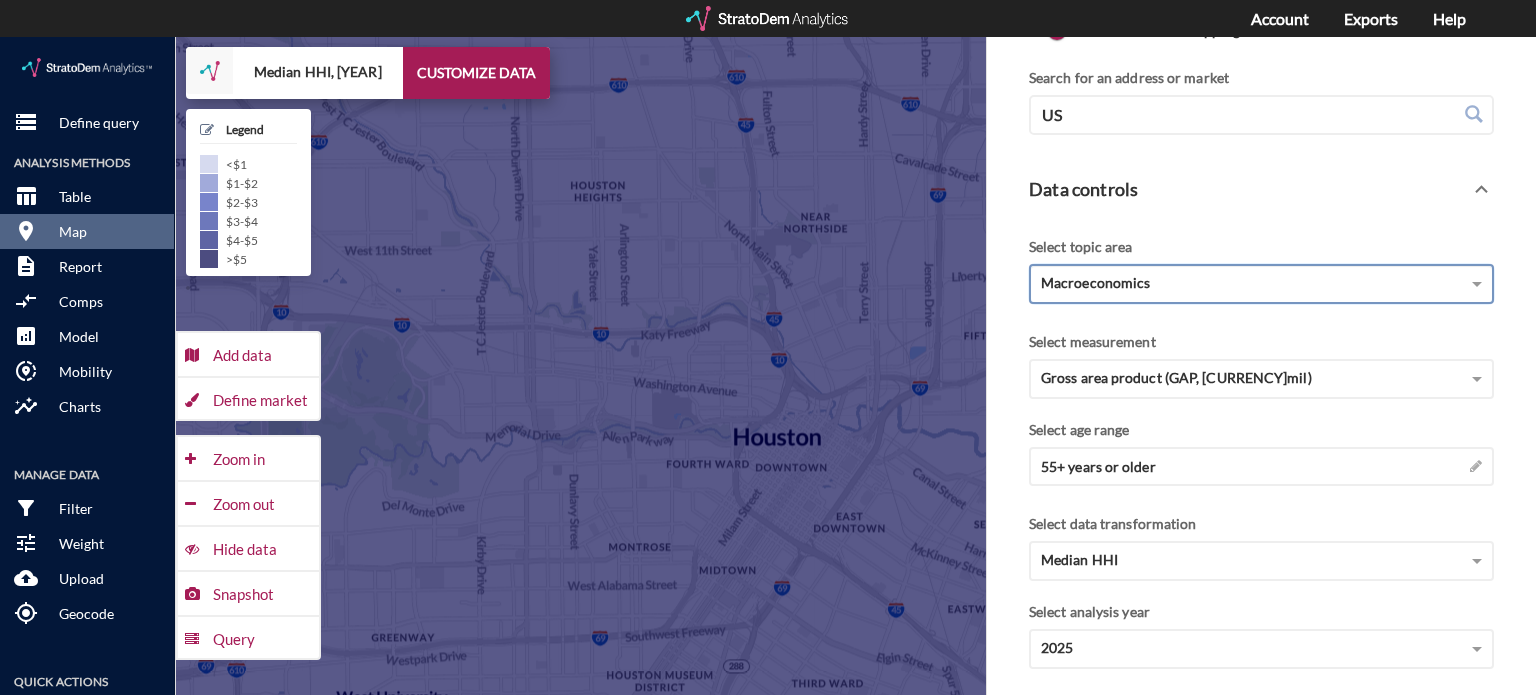 scroll, scrollTop: 110, scrollLeft: 0, axis: vertical 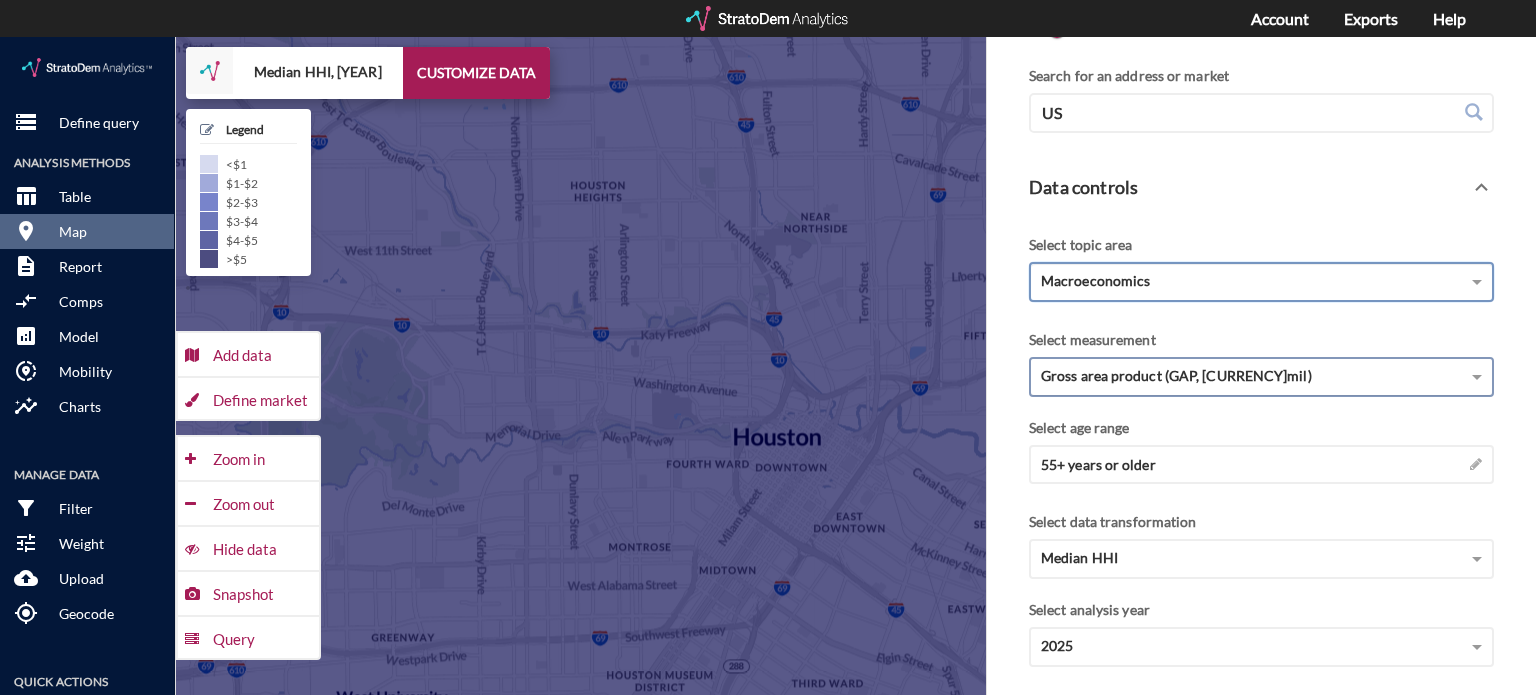 click on "Gross area product (GAP, [CURRENCY]mil)" 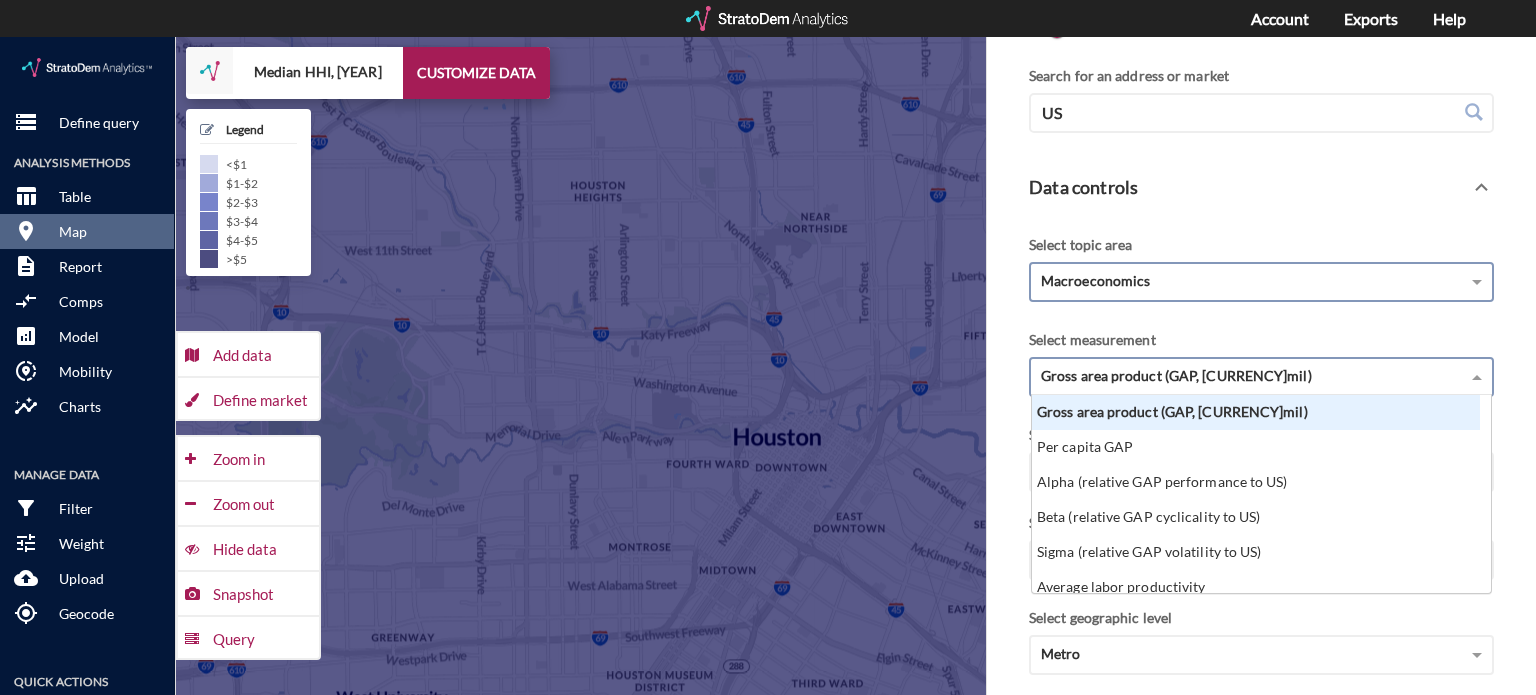 scroll, scrollTop: 16, scrollLeft: 12, axis: both 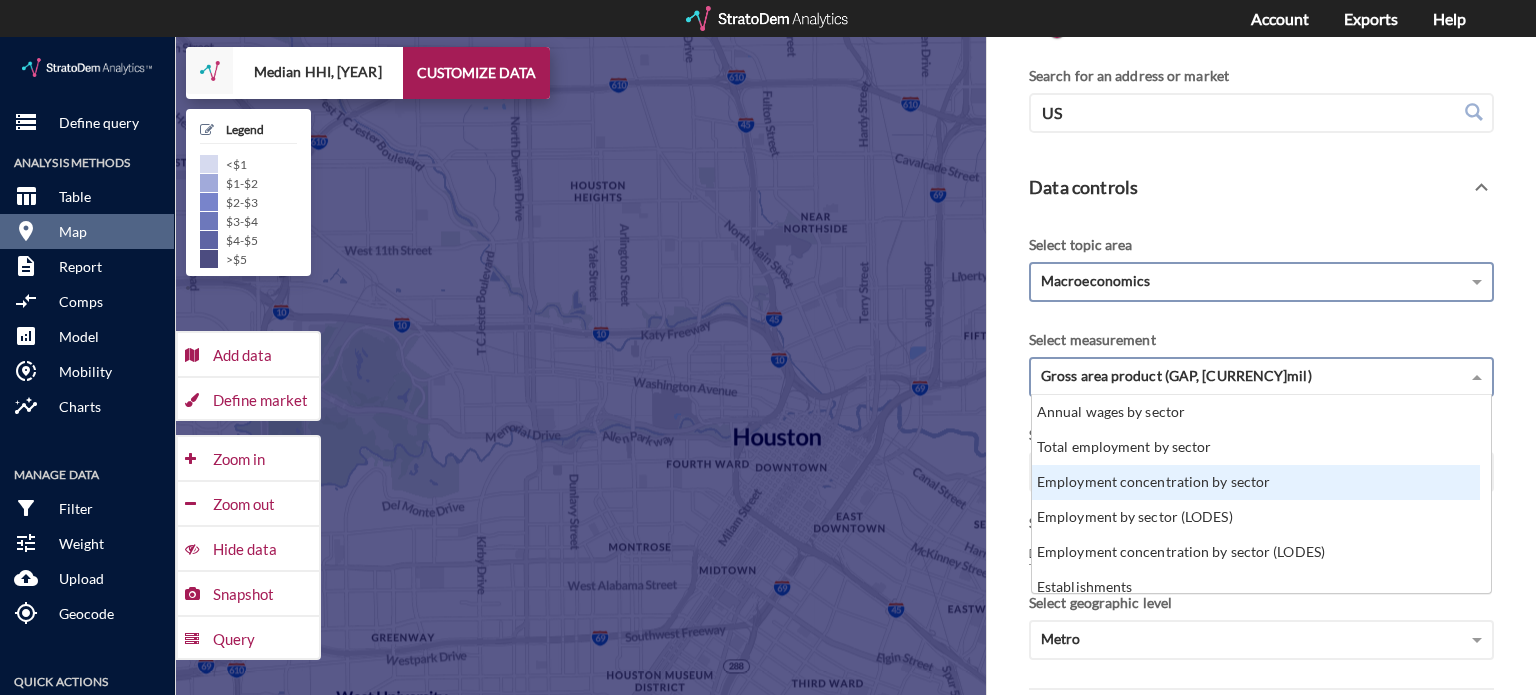 click on "Employment concentration by sector" 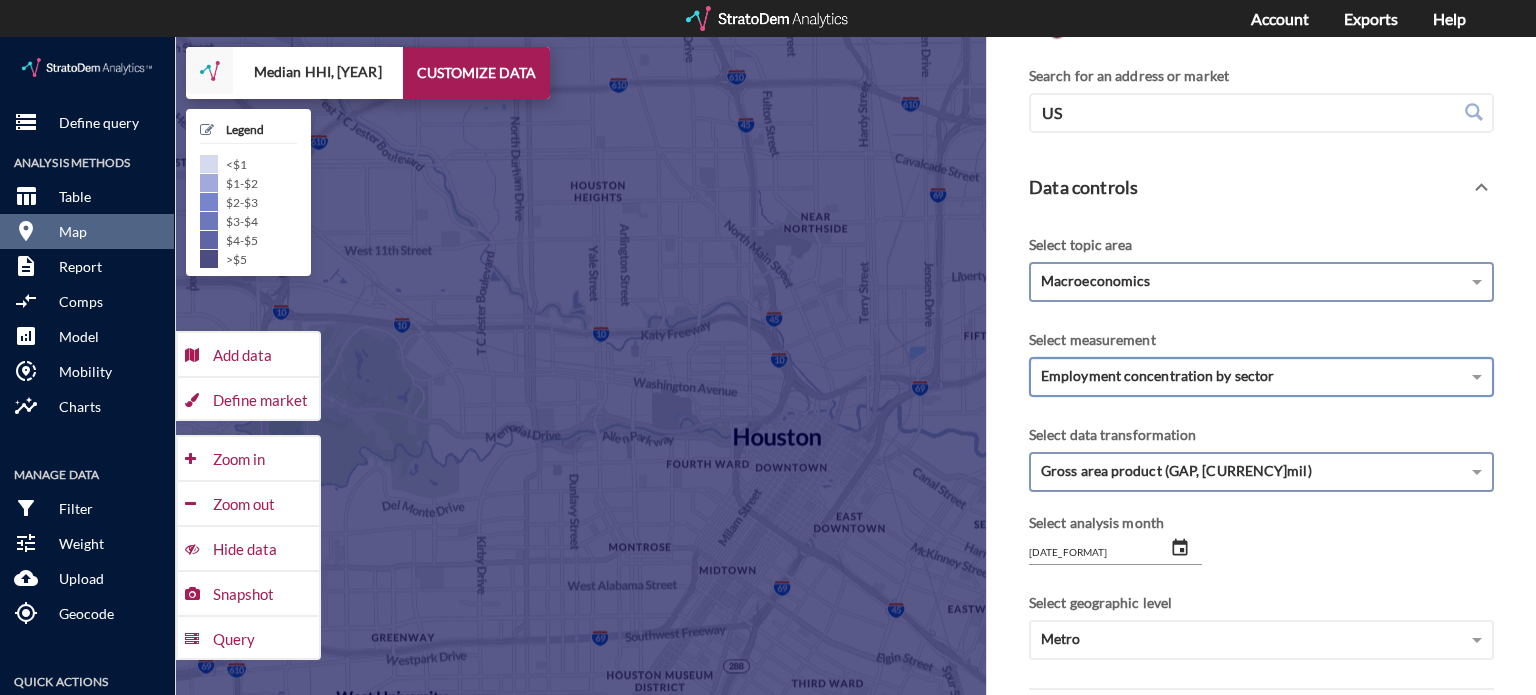 click on "Select data transformation" 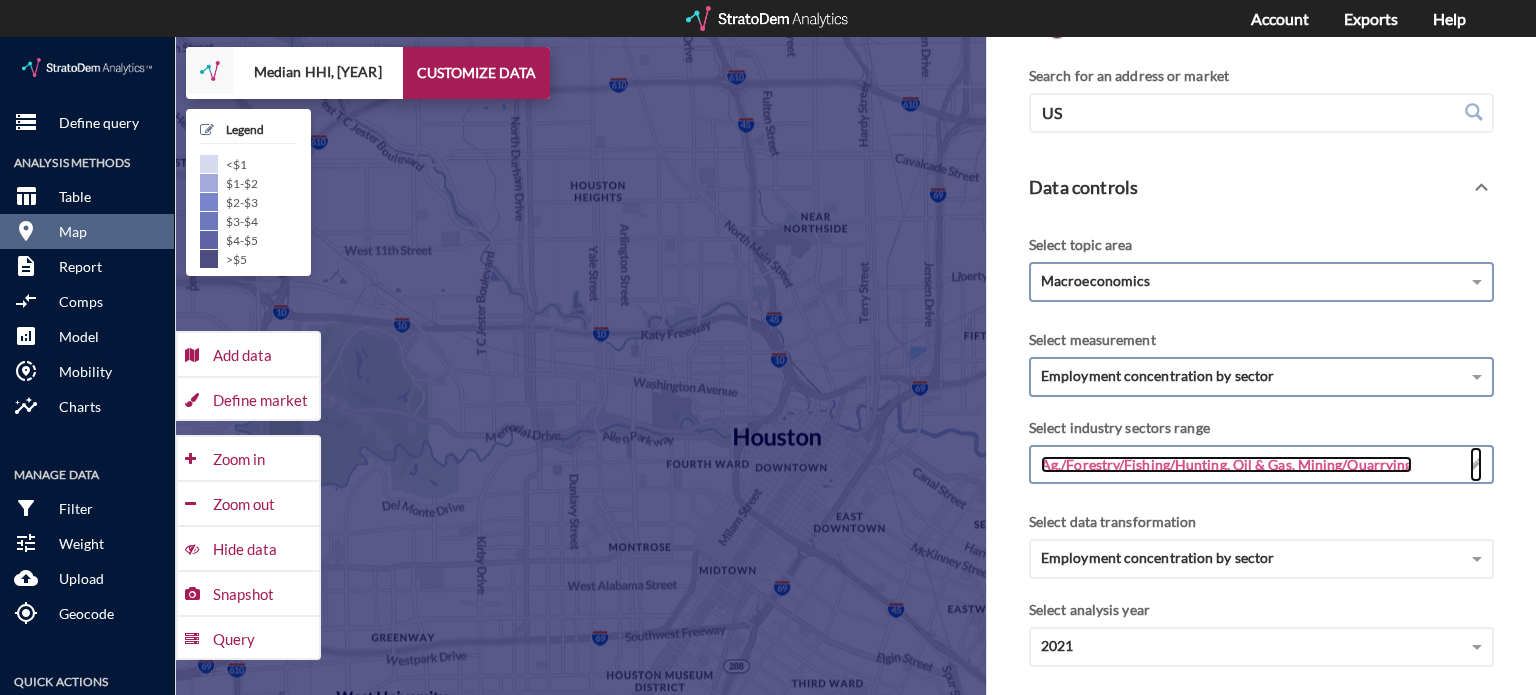 click on "Ag./Forestry/Fishing/Hunting, Oil & Gas, Mining/Quarrying" 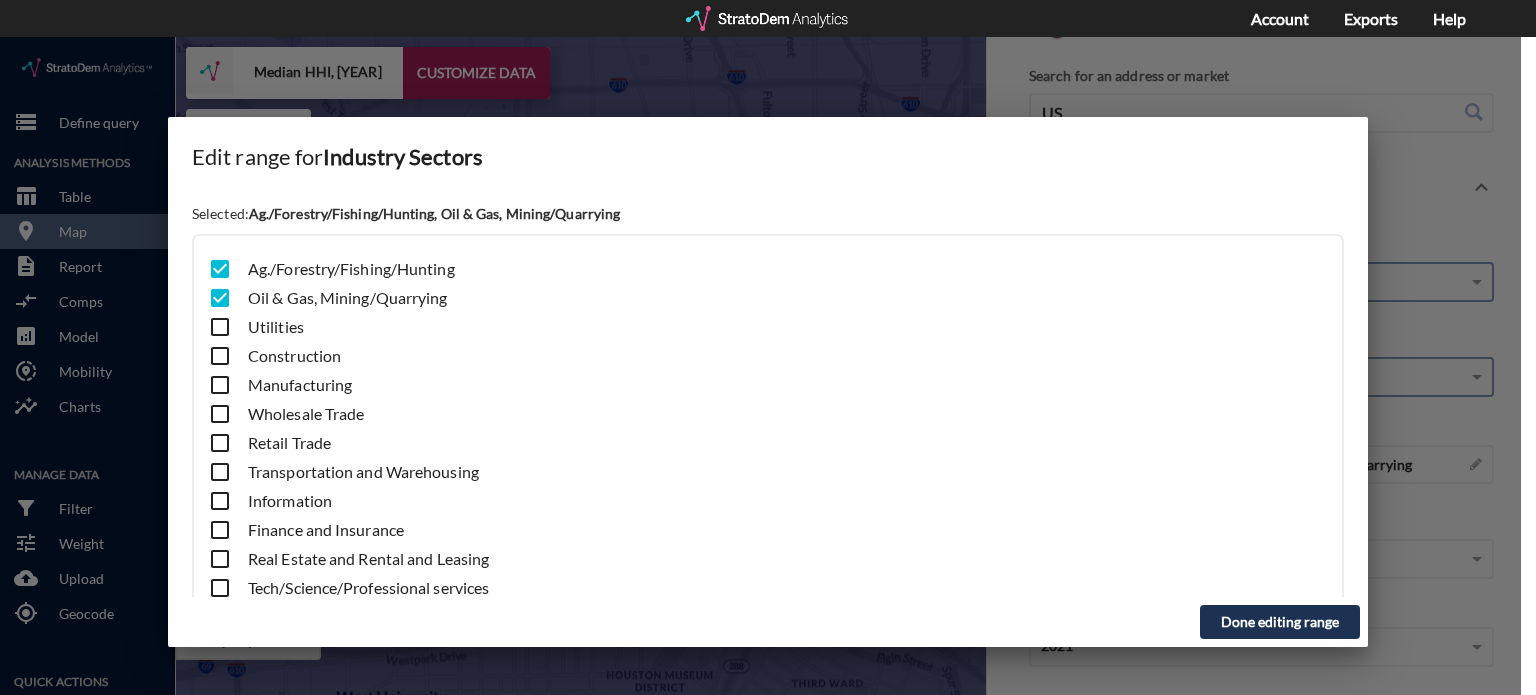 click 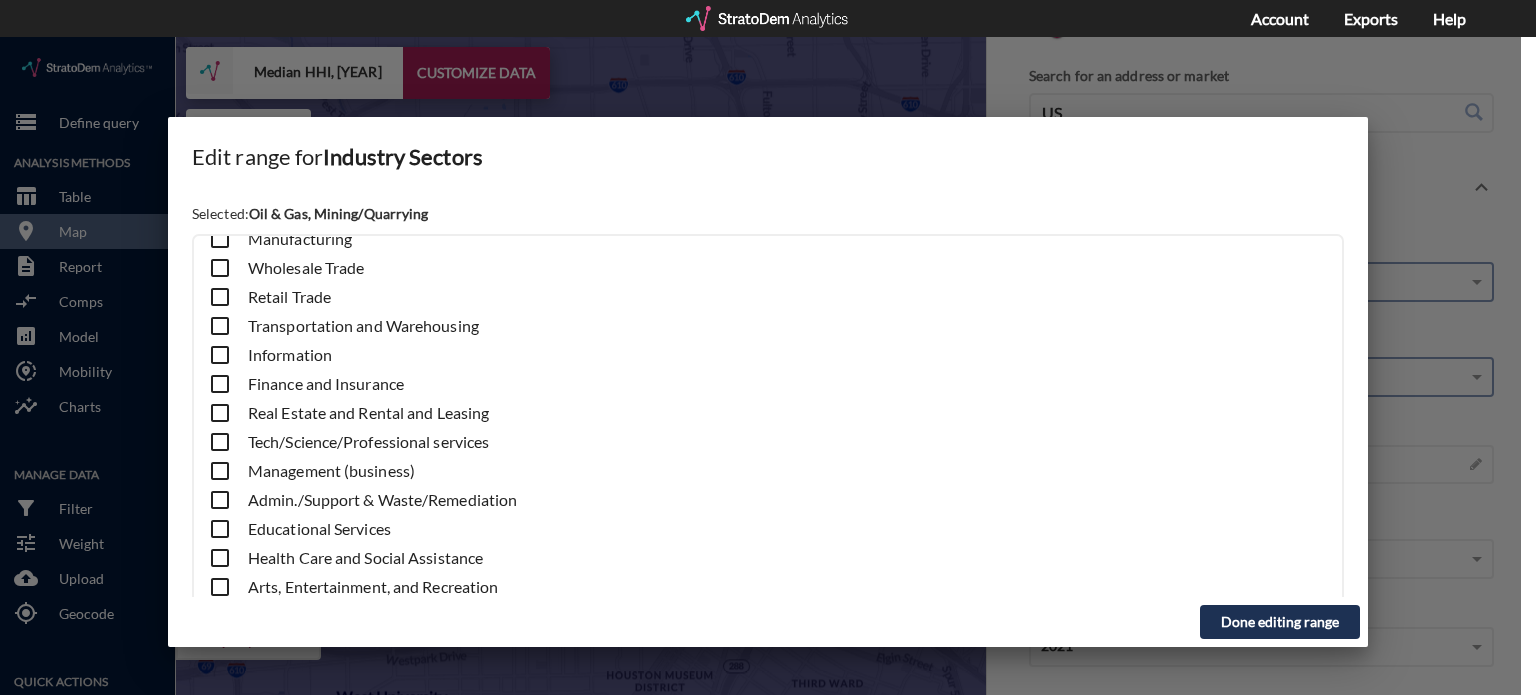 scroll, scrollTop: 147, scrollLeft: 0, axis: vertical 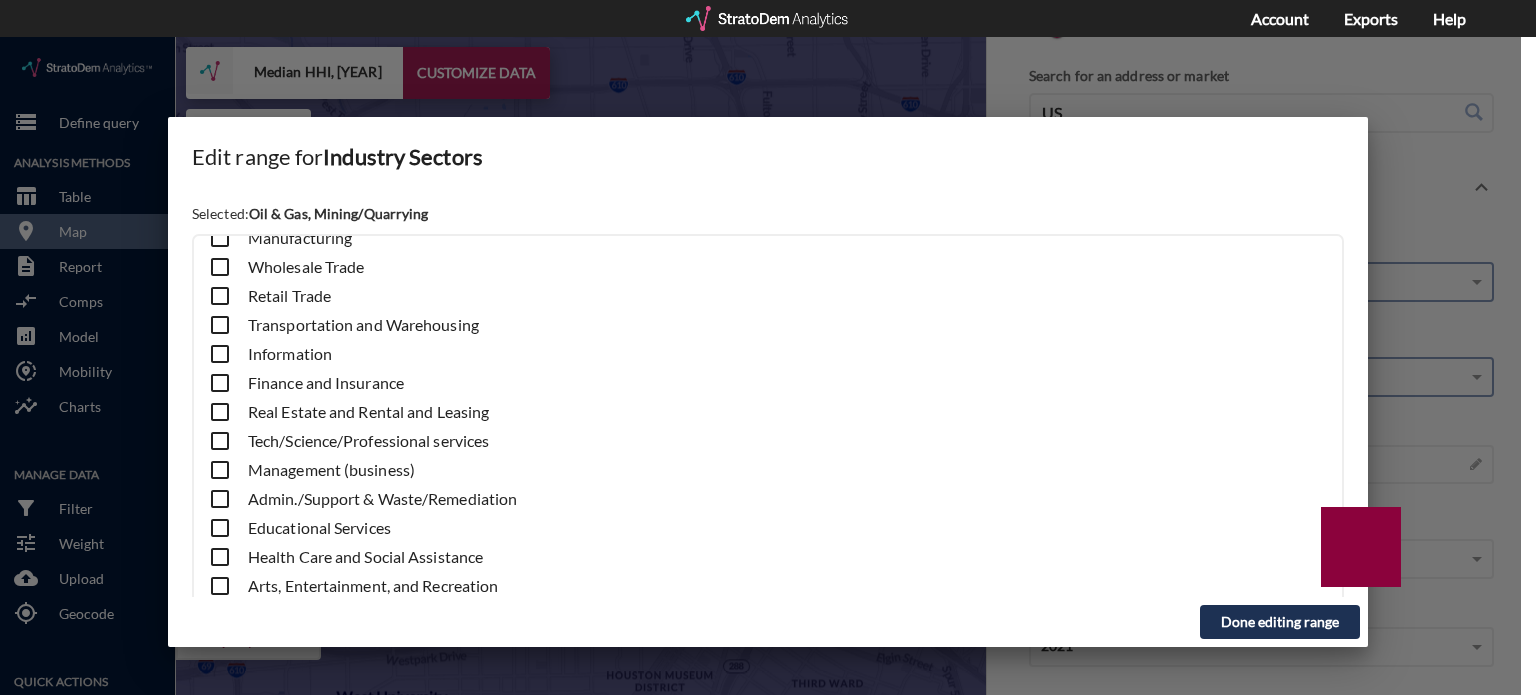 click on "Done editing range" 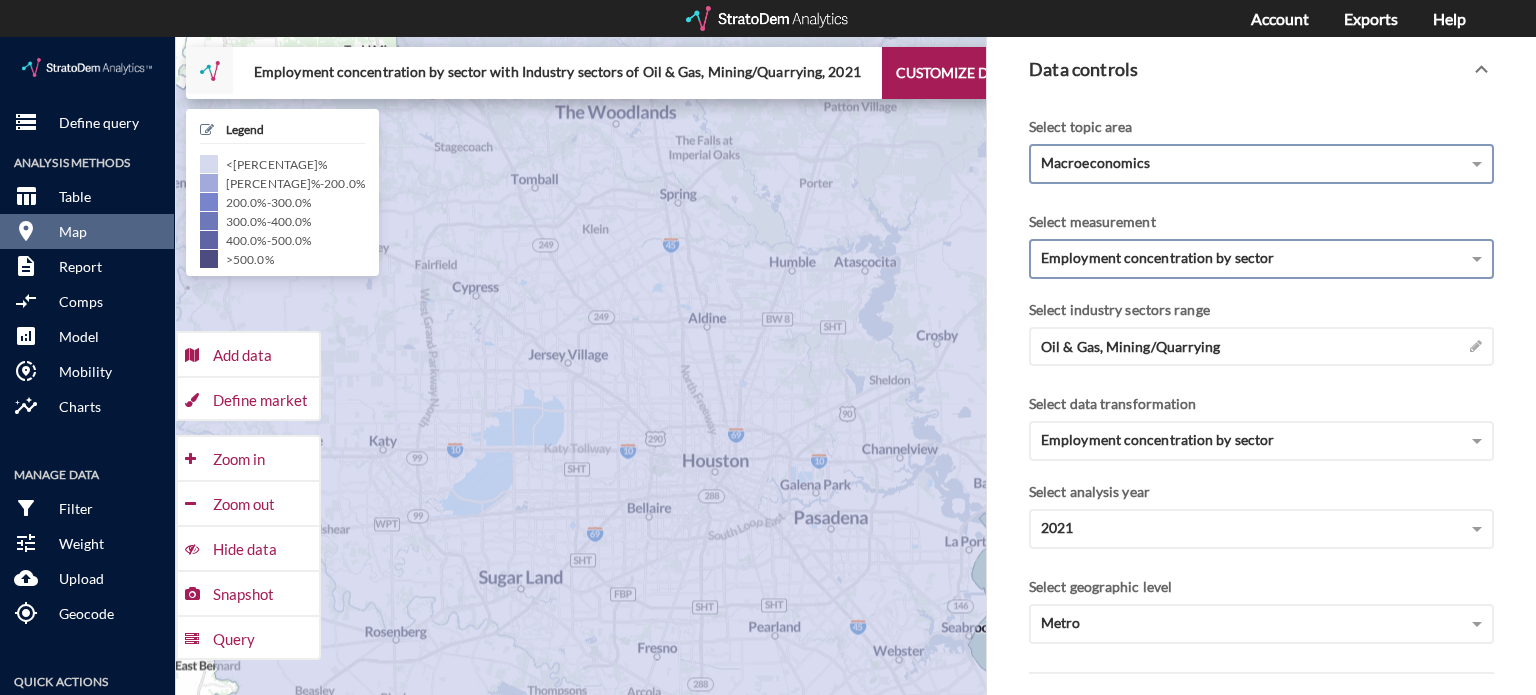 scroll, scrollTop: 228, scrollLeft: 0, axis: vertical 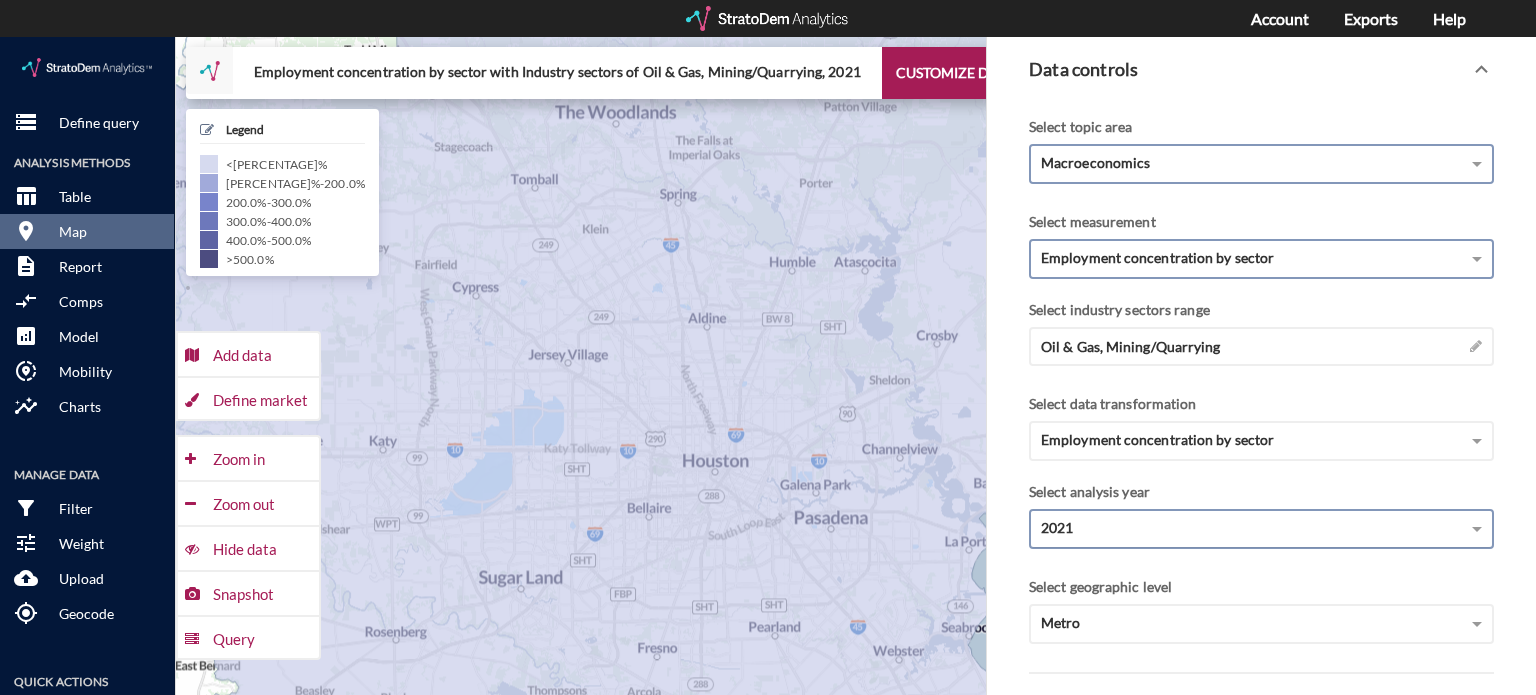 click on "2021" 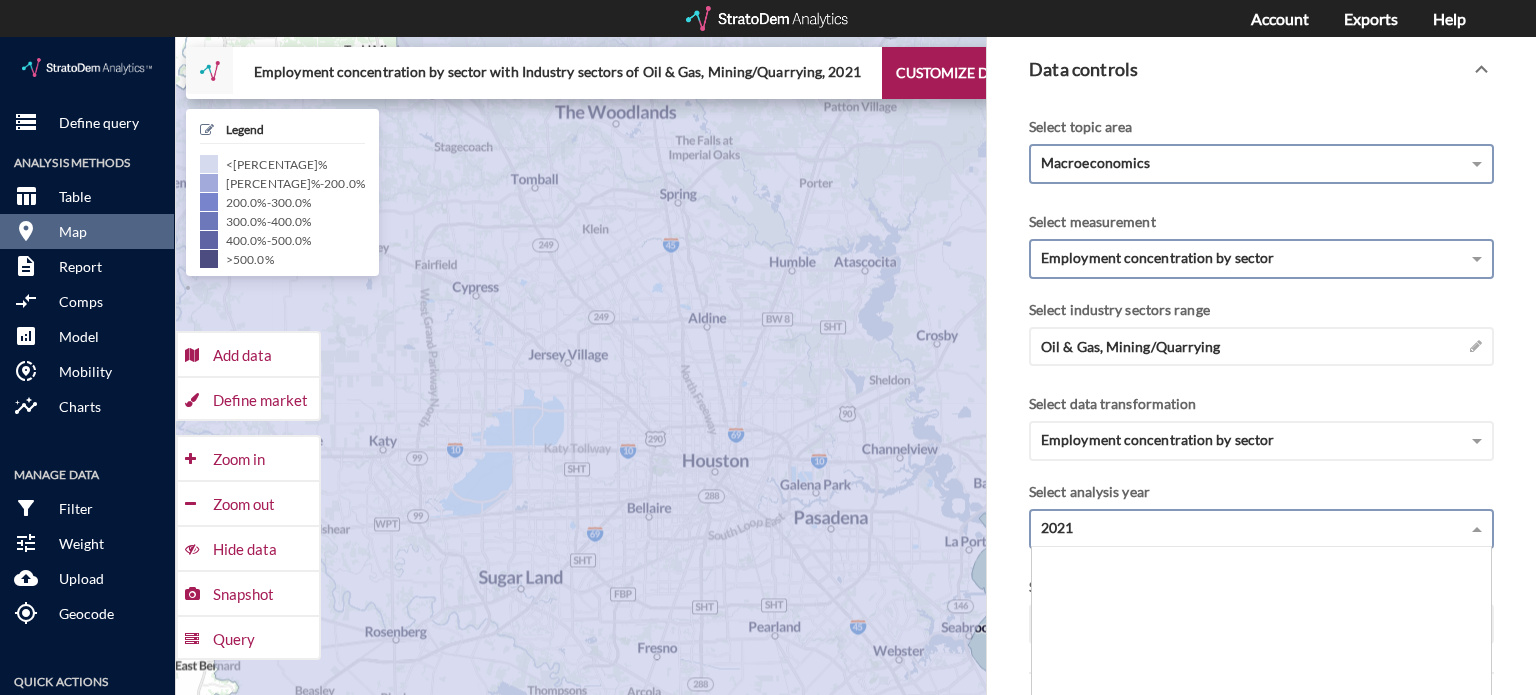 scroll, scrollTop: 220, scrollLeft: 0, axis: vertical 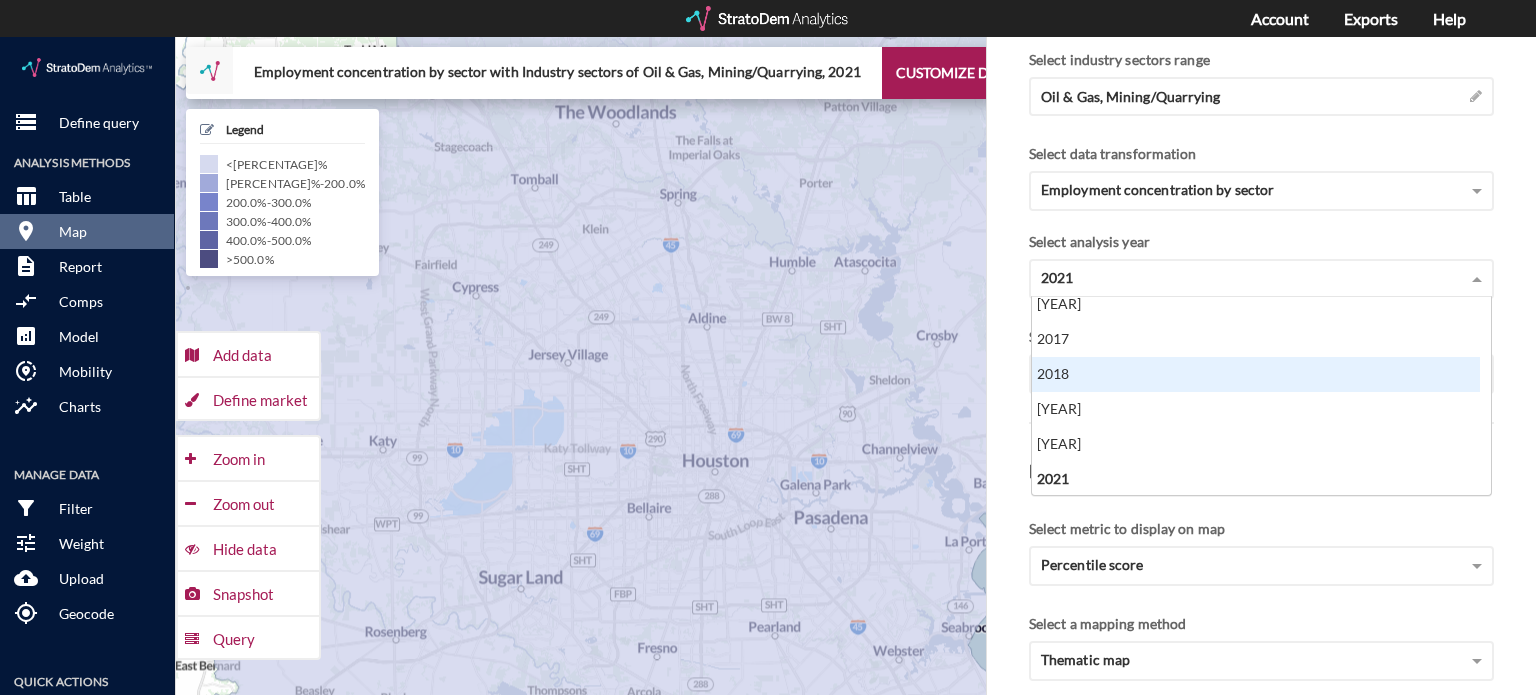 click on "Select topic area Macroeconomics Select measurement Employment concentration by sector Select age range 55+ years or older → Select industry sectors range Oil & Gas, Mining/Quarrying → Select data transformation Employment concentration by sector Select analysis year 2021 2015 2016 2017 2018 2019 2020 2021 Select the end year Select... Select the end year Select... Select geographic level Metro Select a scenario ​ Mapping customization Select metric to display on map Percentile score Select a mapping method Thematic map Add POI overlays Select... Note: This returns up to 100 locations per specified category in a given map window. Select map tile format Streets Label geographies Note: For performance and readability, data labels will only be displayed on views with 200 or fewer geographic regions." 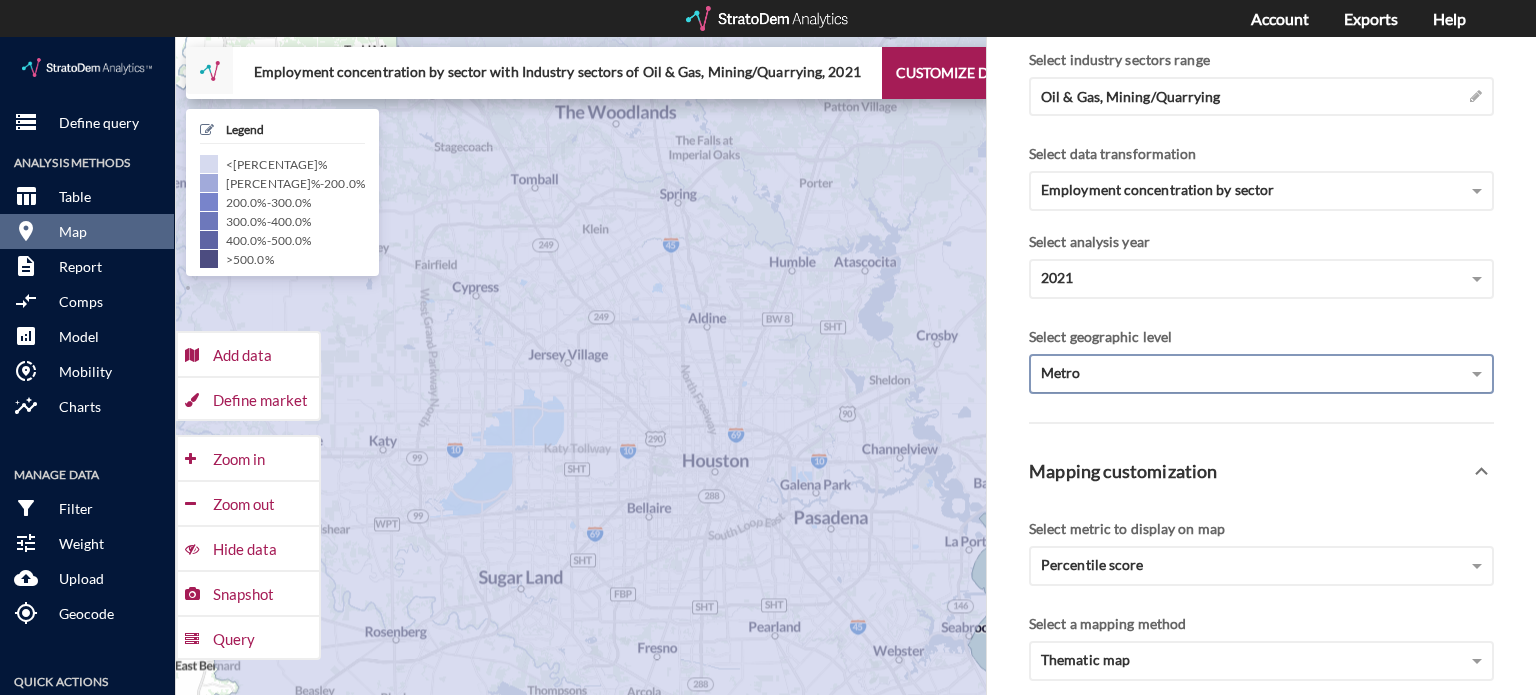 click on "Metro" 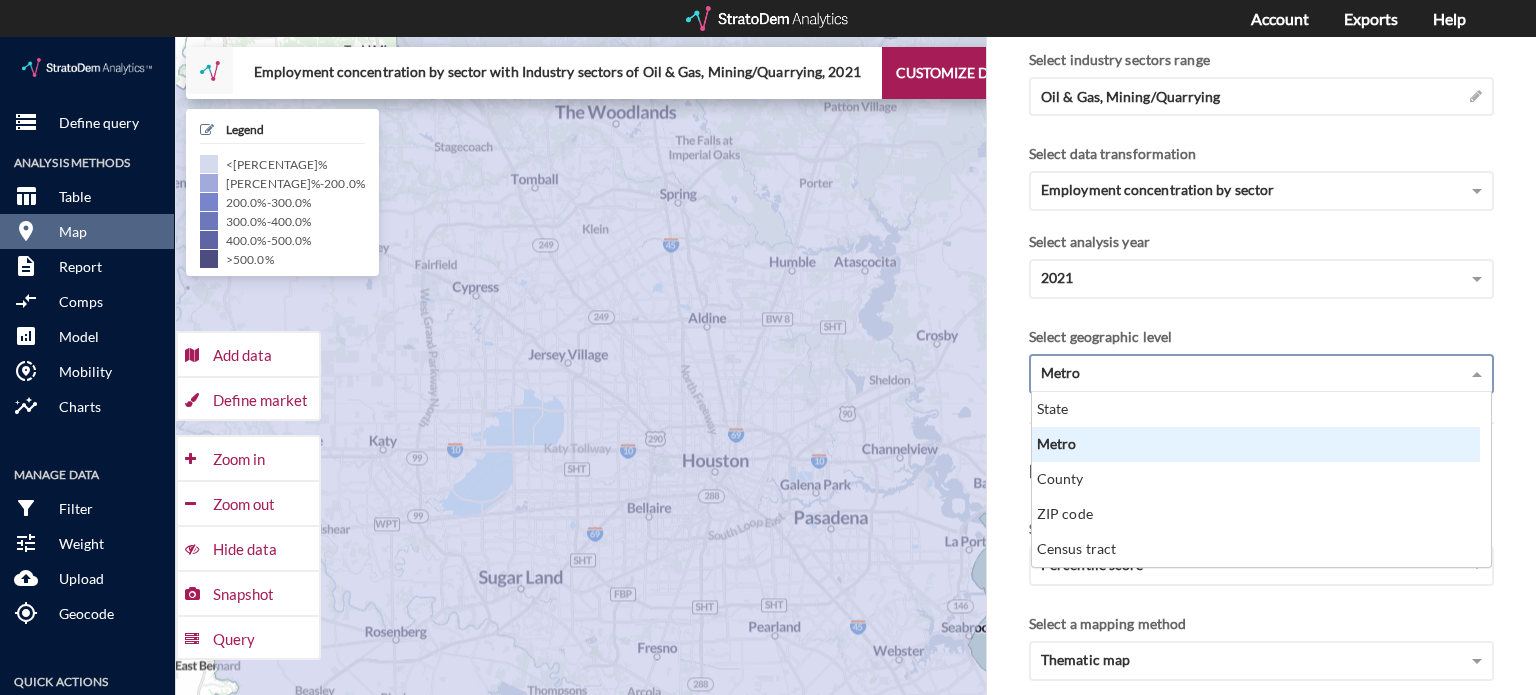 scroll, scrollTop: 16, scrollLeft: 12, axis: both 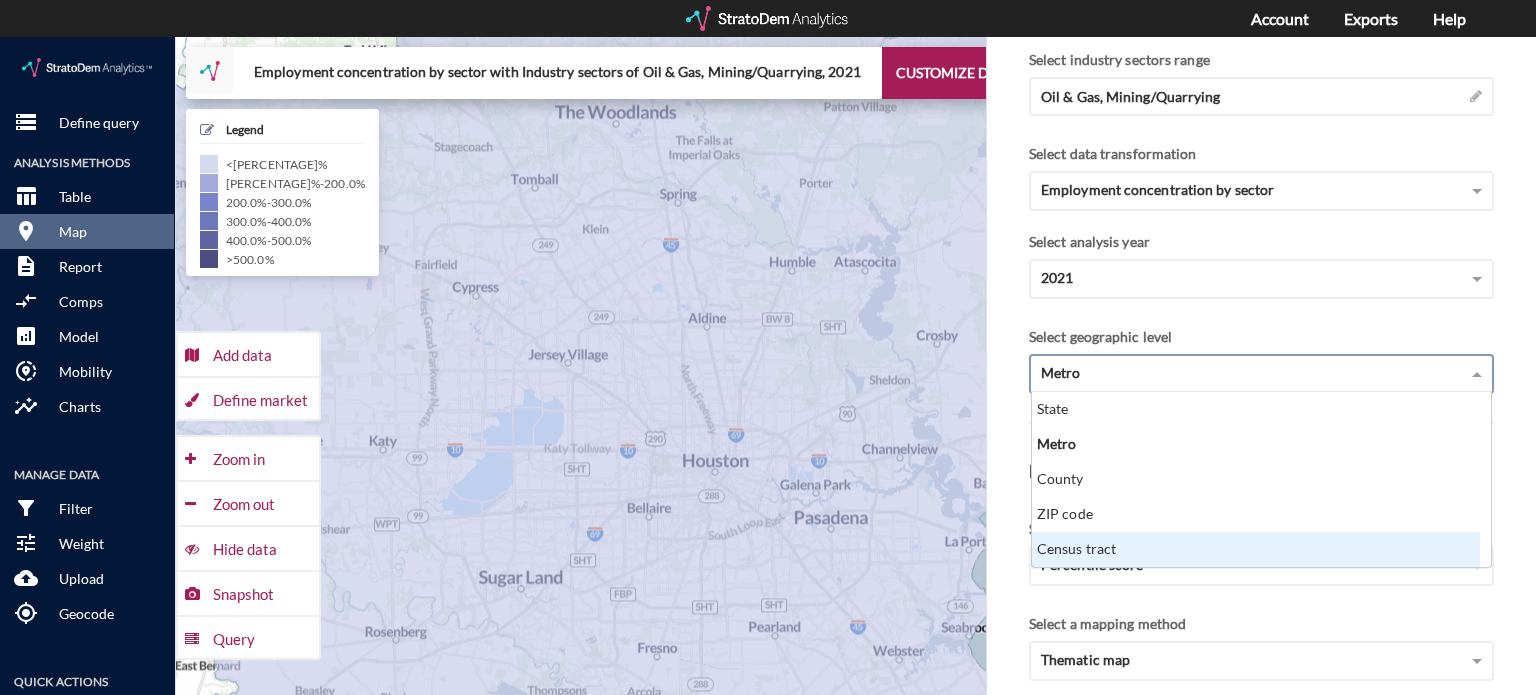 click on "Census tract" 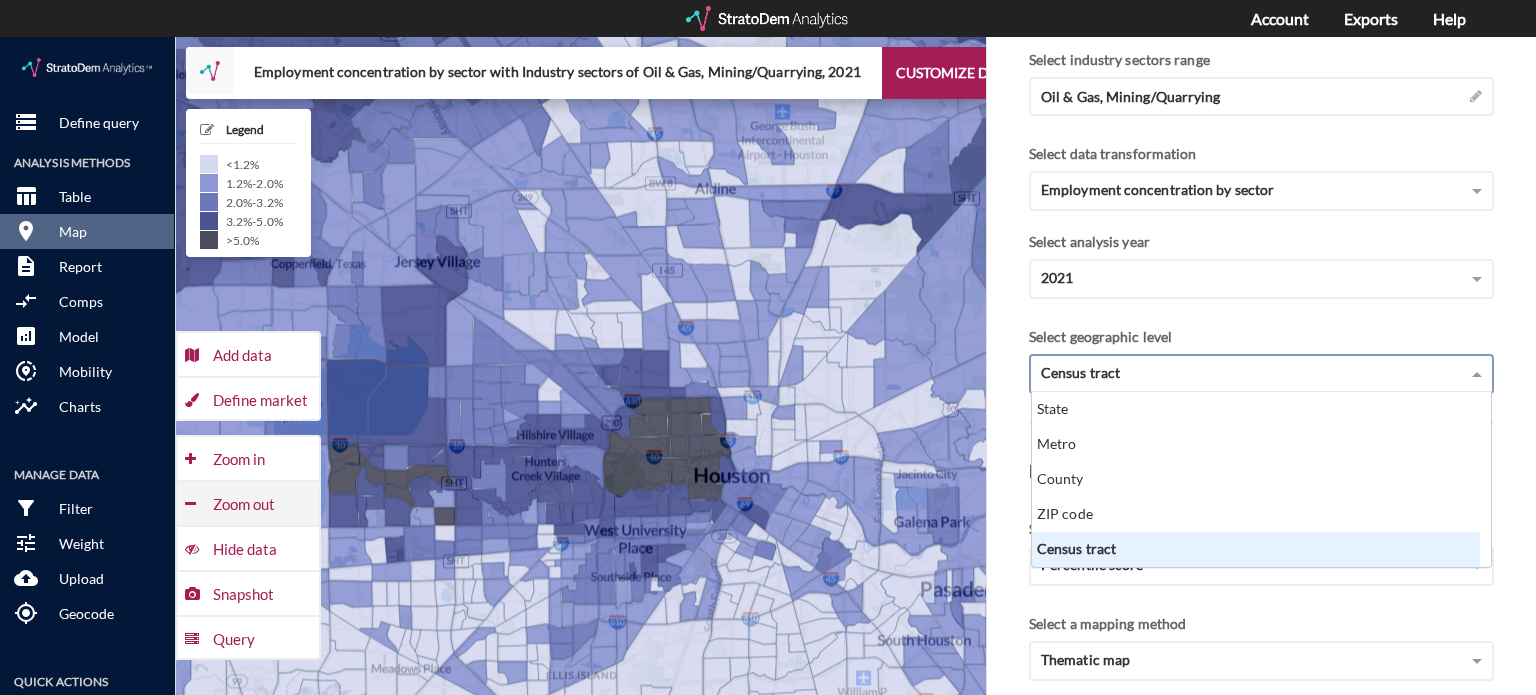 scroll, scrollTop: 16, scrollLeft: 12, axis: both 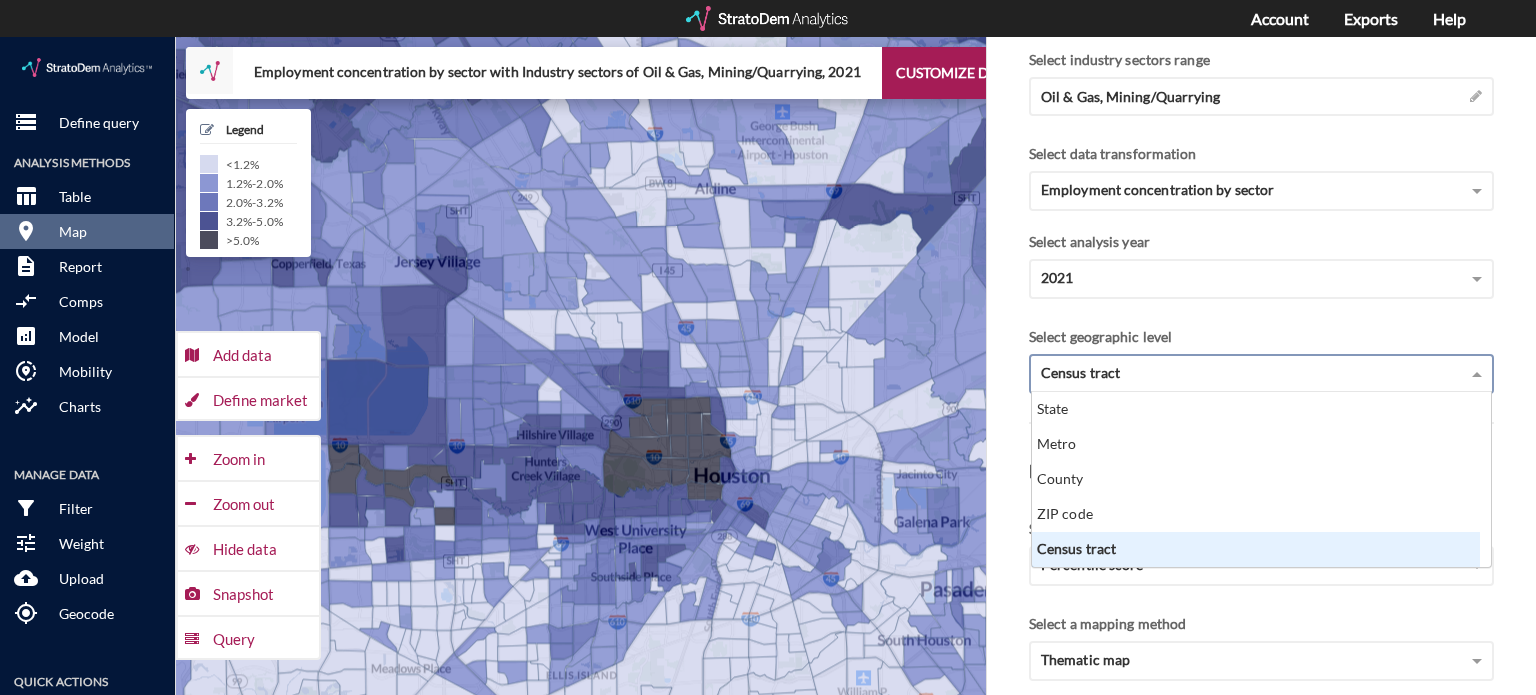 click on "Select a mapping method" 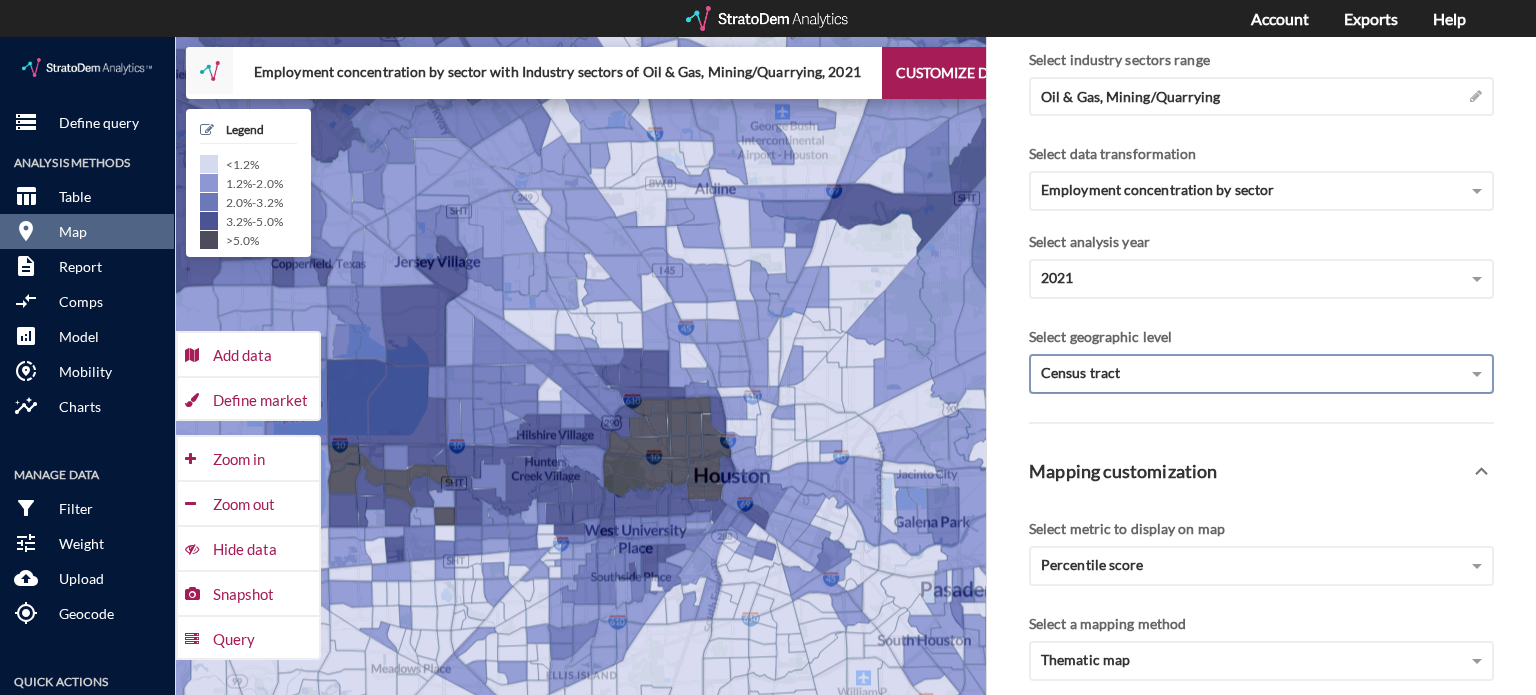 click on "Census tract" 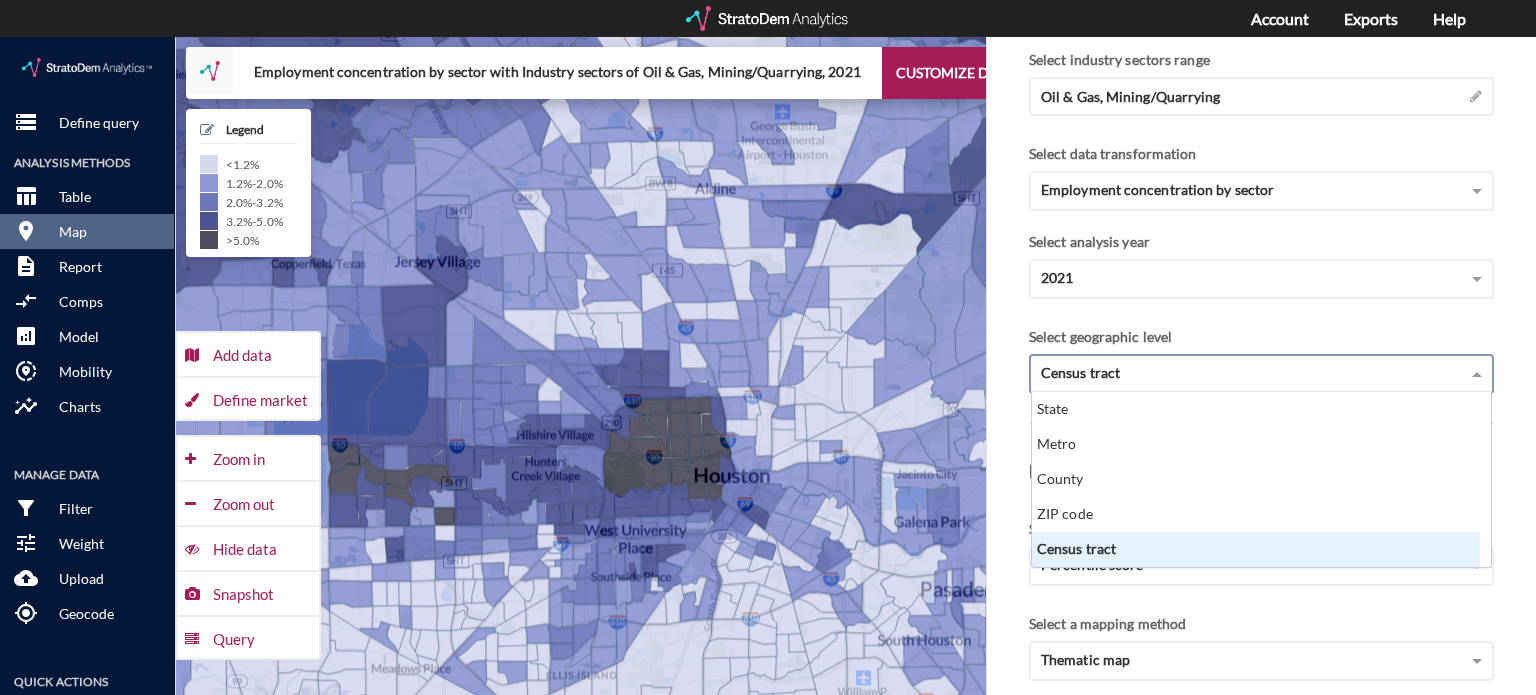 scroll, scrollTop: 16, scrollLeft: 12, axis: both 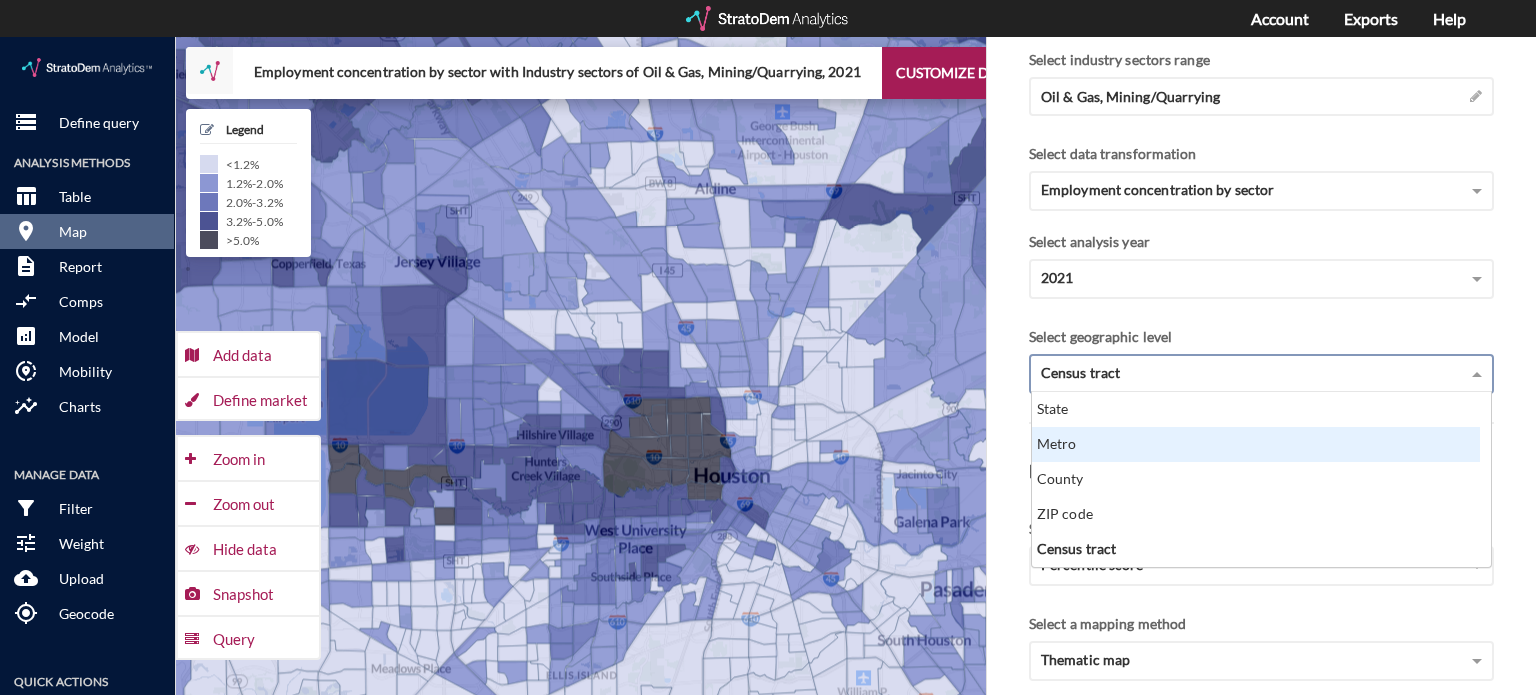 click on "Metro" 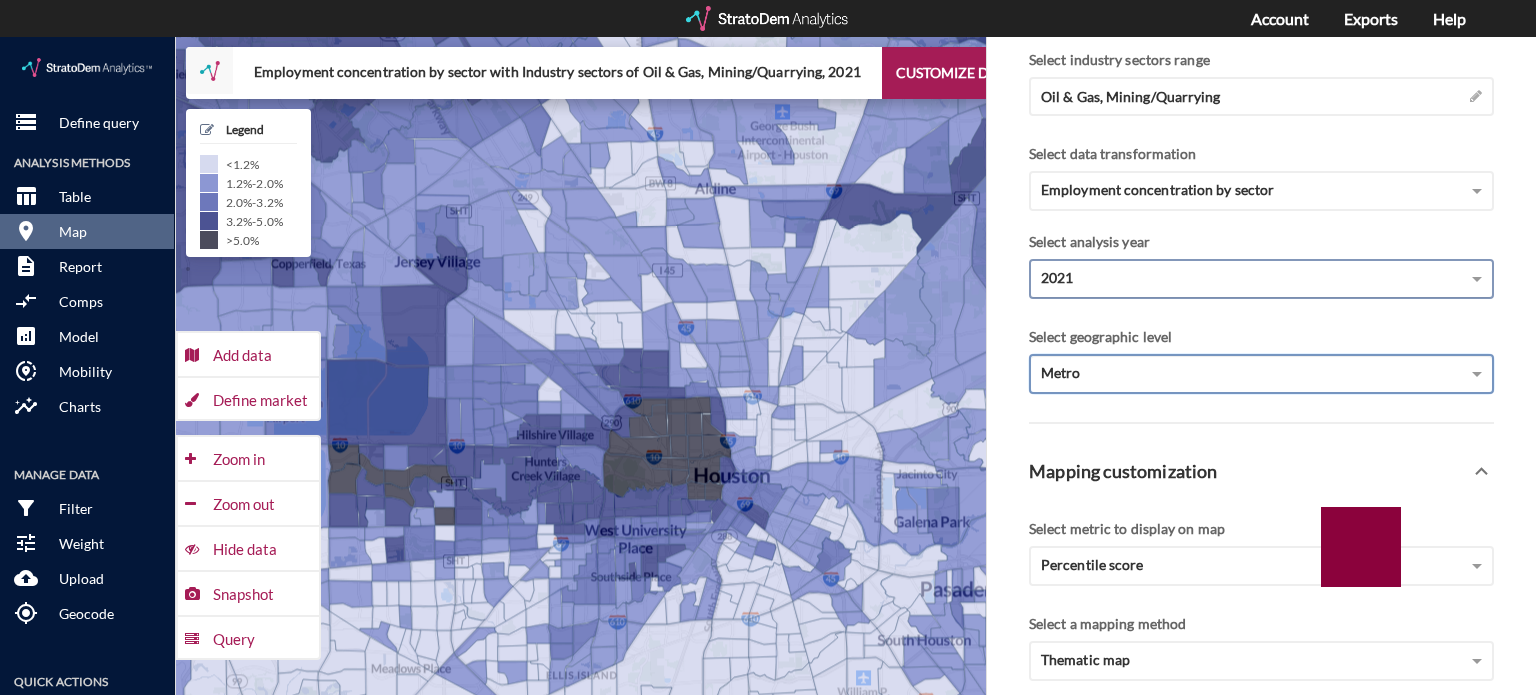 click on "2021" 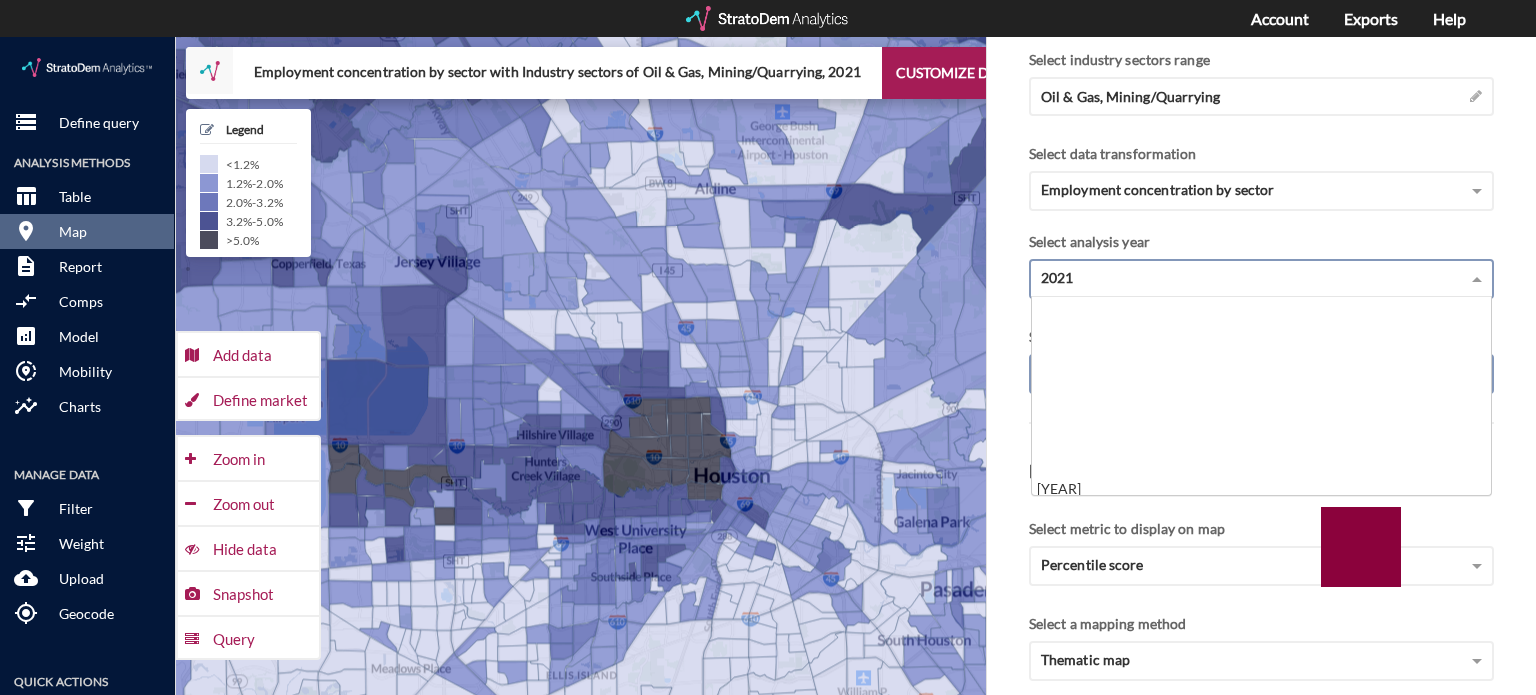 scroll, scrollTop: 220, scrollLeft: 0, axis: vertical 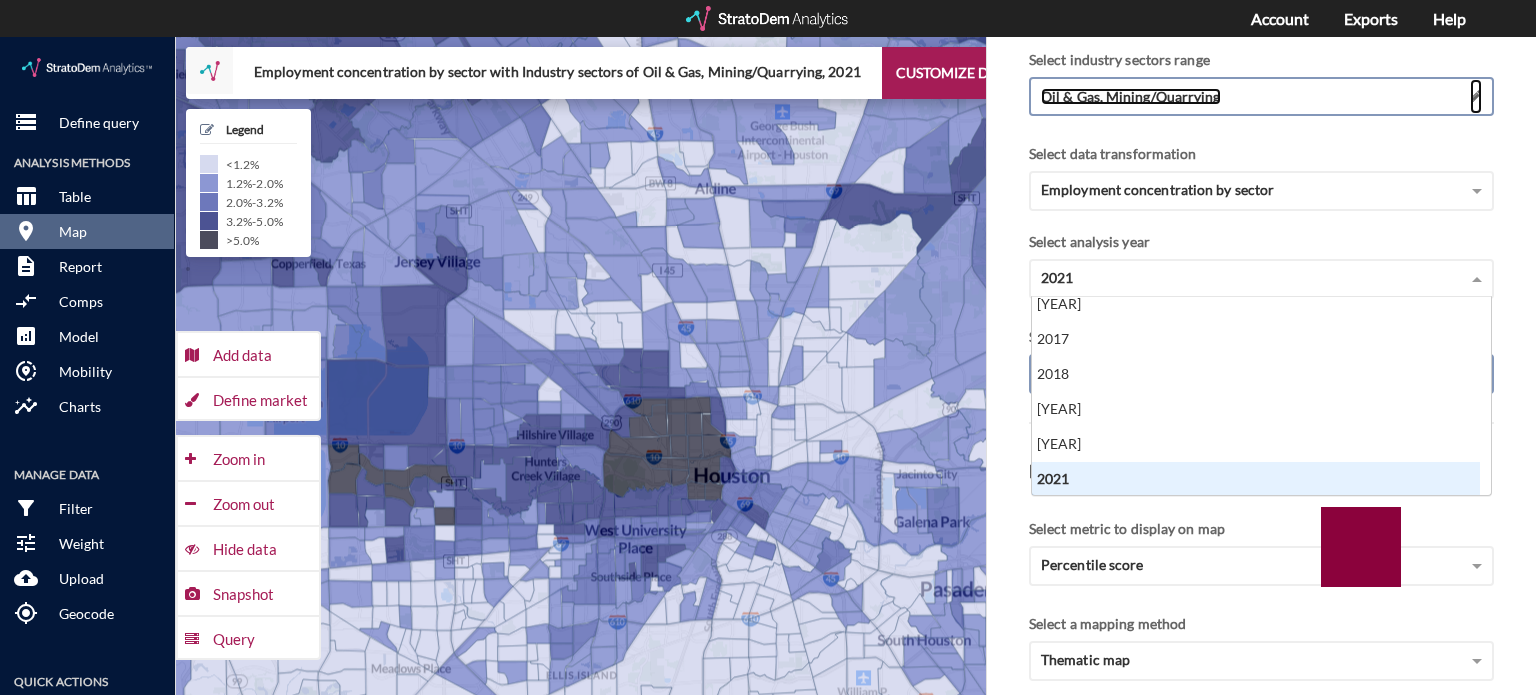 click 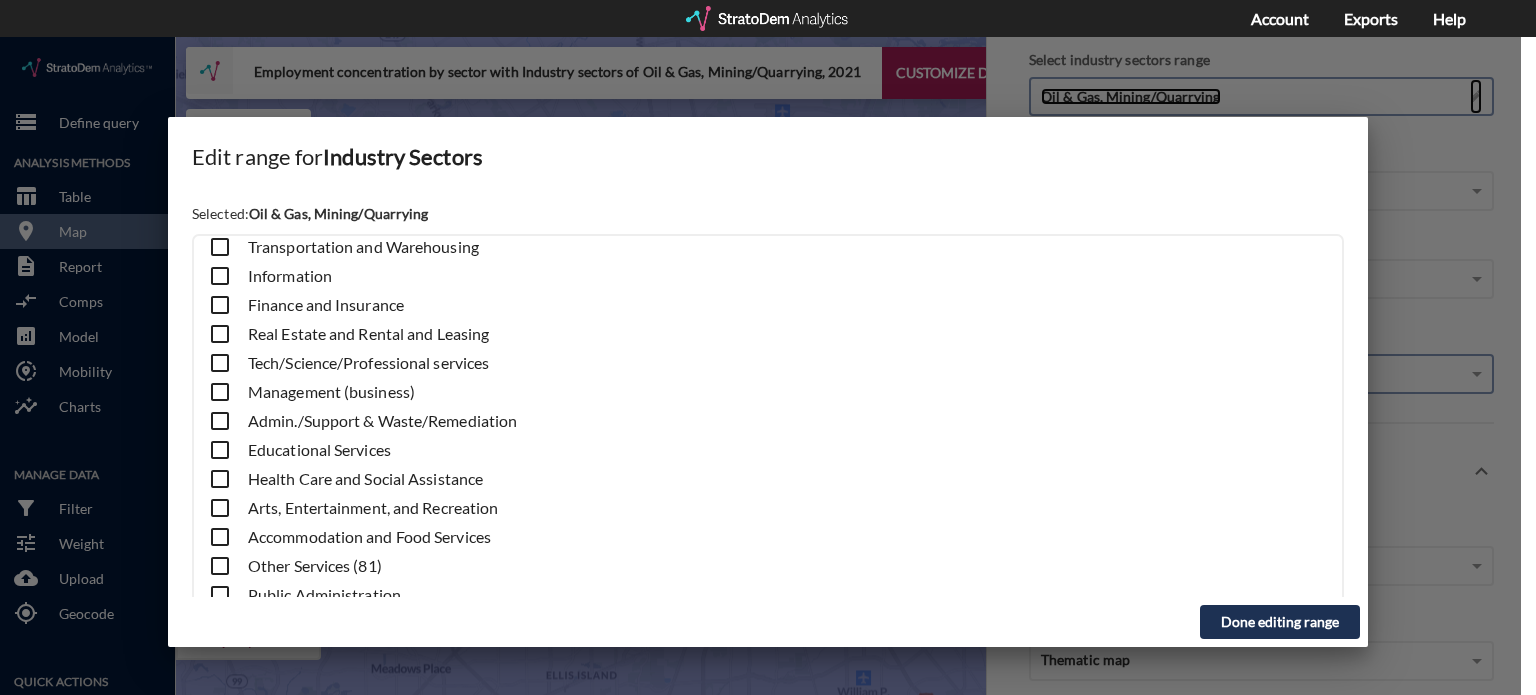 scroll, scrollTop: 224, scrollLeft: 0, axis: vertical 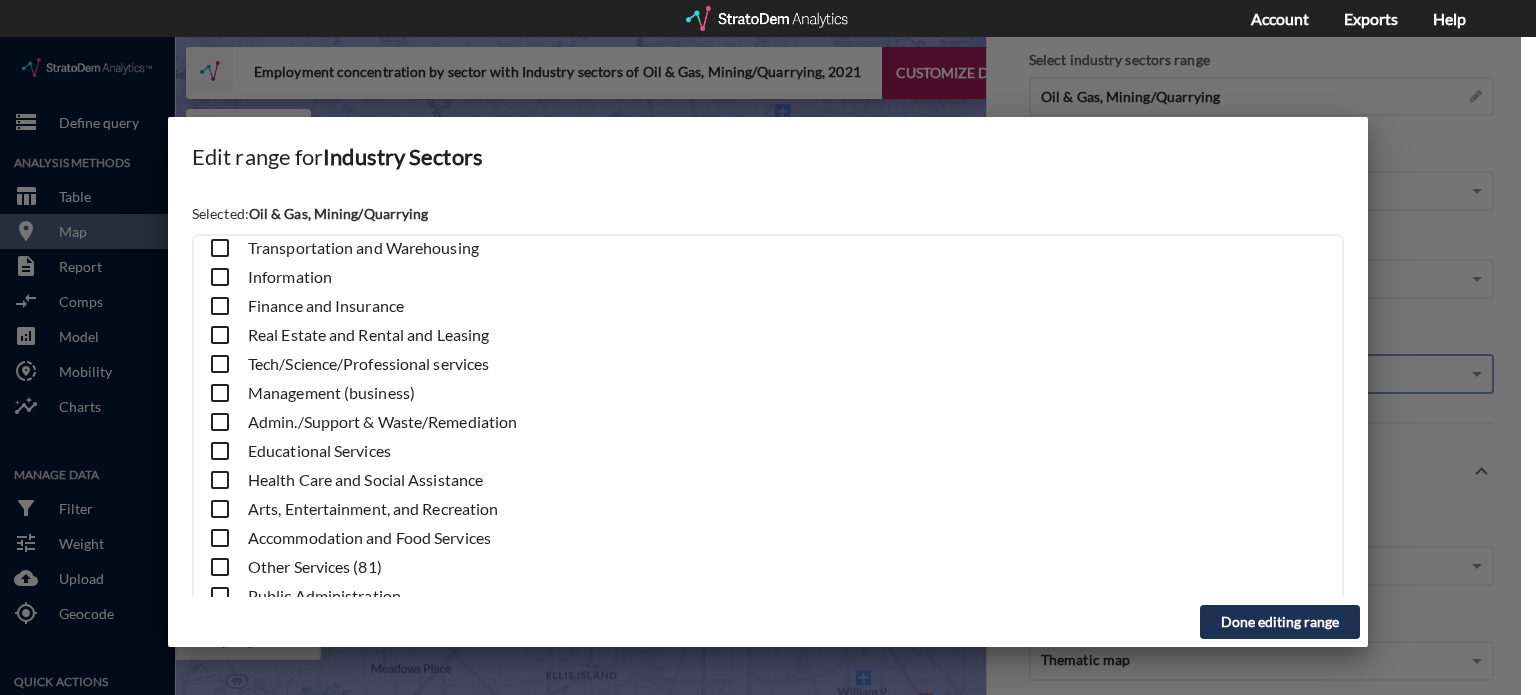 click on "Done editing range" 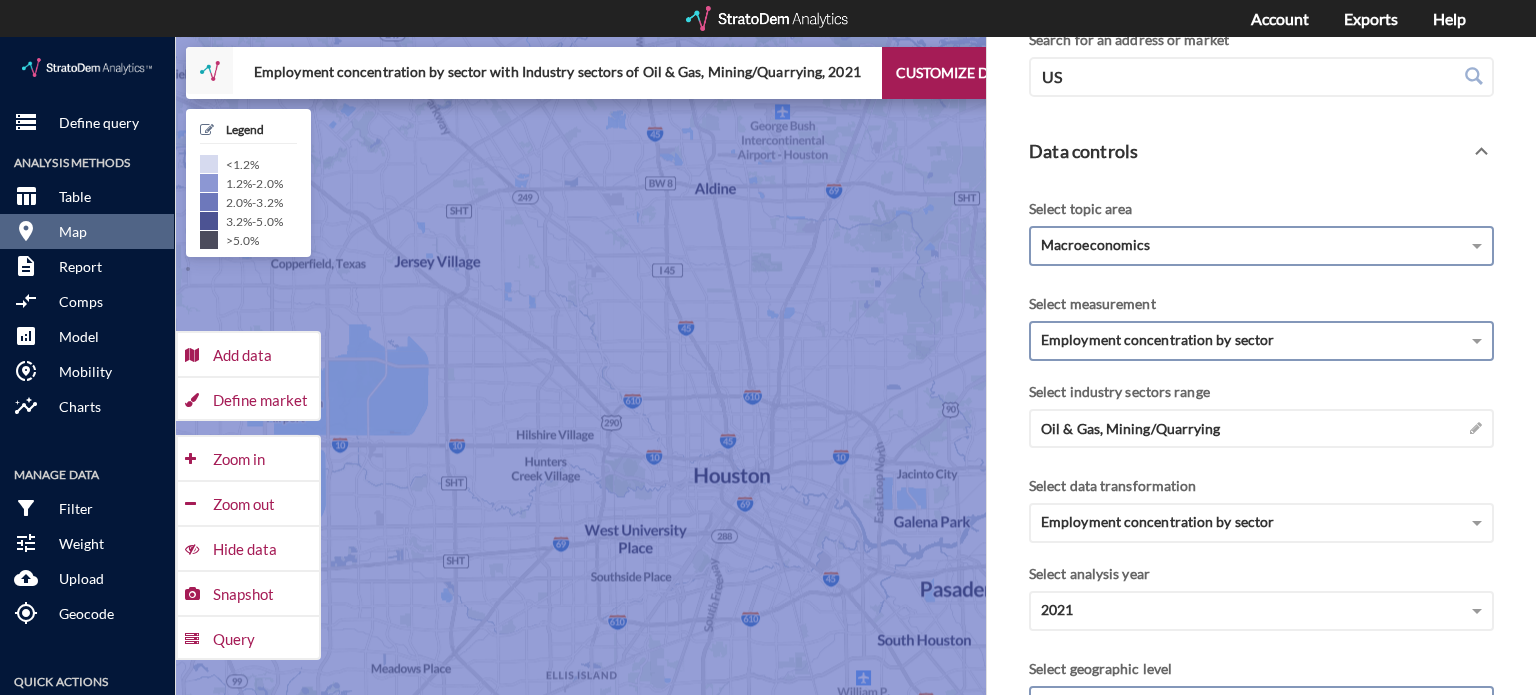 scroll, scrollTop: 146, scrollLeft: 0, axis: vertical 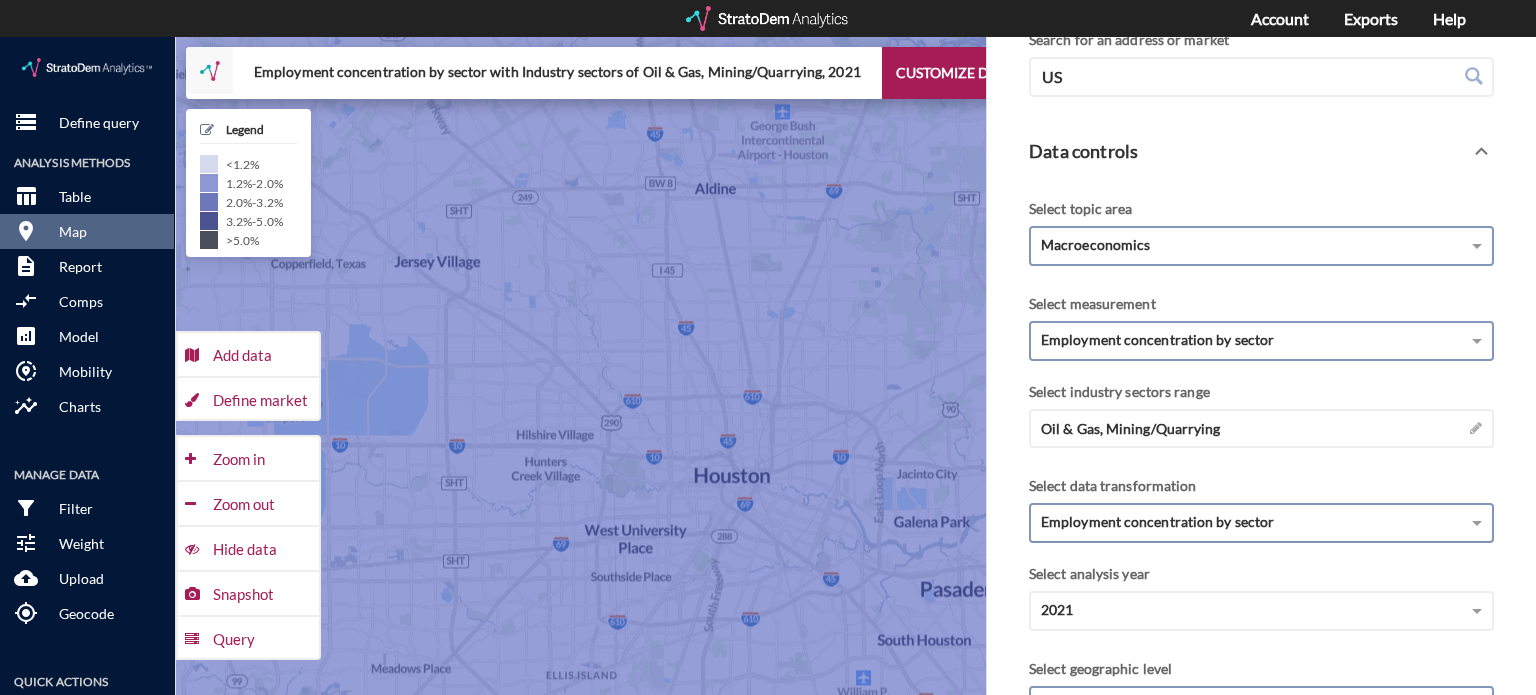 click on "Employment concentration by sector" 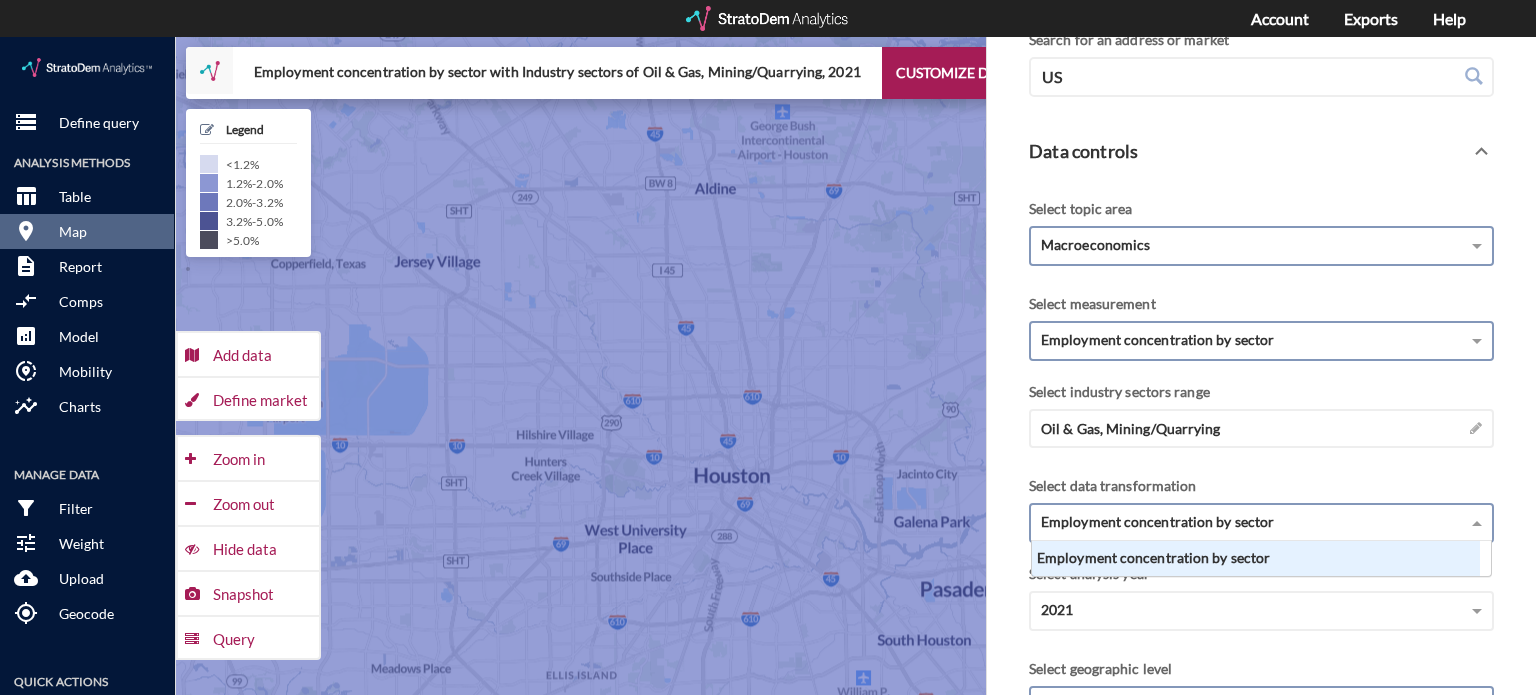 scroll, scrollTop: 16, scrollLeft: 12, axis: both 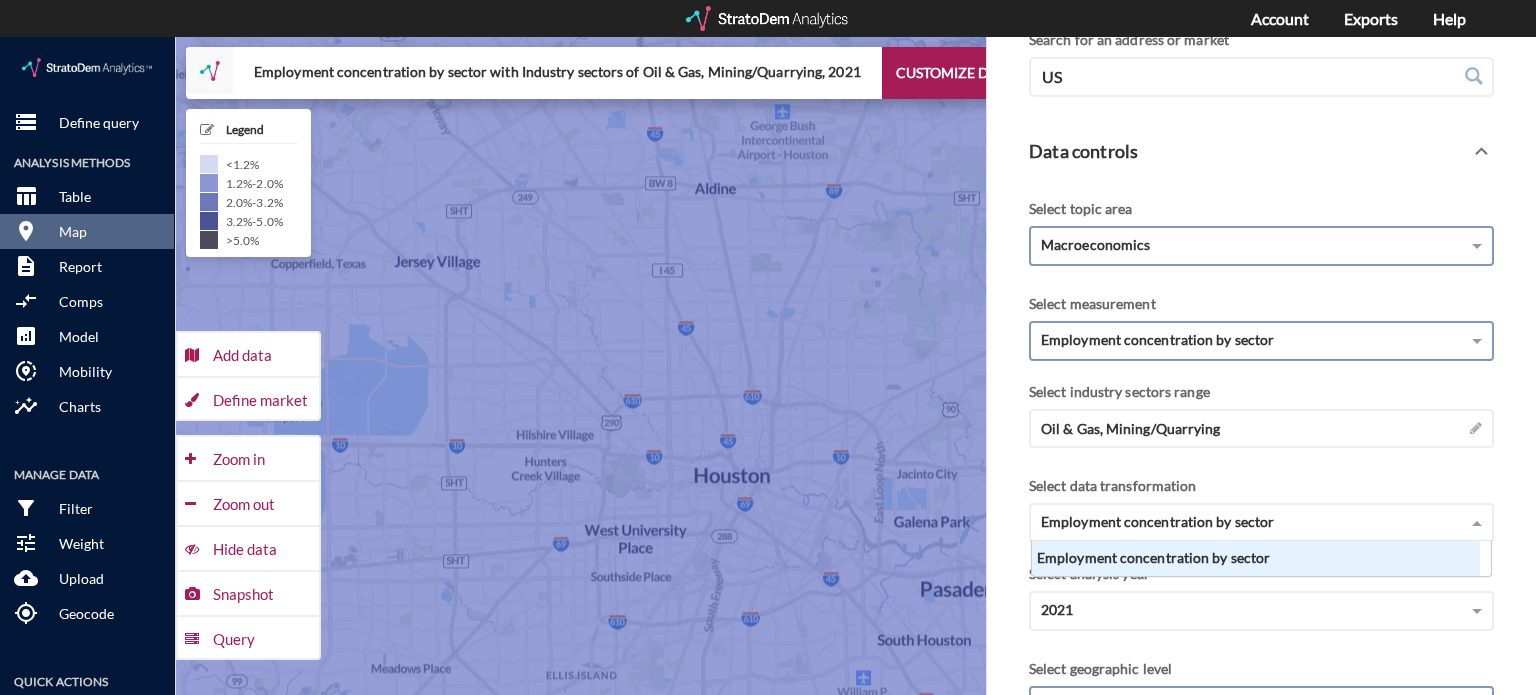 click on "Employment concentration by sector" 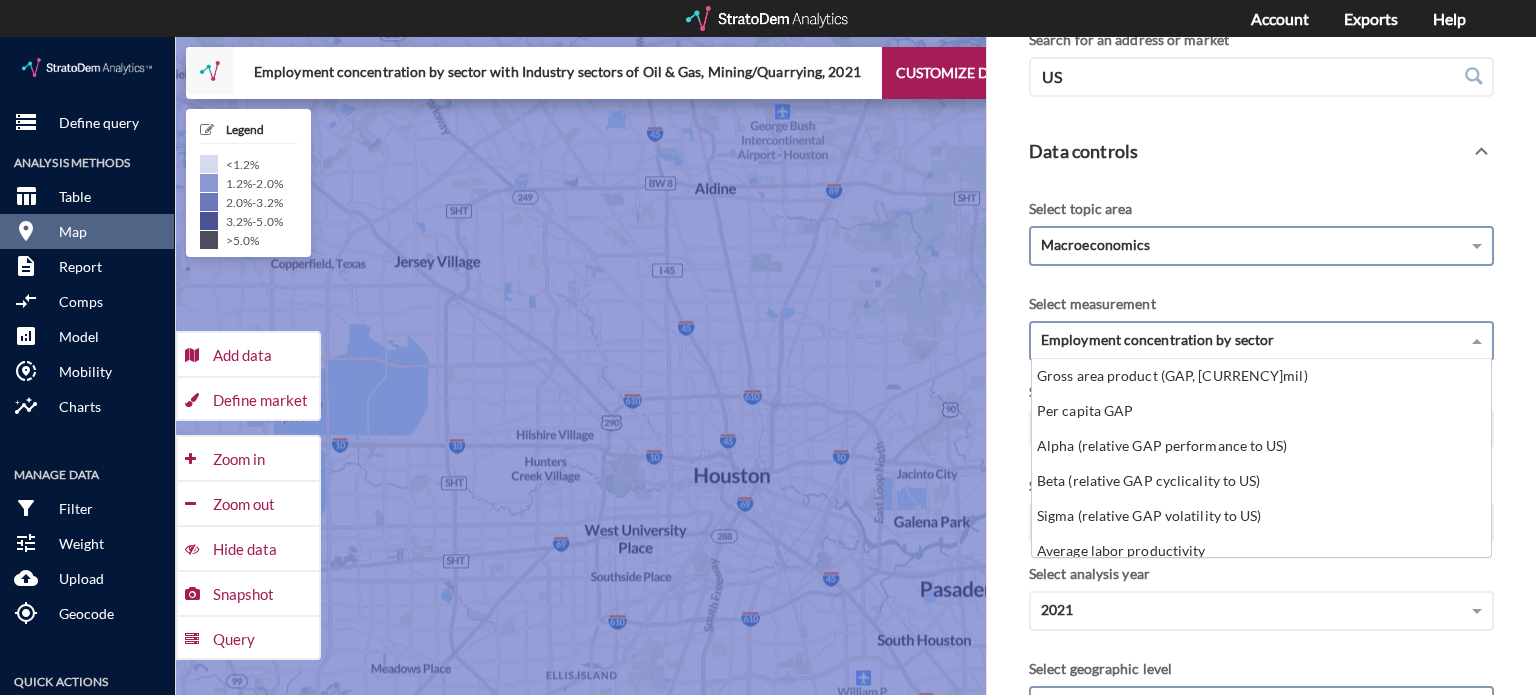 scroll, scrollTop: 324, scrollLeft: 0, axis: vertical 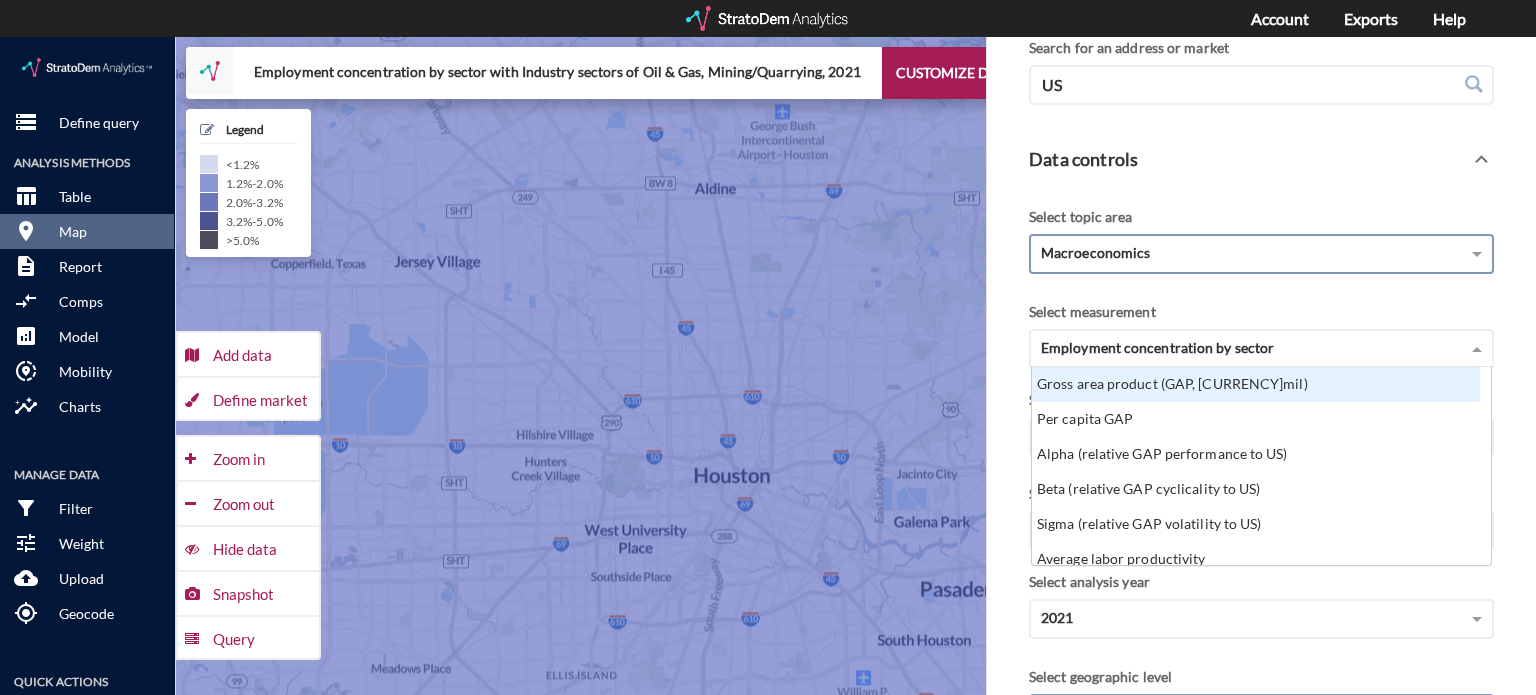 click on "Macroeconomics" 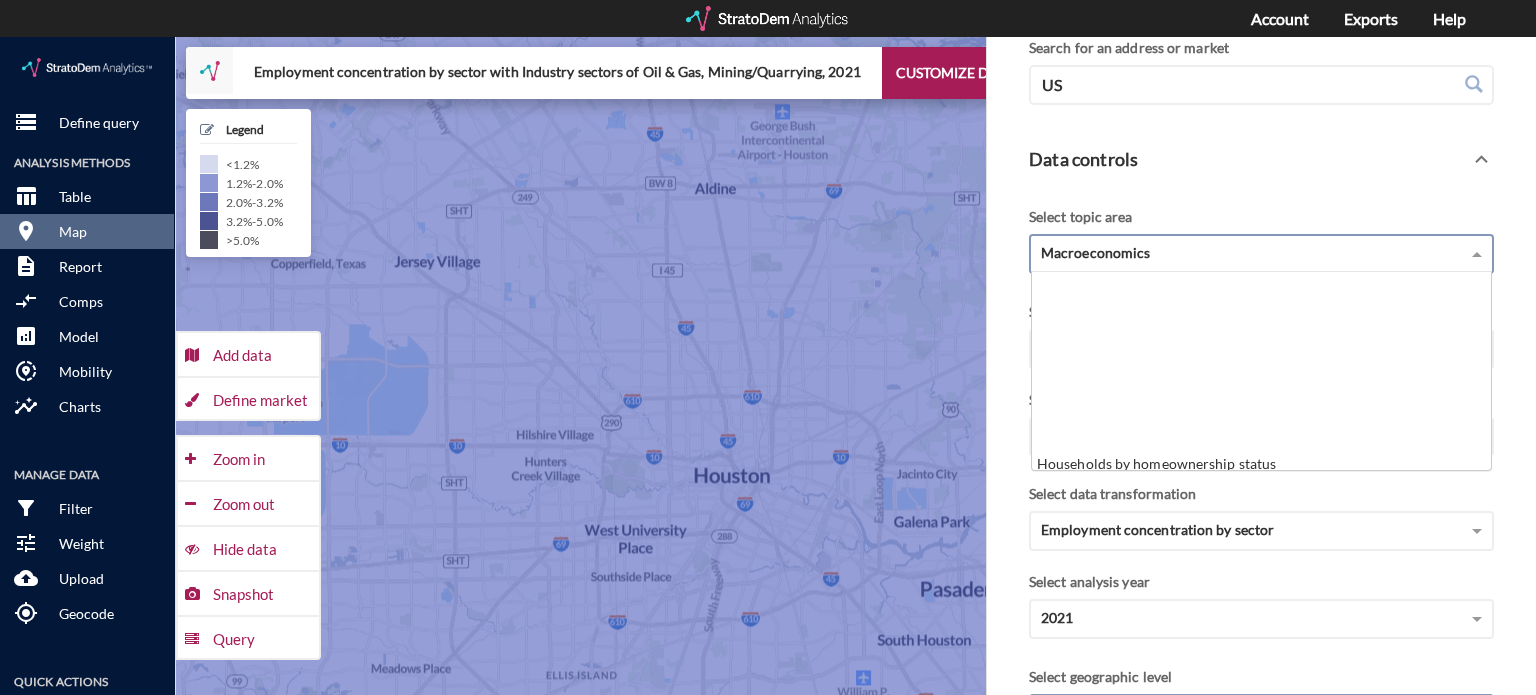 scroll, scrollTop: 220, scrollLeft: 0, axis: vertical 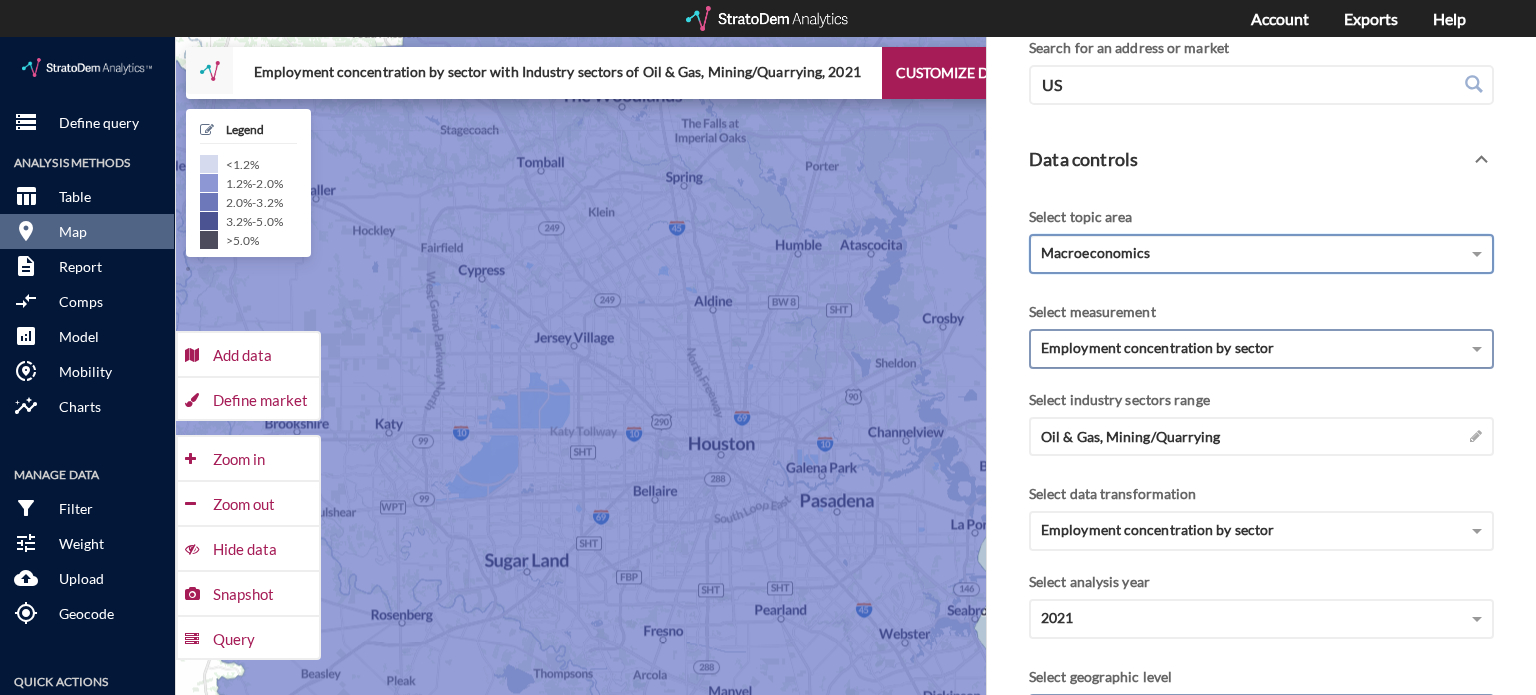 click on "Employment concentration by sector" 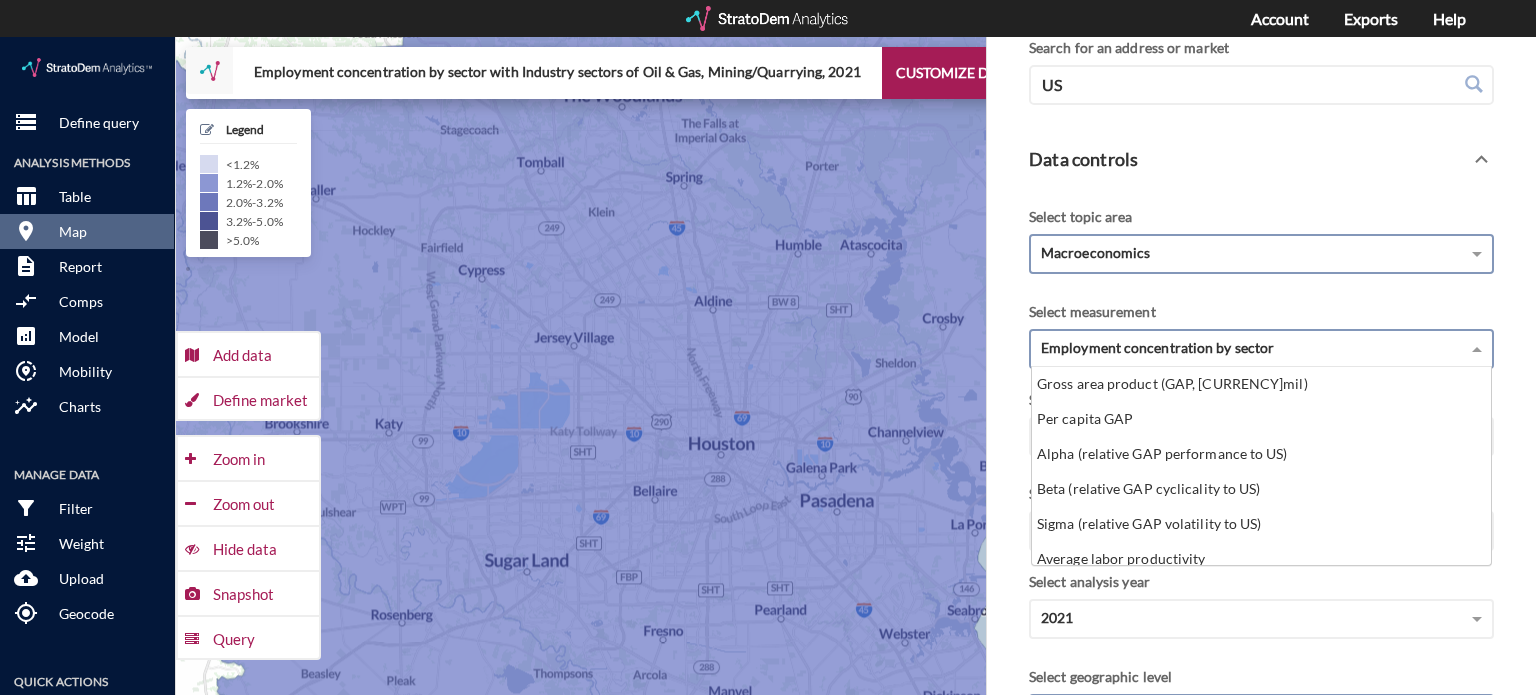 scroll, scrollTop: 324, scrollLeft: 0, axis: vertical 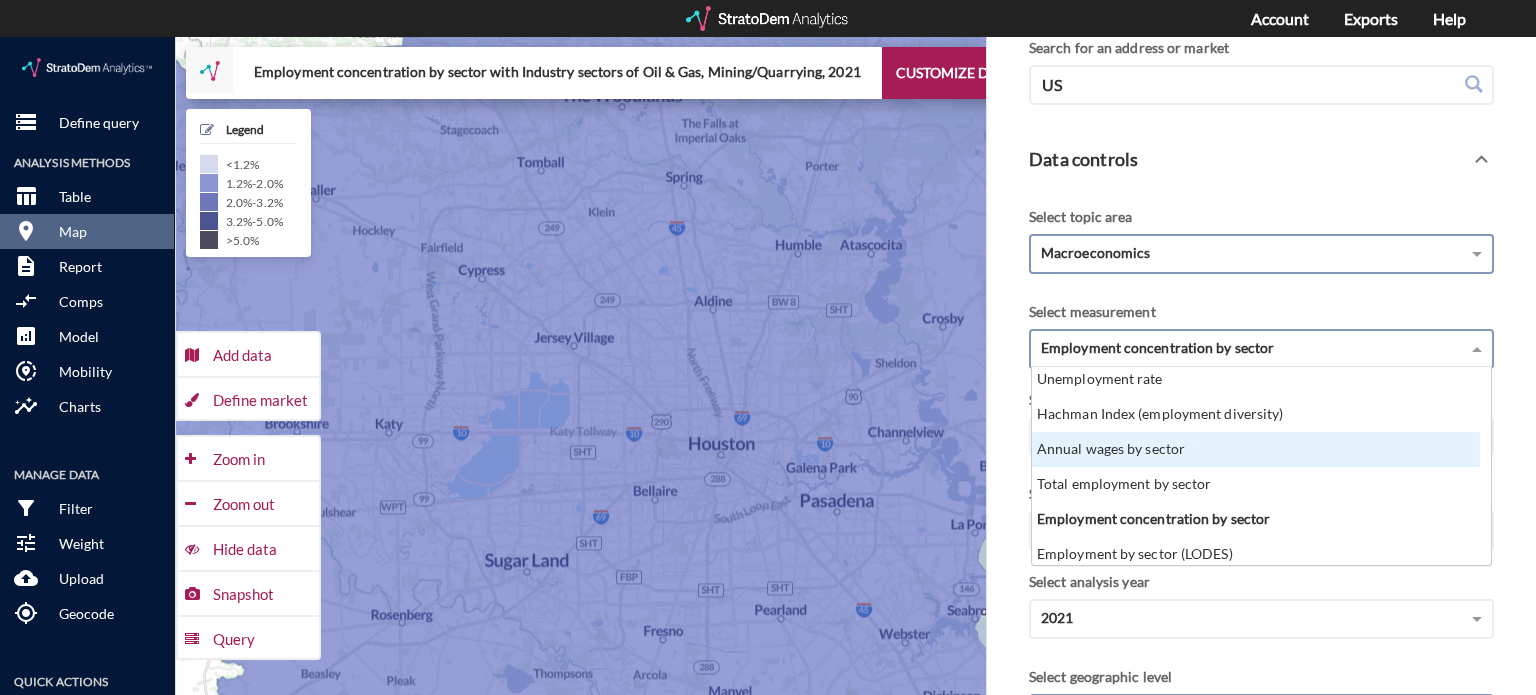 click on "Total employment by sector" 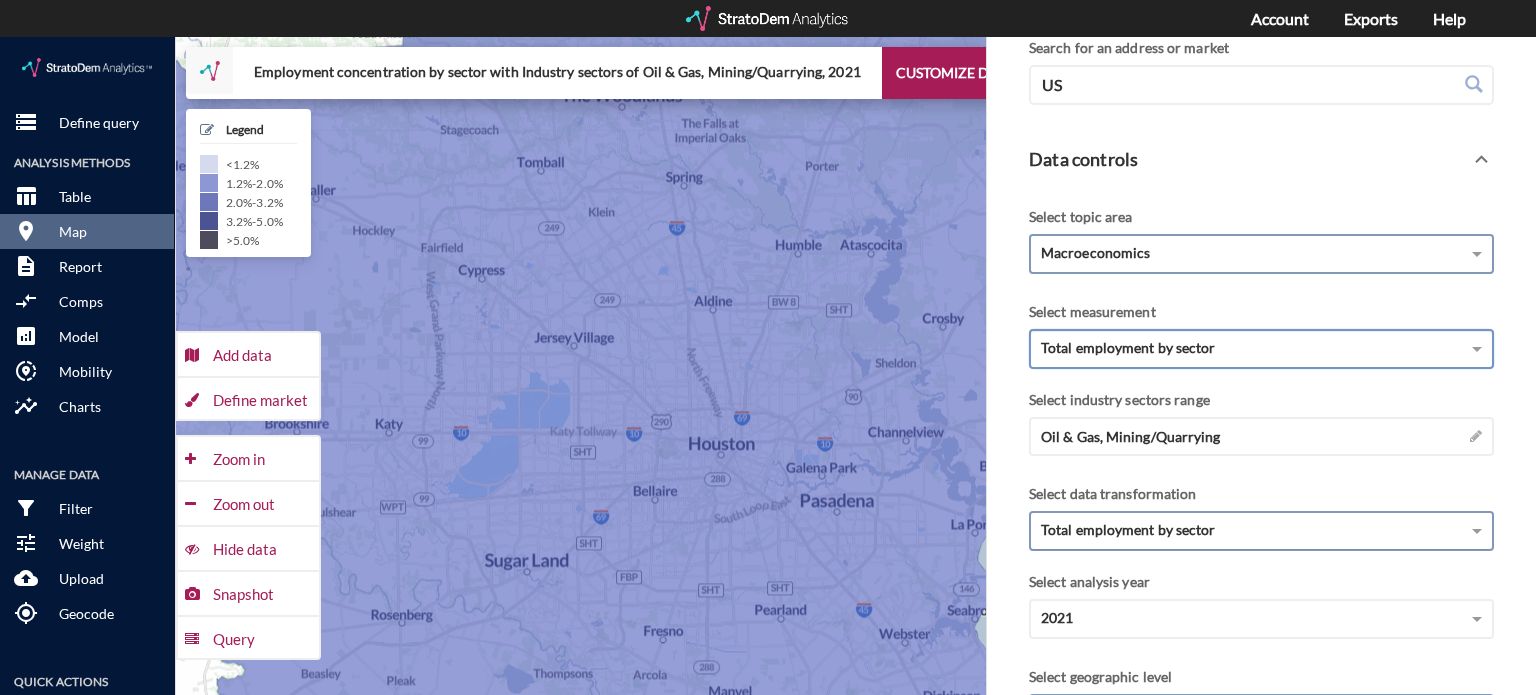 click on "Total employment by sector" 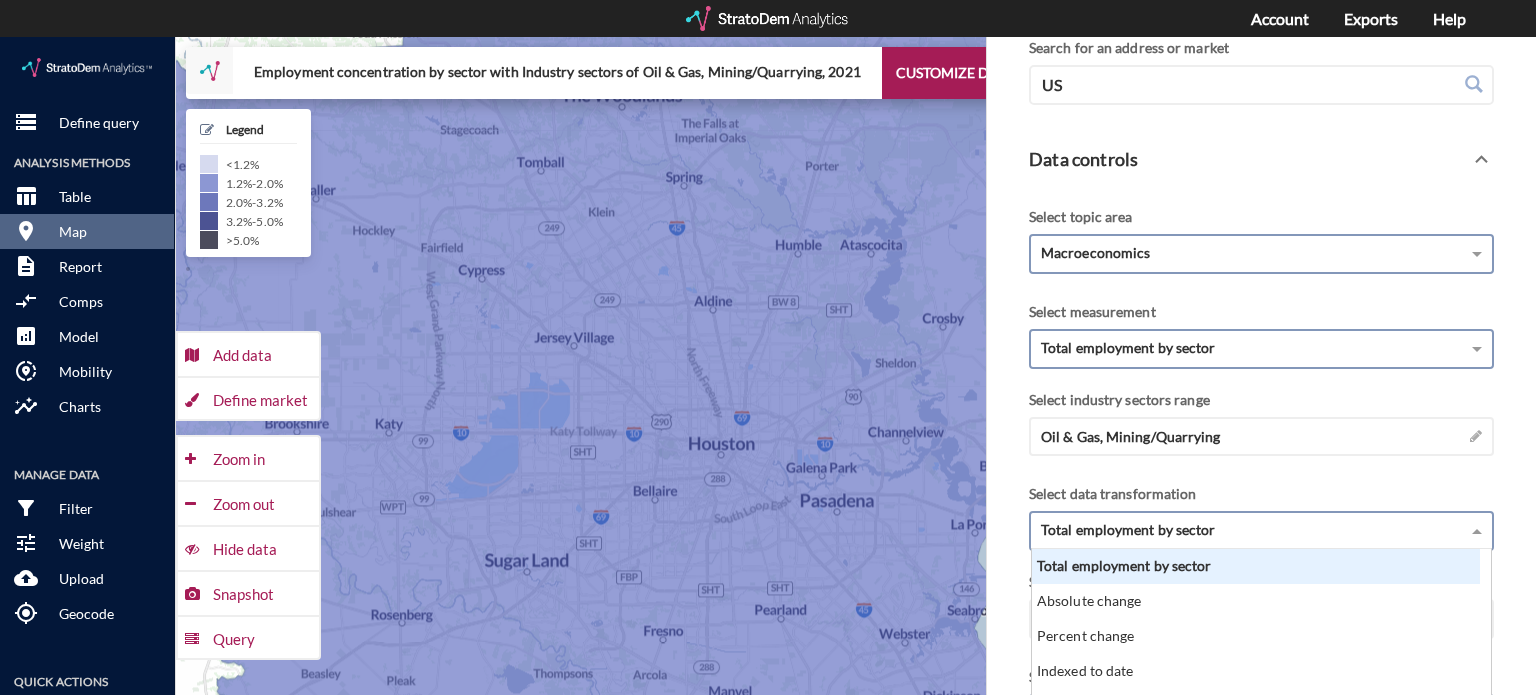 scroll, scrollTop: 613, scrollLeft: 0, axis: vertical 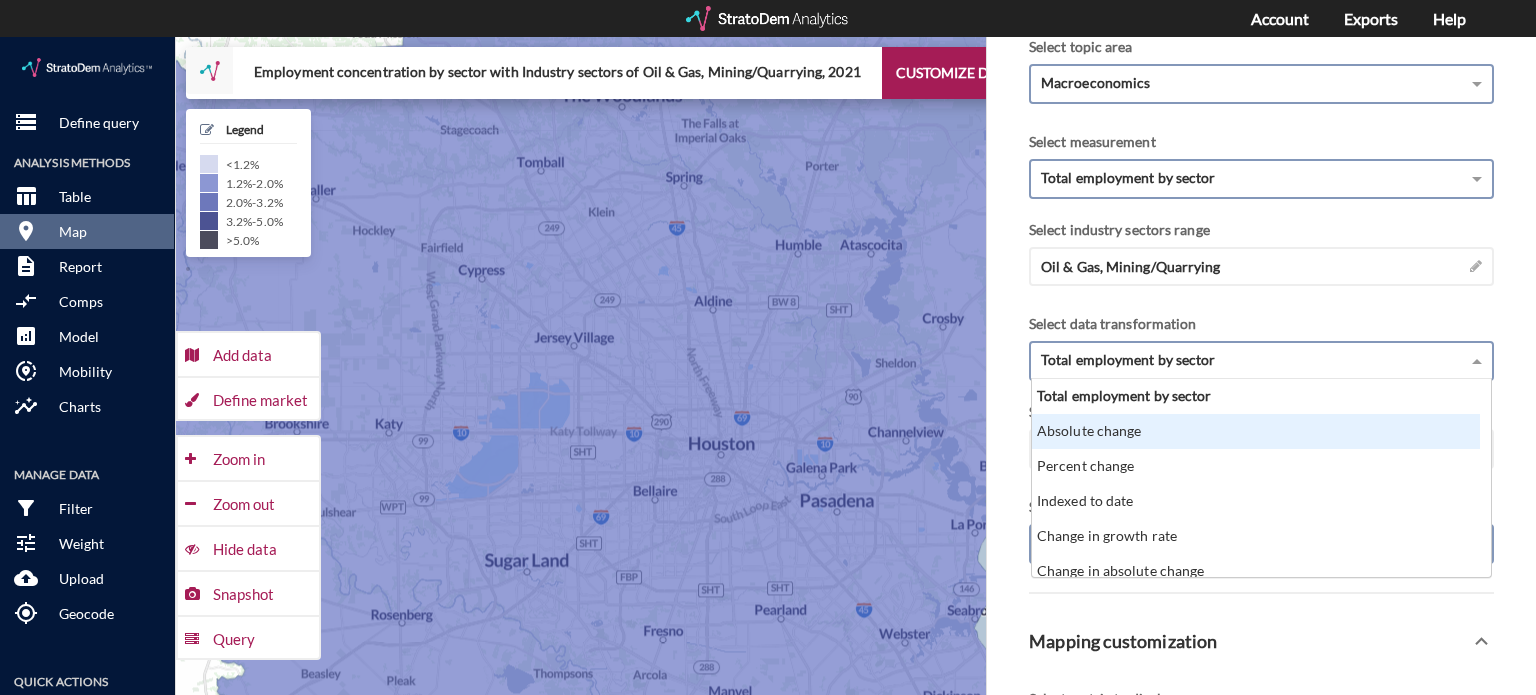click on "Absolute change" 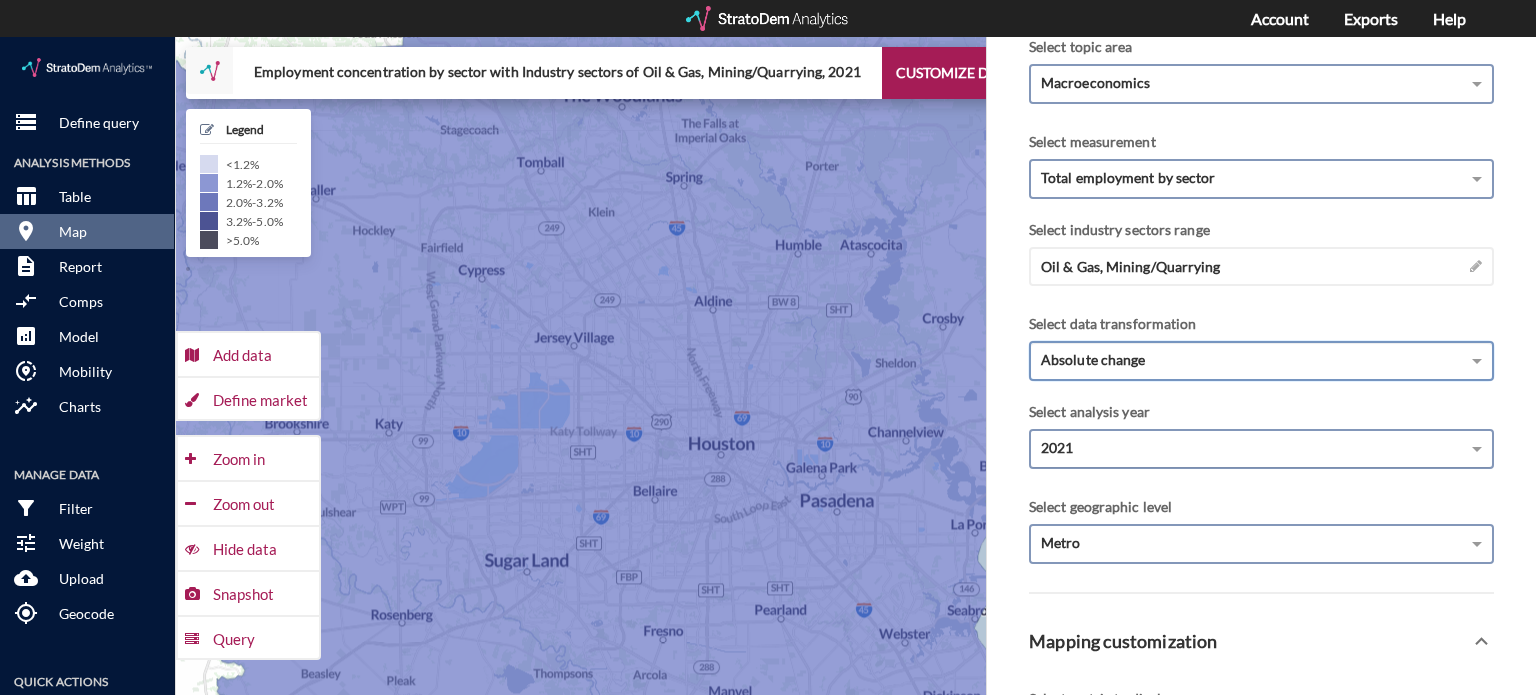 click on "2021" 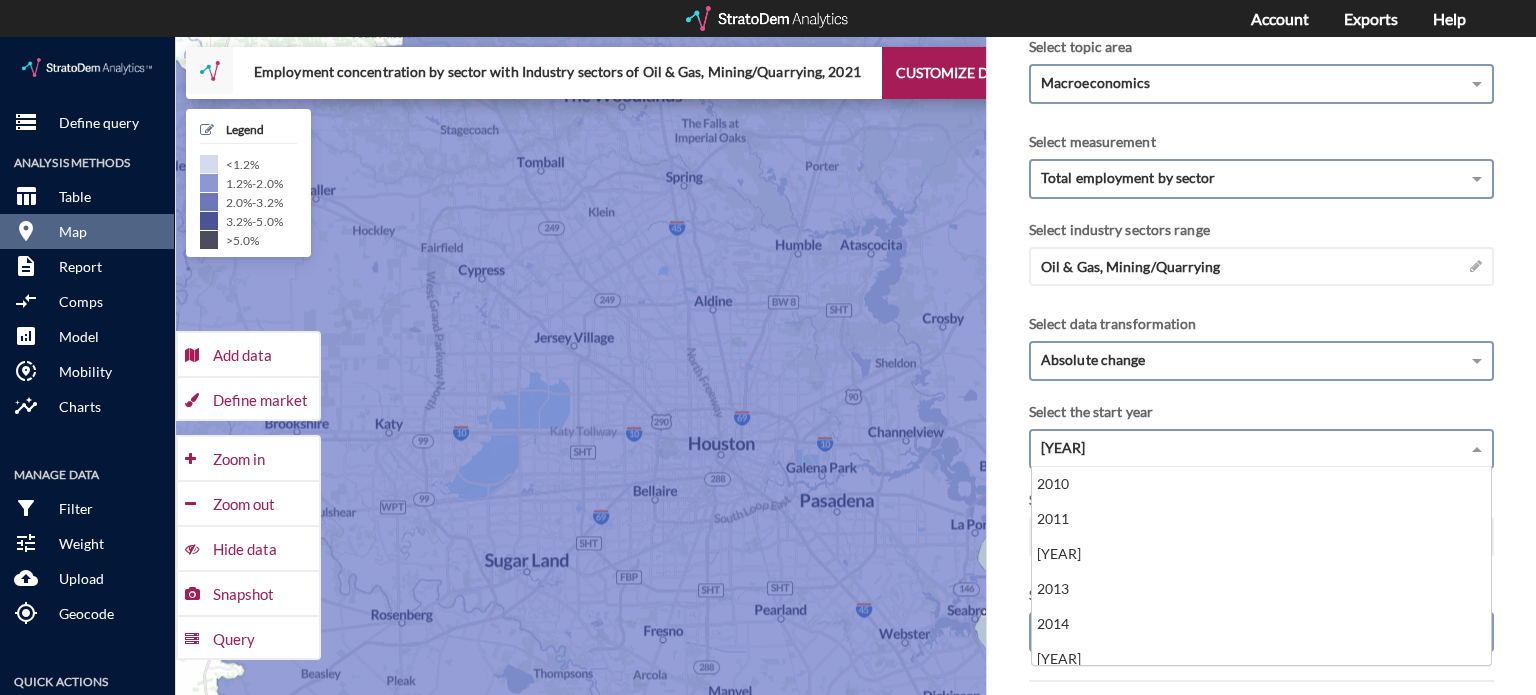 scroll, scrollTop: 184, scrollLeft: 0, axis: vertical 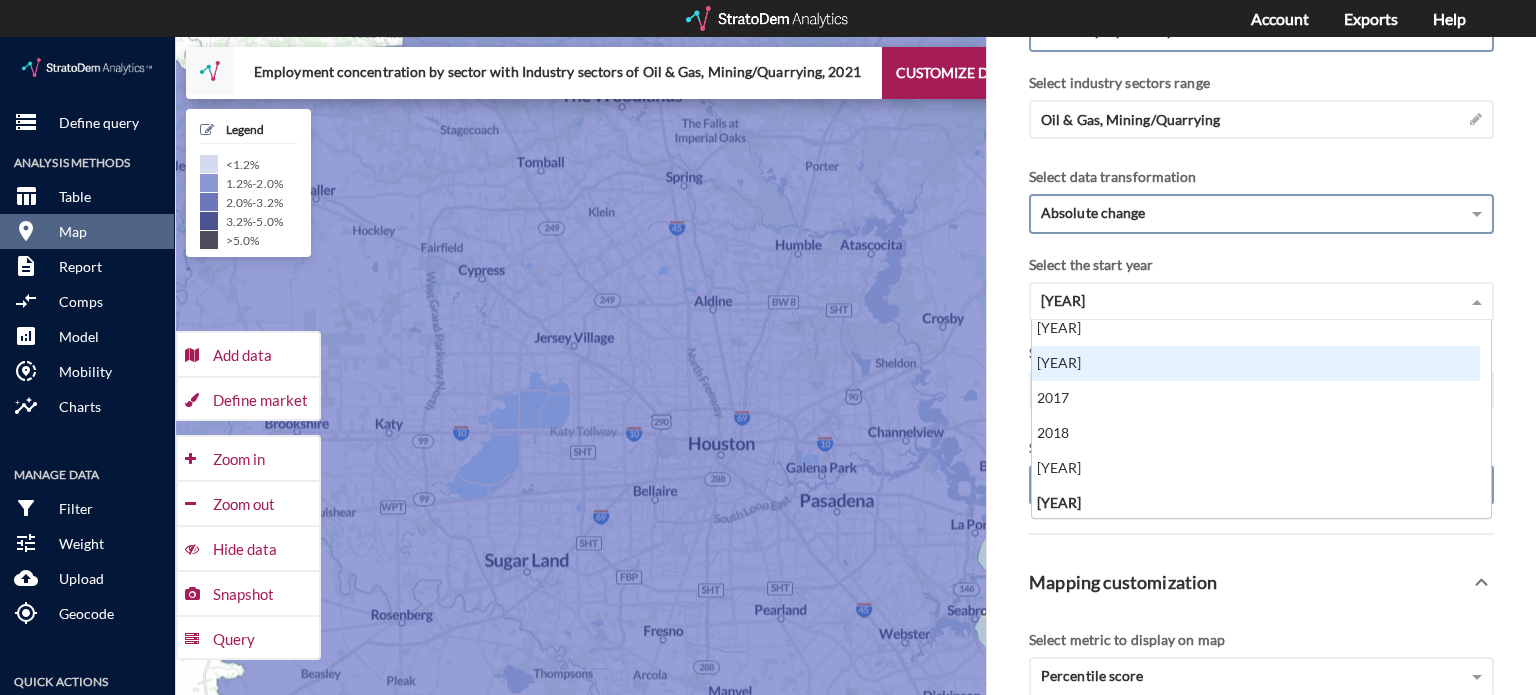click on "Absolute change" 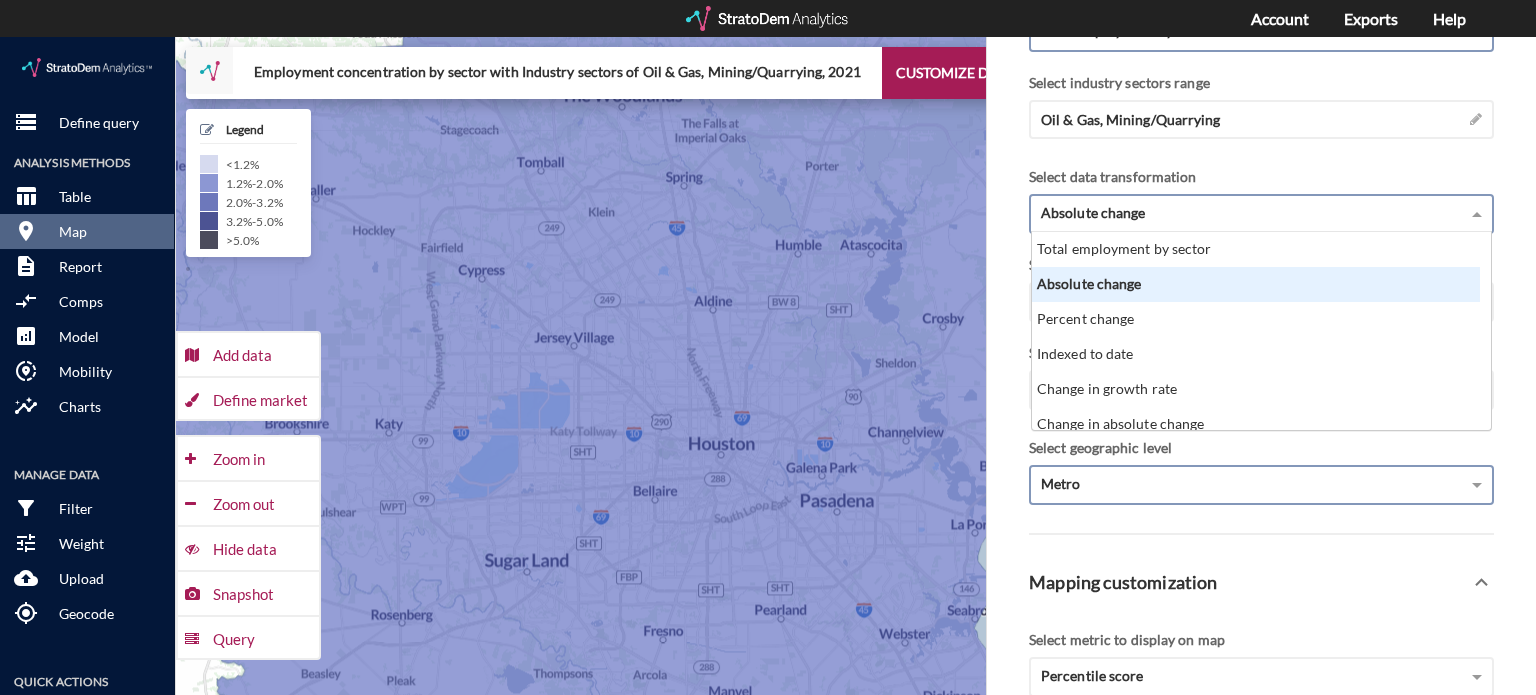 scroll, scrollTop: 16, scrollLeft: 12, axis: both 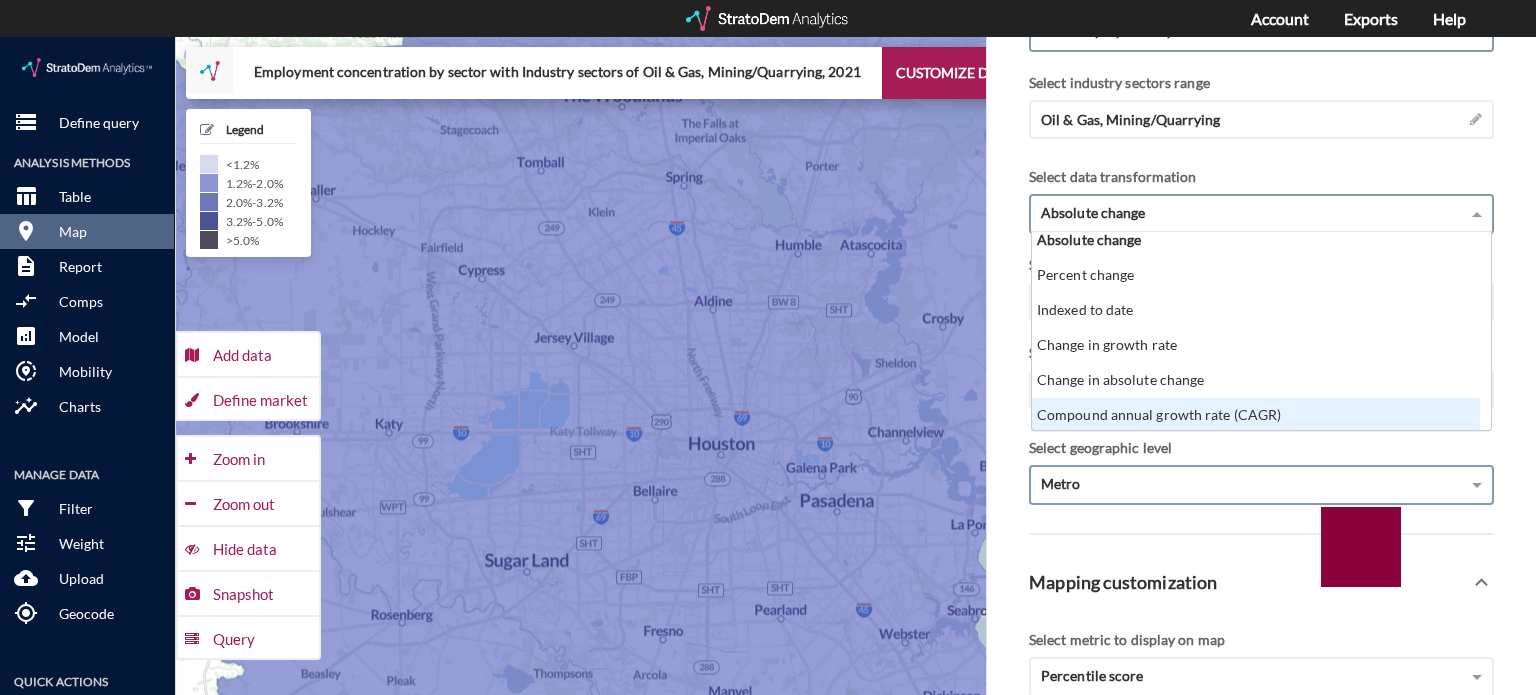 click on "Compound annual growth rate (CAGR)" 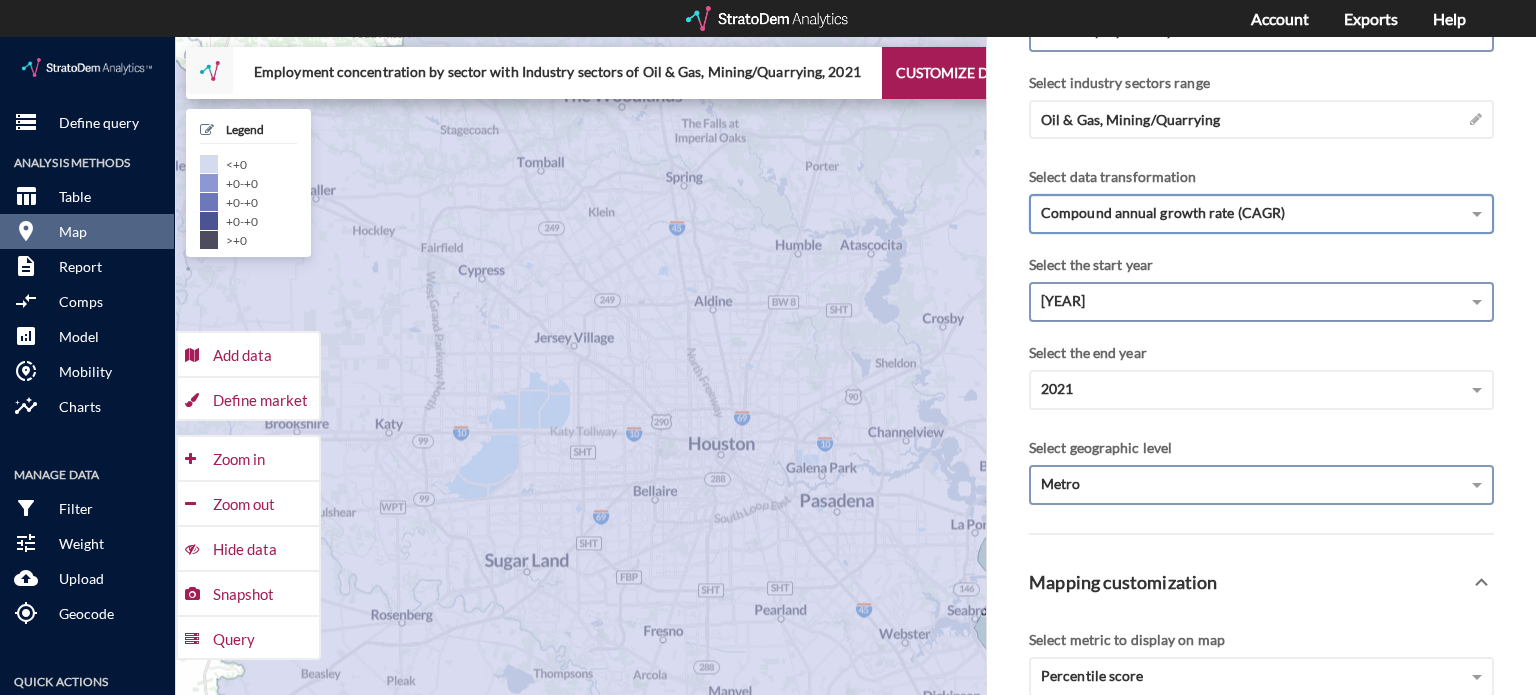 click on "[YEAR]" 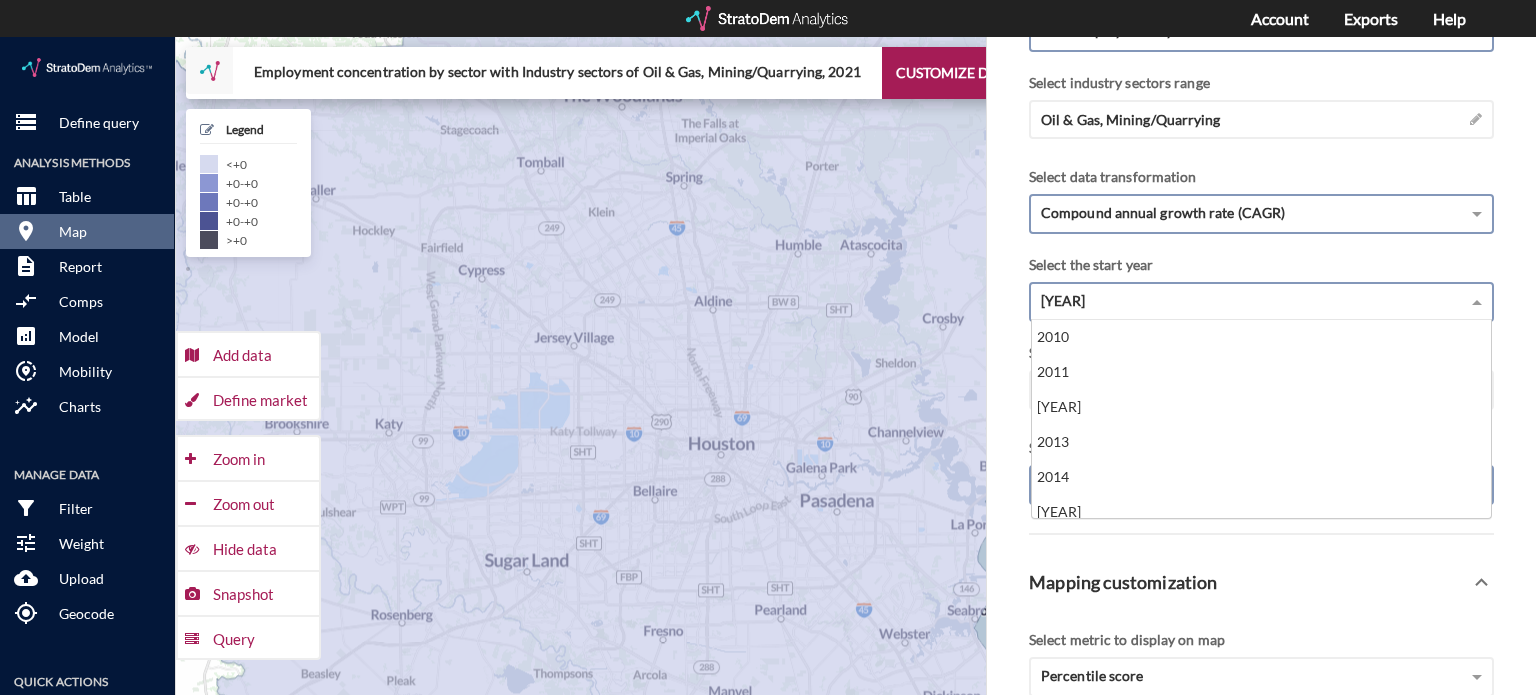 scroll, scrollTop: 184, scrollLeft: 0, axis: vertical 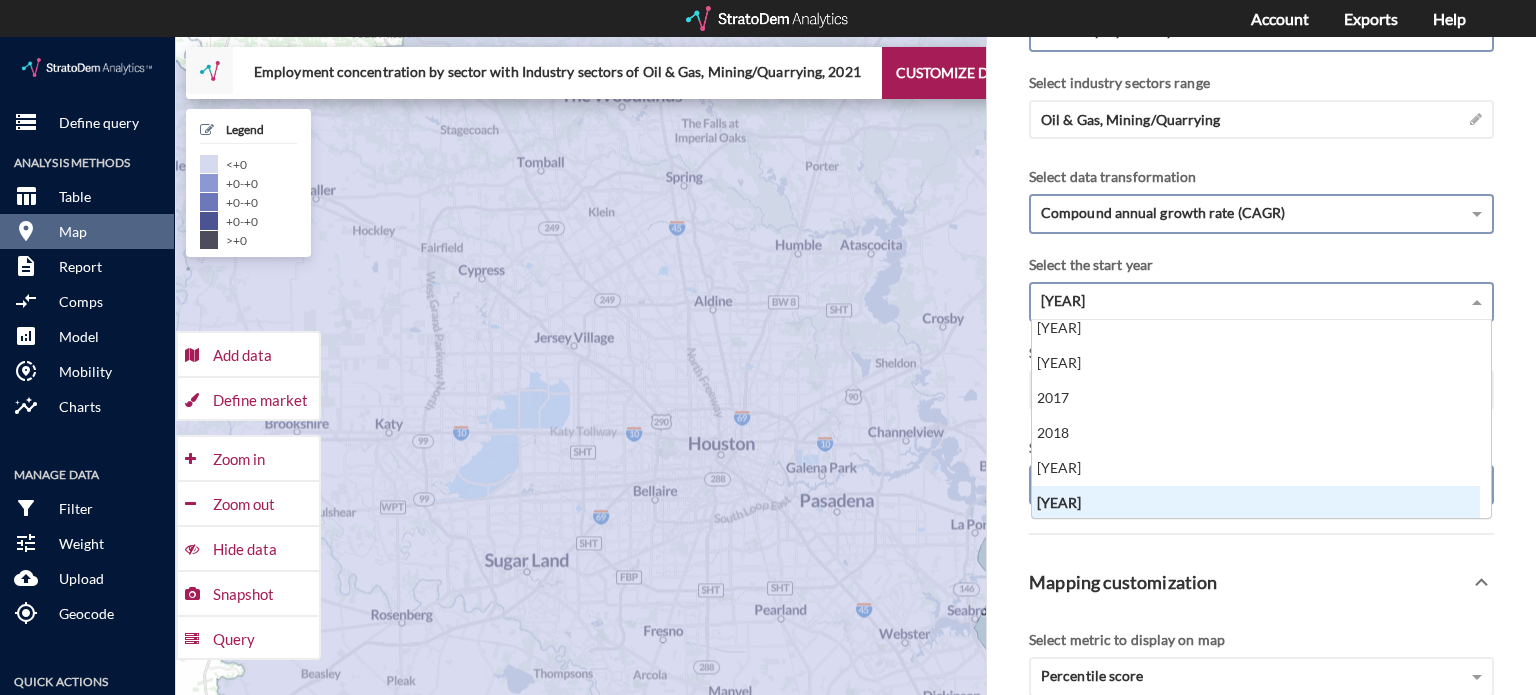click on "[YEAR]" 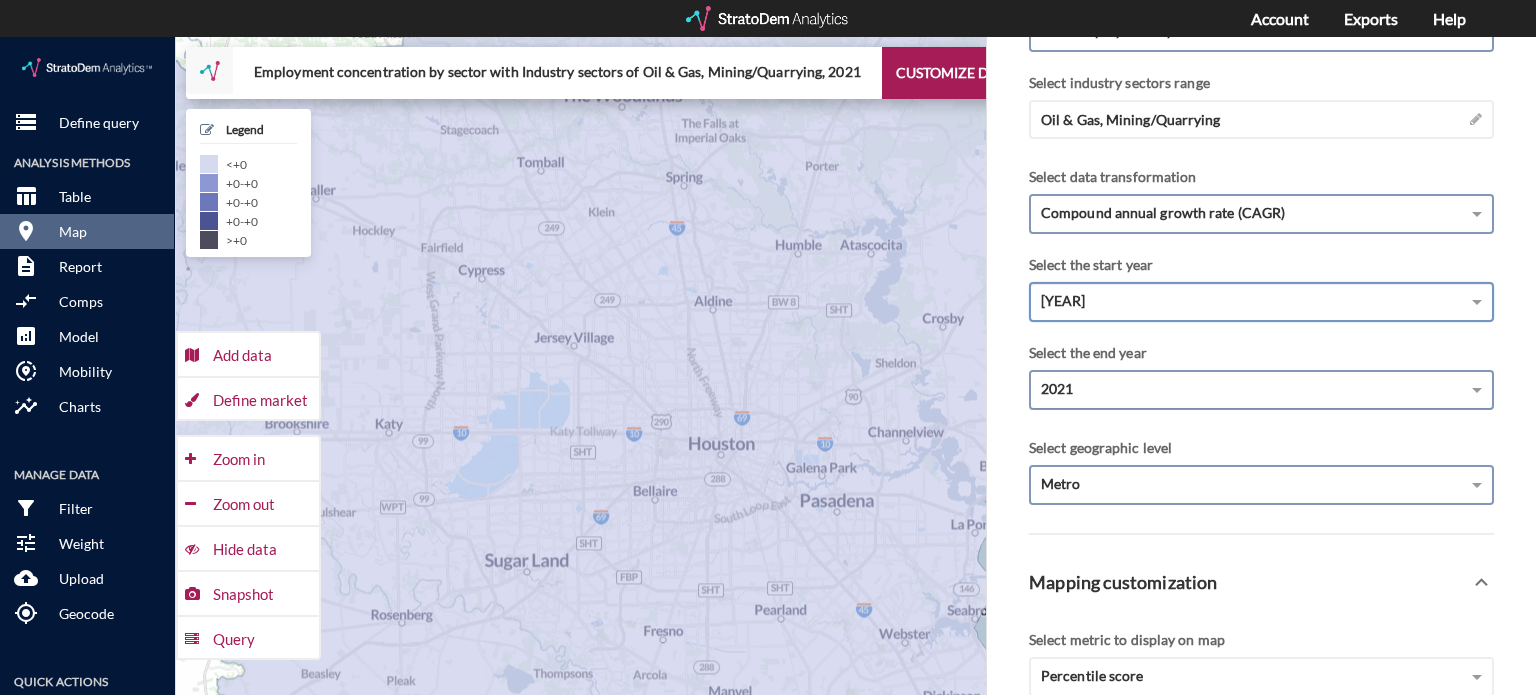 click on "2021" 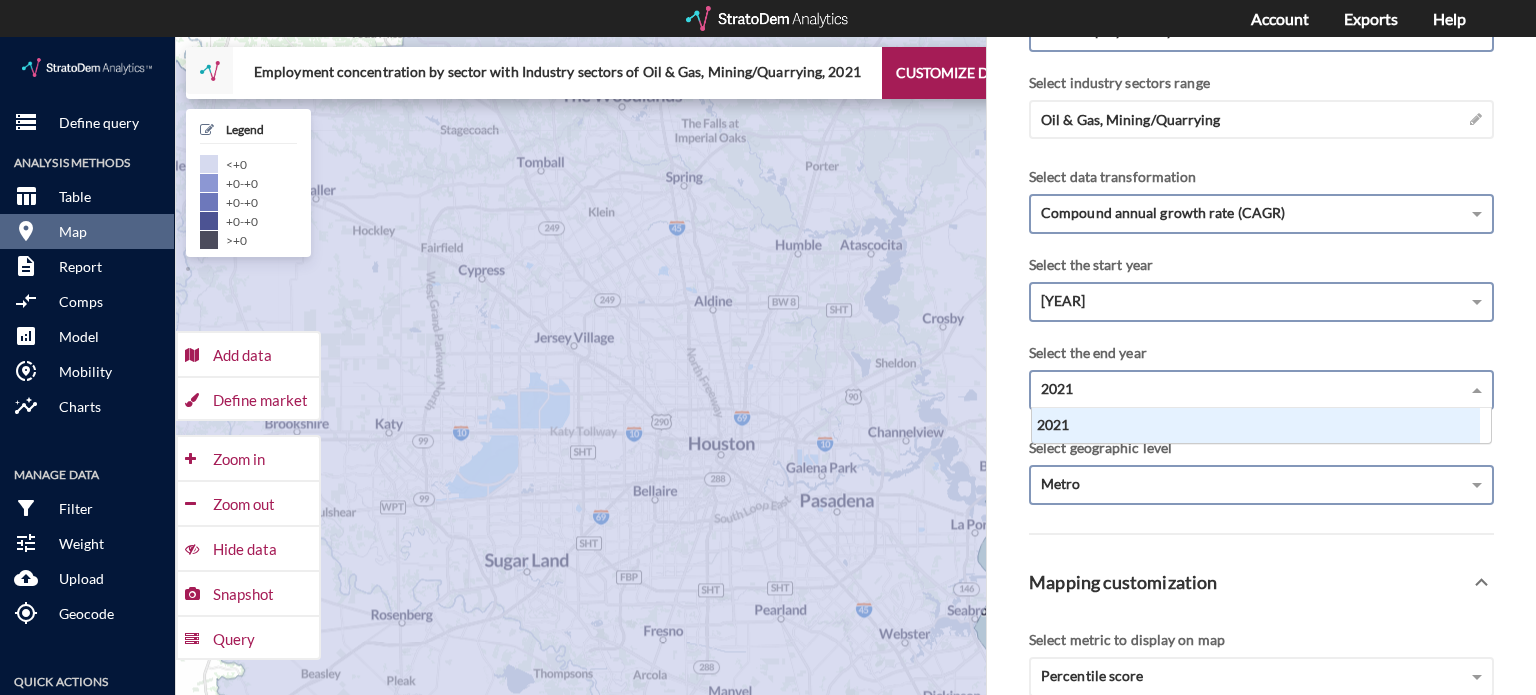 scroll, scrollTop: 16, scrollLeft: 12, axis: both 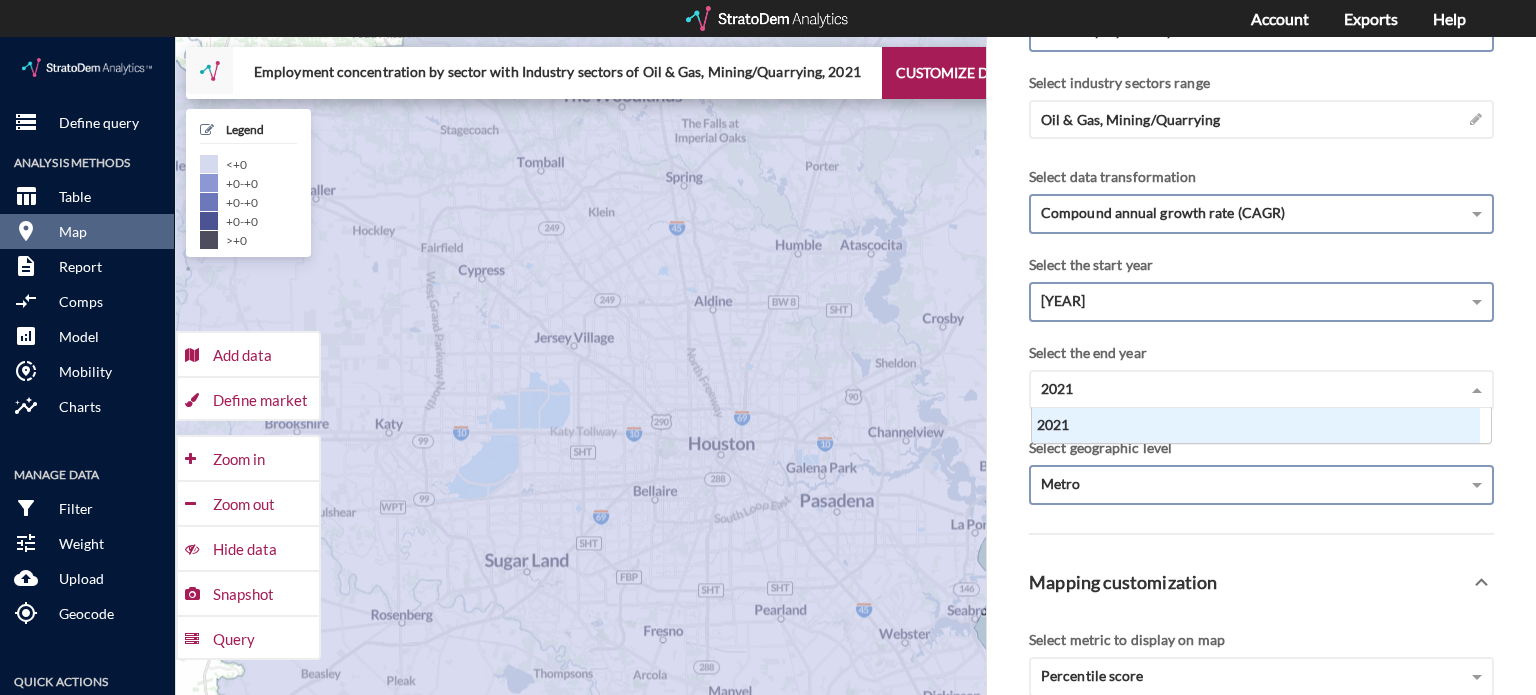 click on "Select the end year" 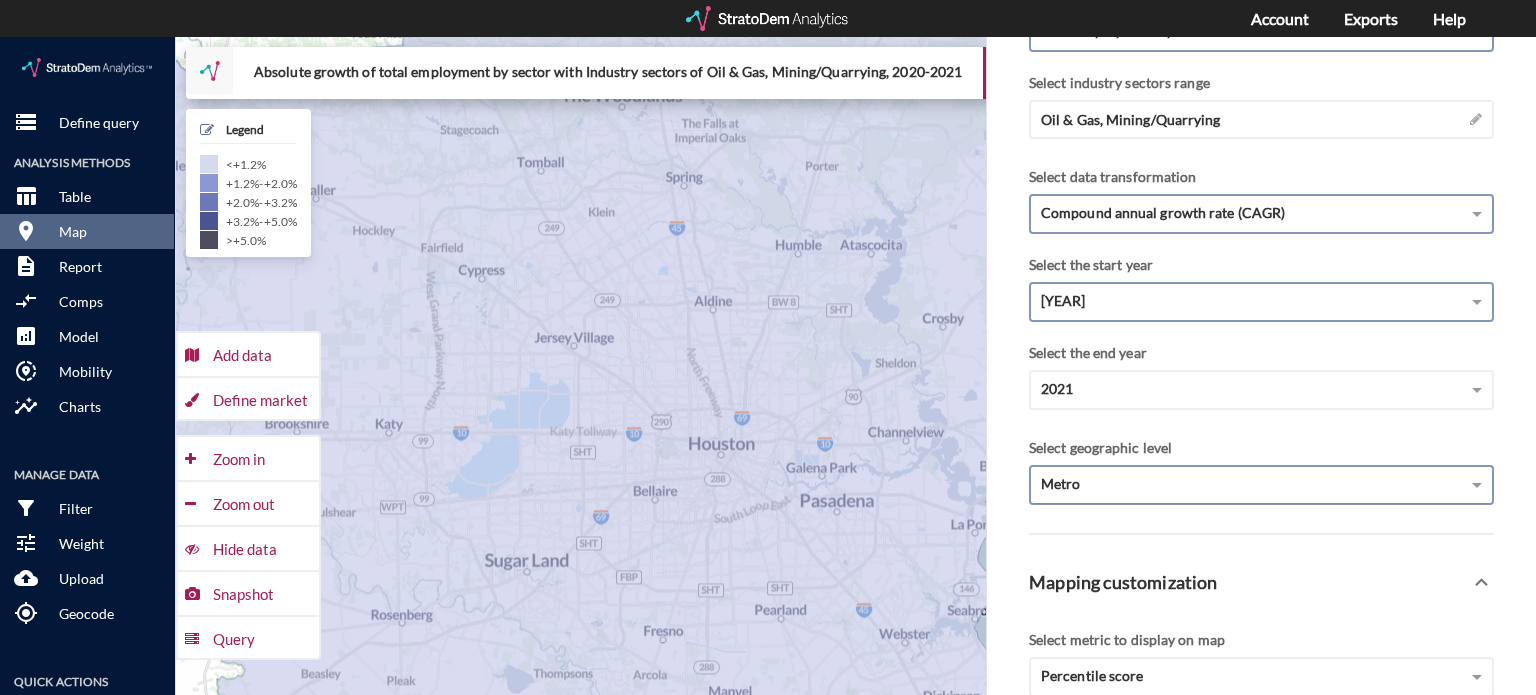 click on "Metro" 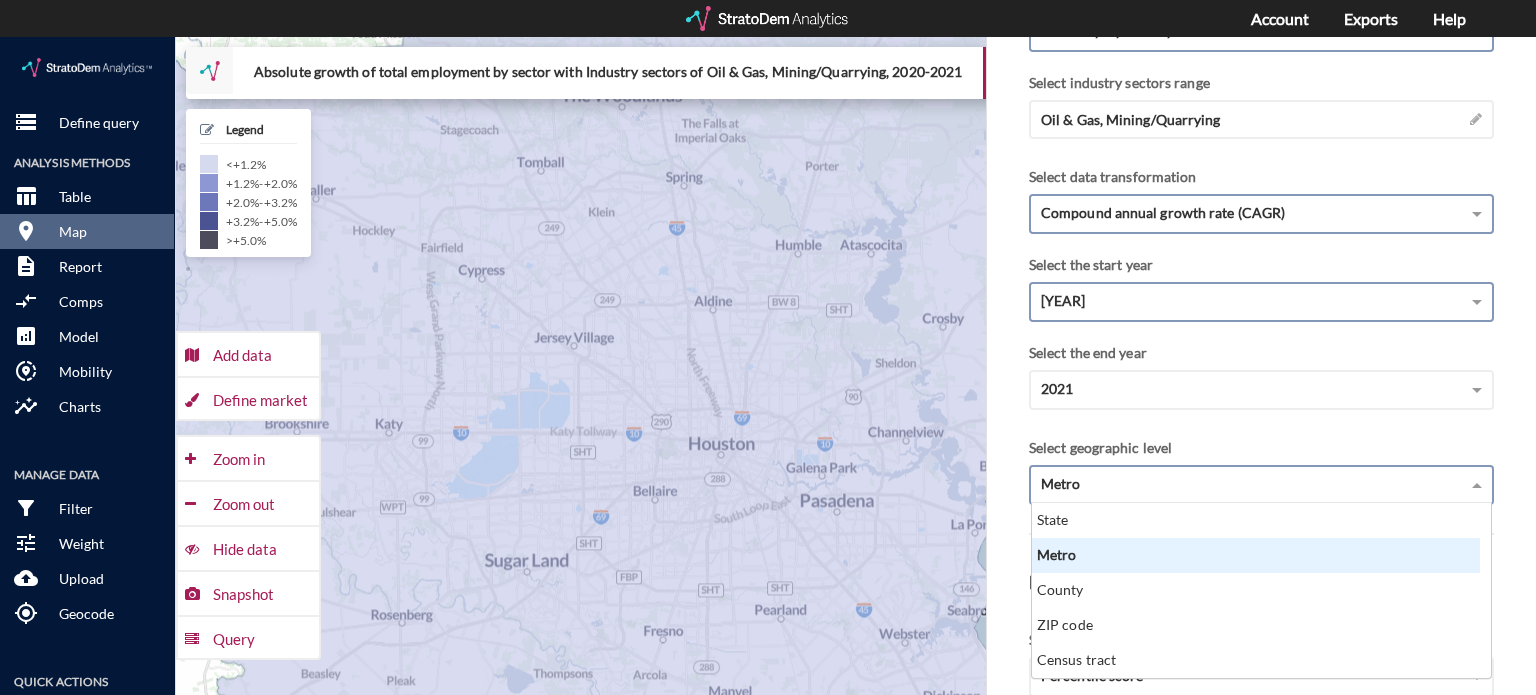scroll 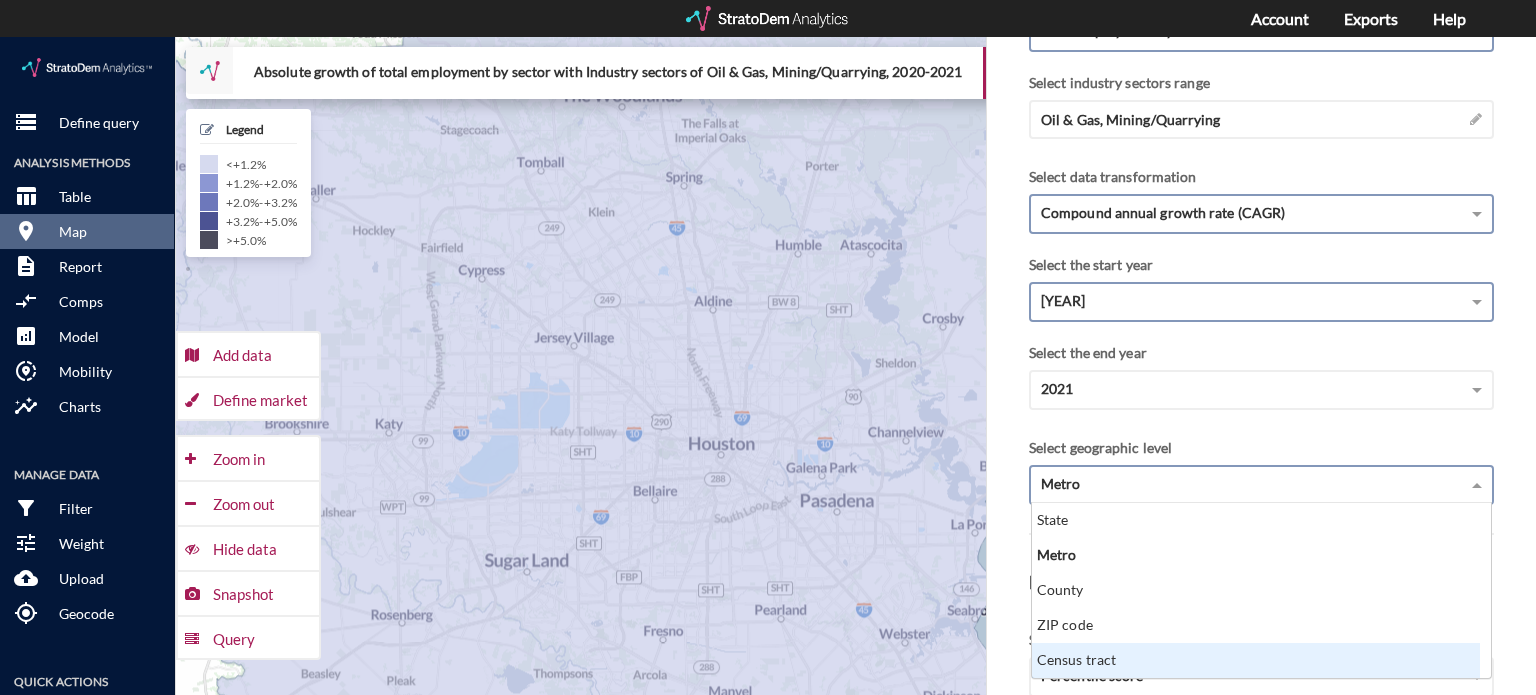 click on "Census tract" 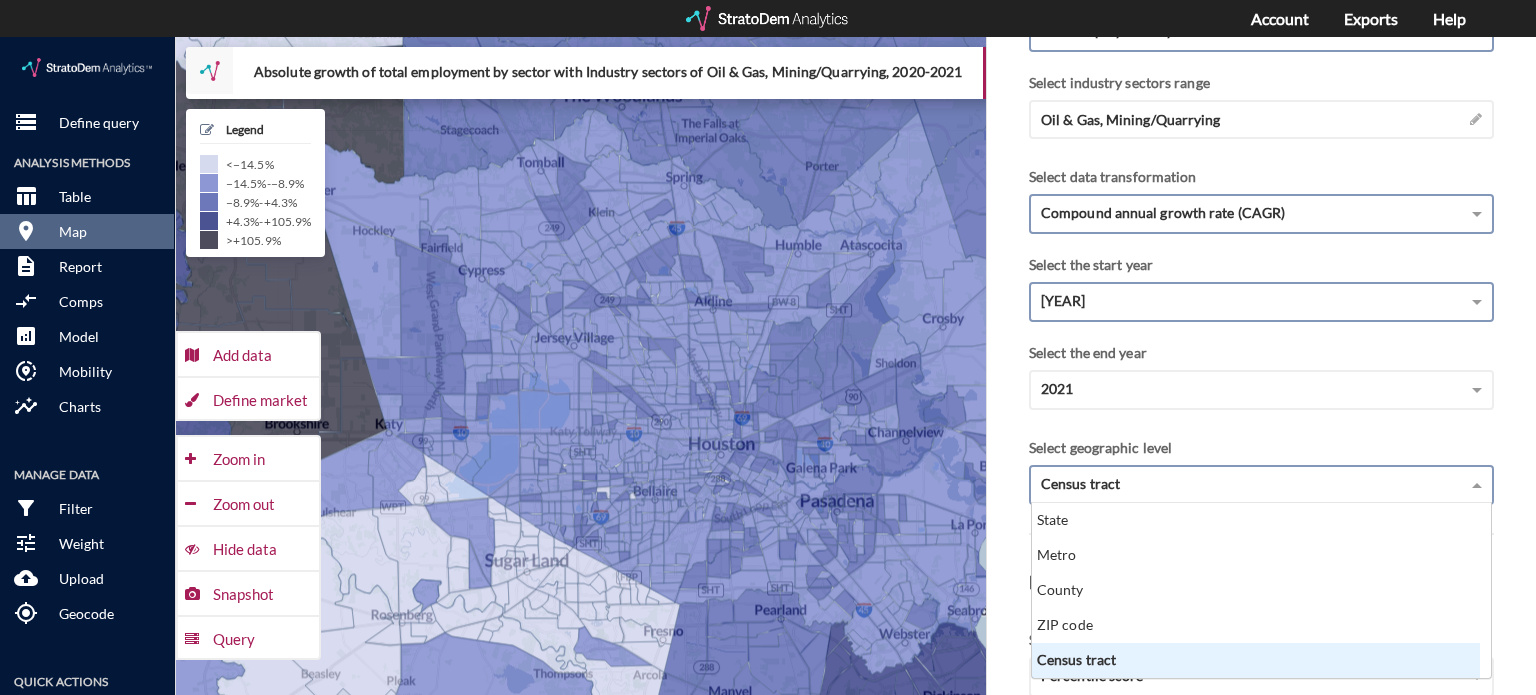 scroll, scrollTop: 16, scrollLeft: 12, axis: both 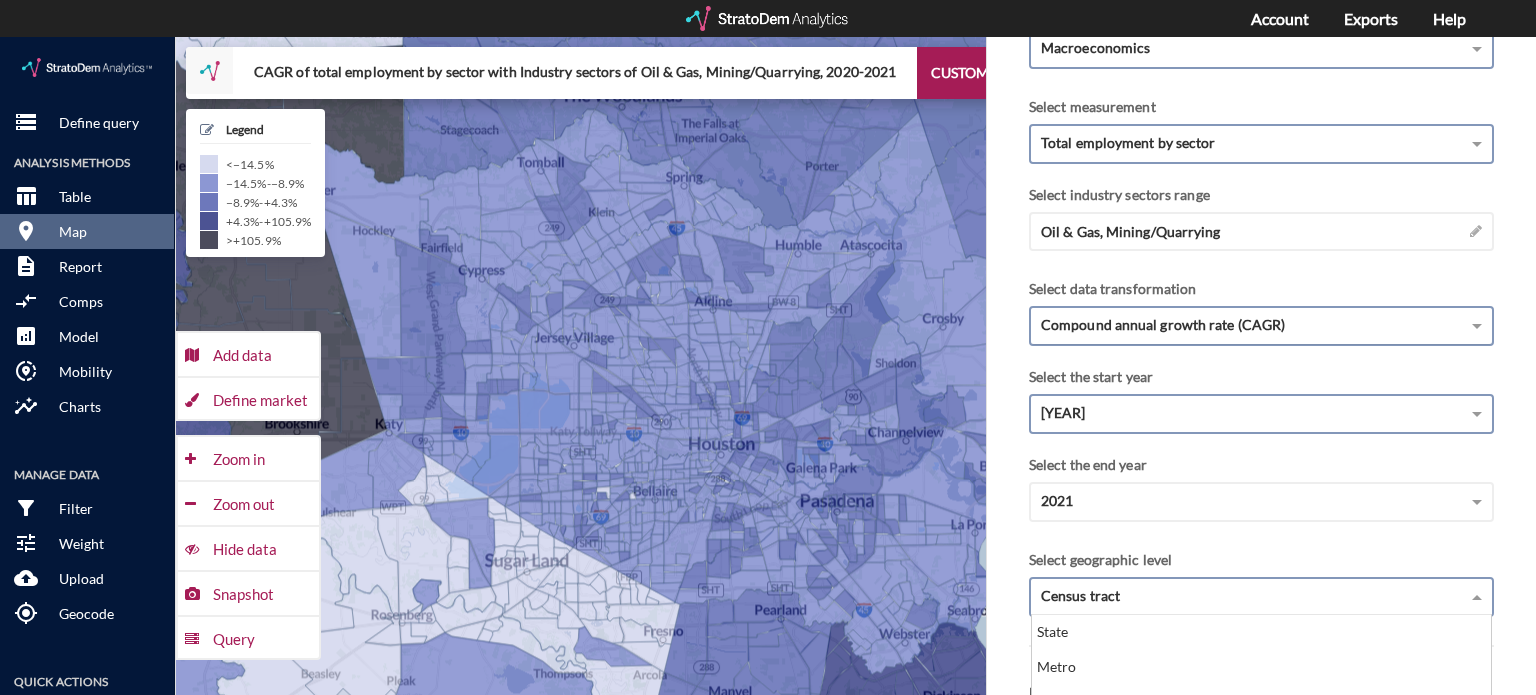 click on "Compound annual growth rate (CAGR)" 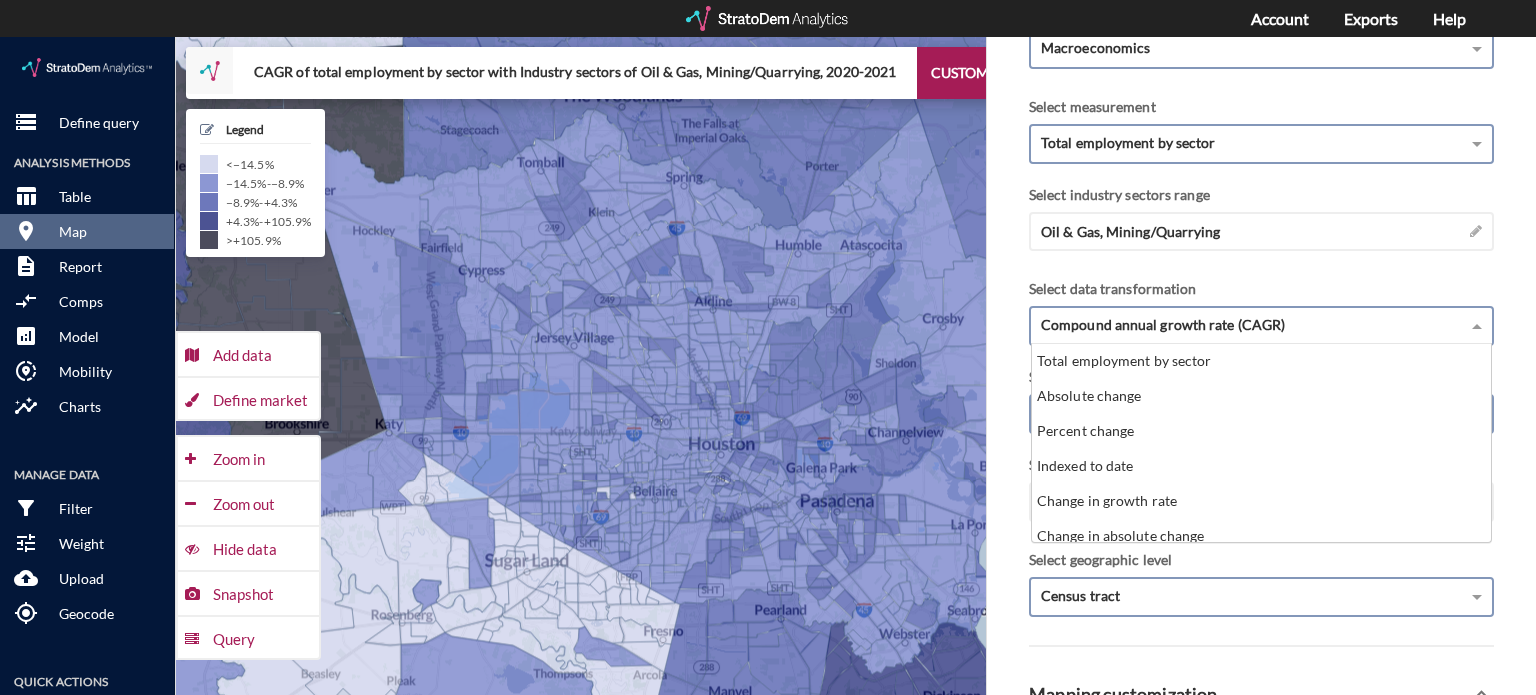 scroll, scrollTop: 44, scrollLeft: 0, axis: vertical 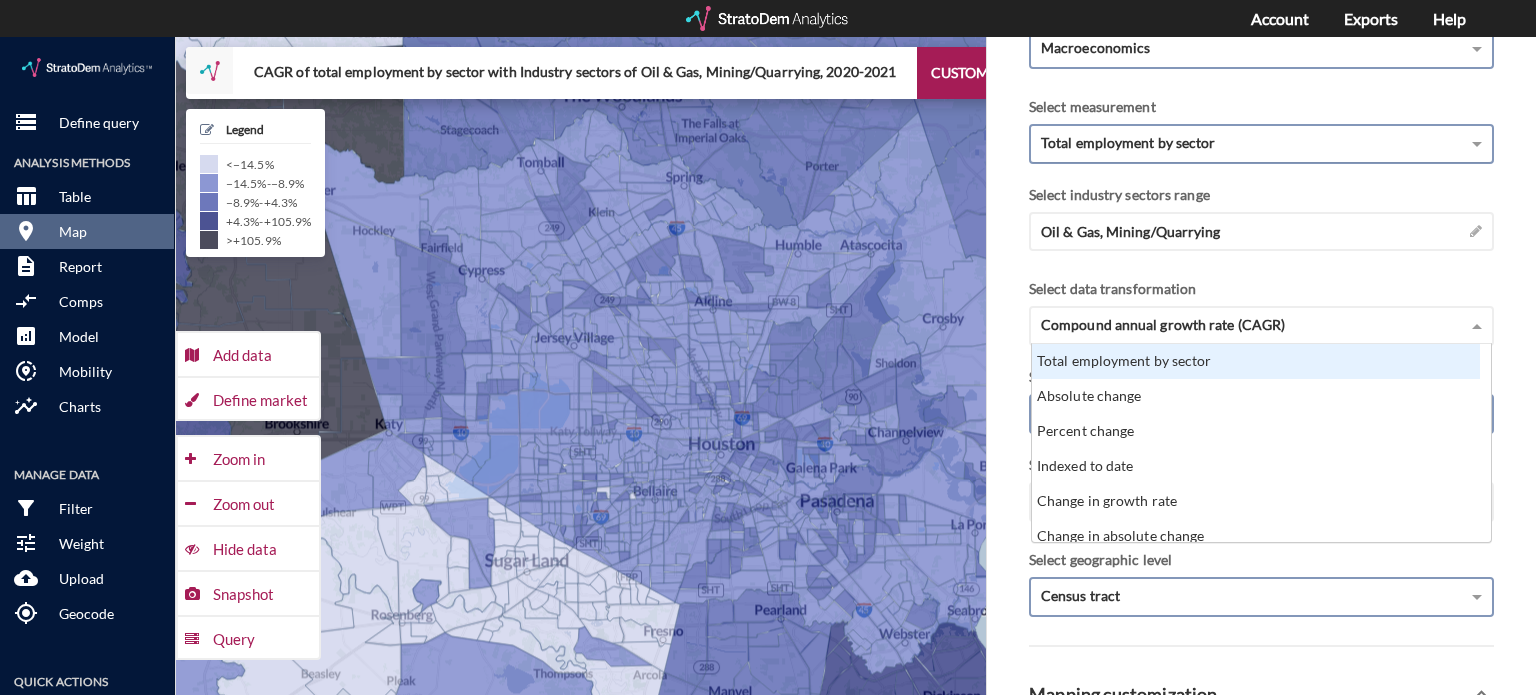 click on "Total employment by sector" 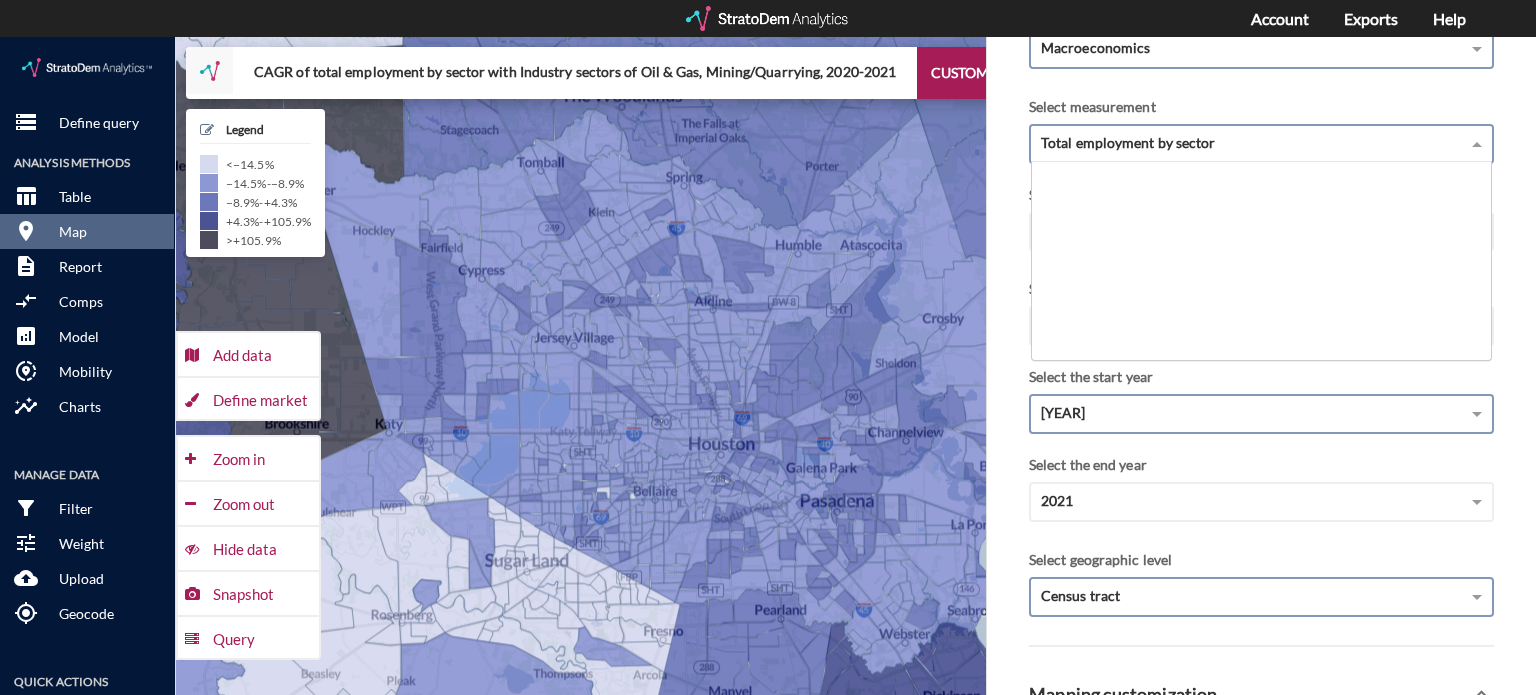 scroll, scrollTop: 290, scrollLeft: 0, axis: vertical 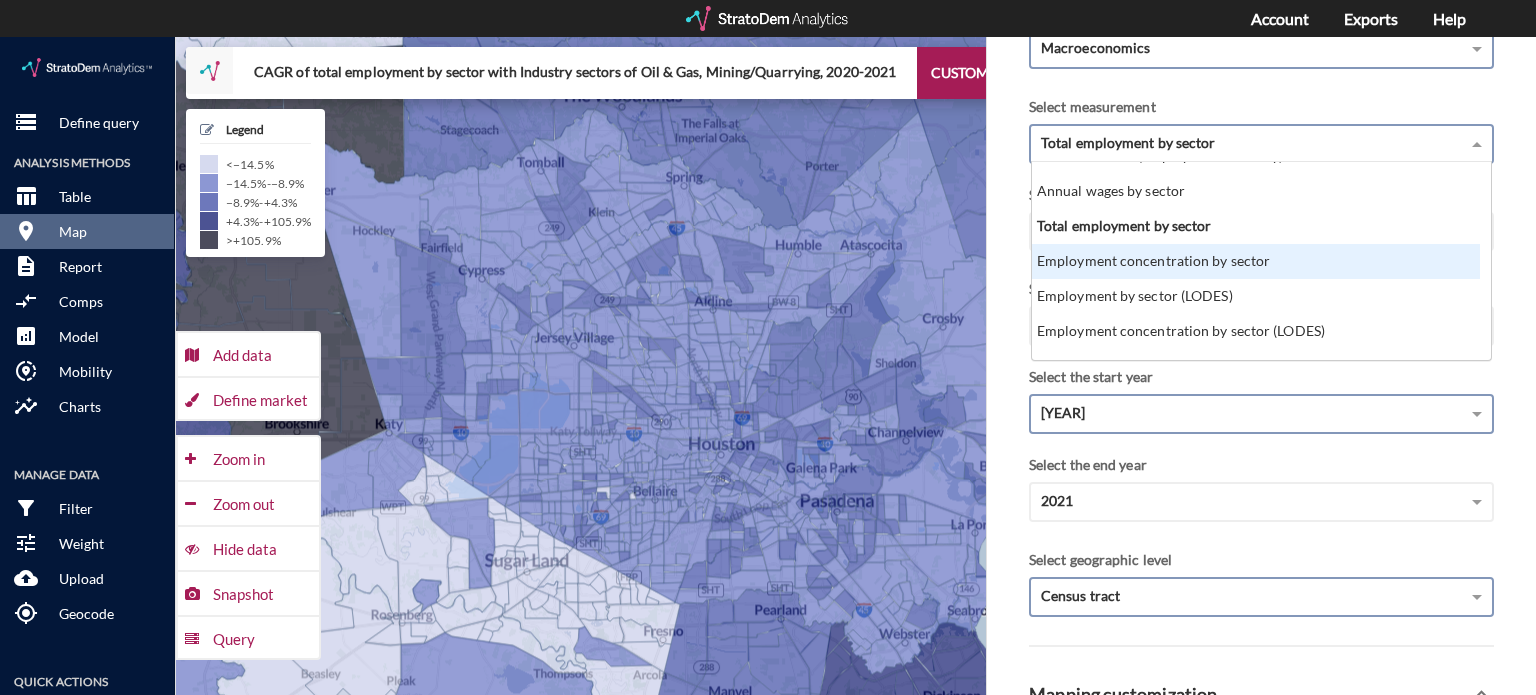click on "Employment concentration by sector" 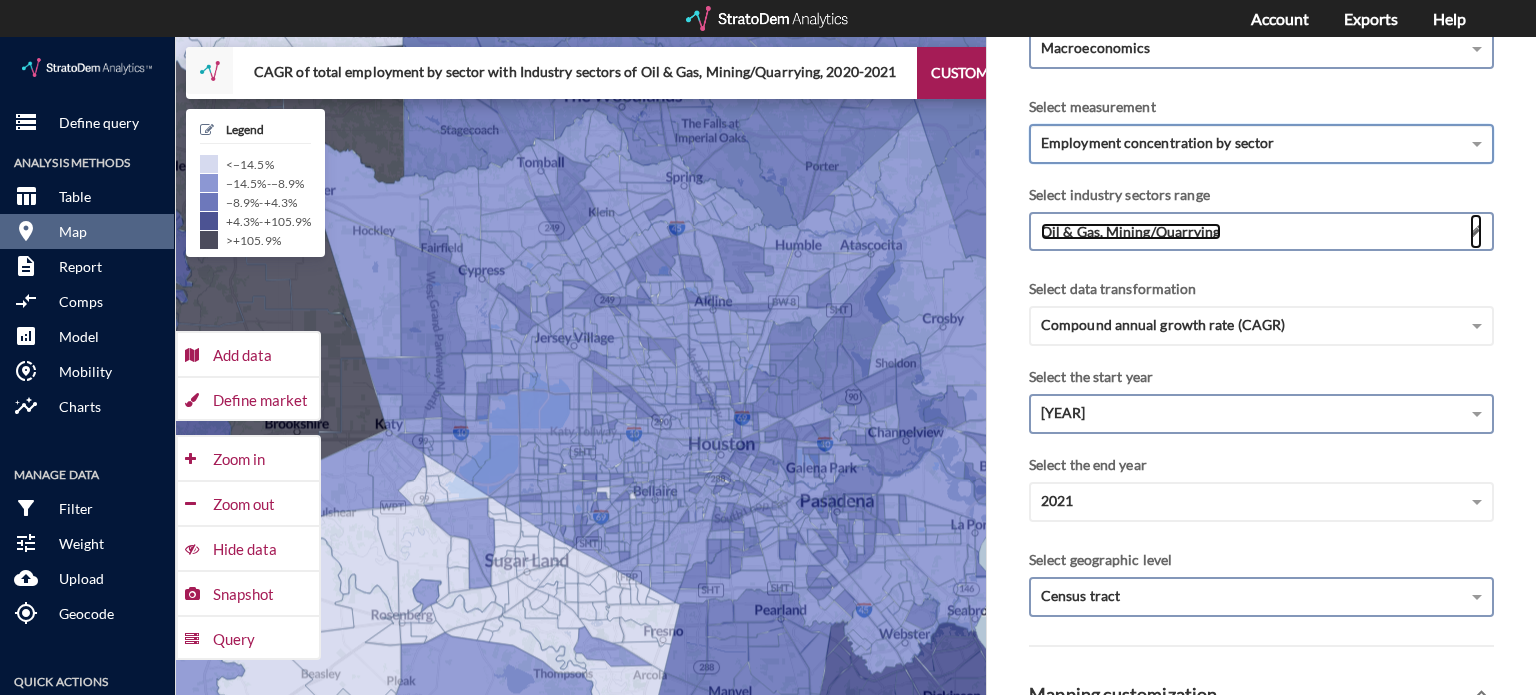 click 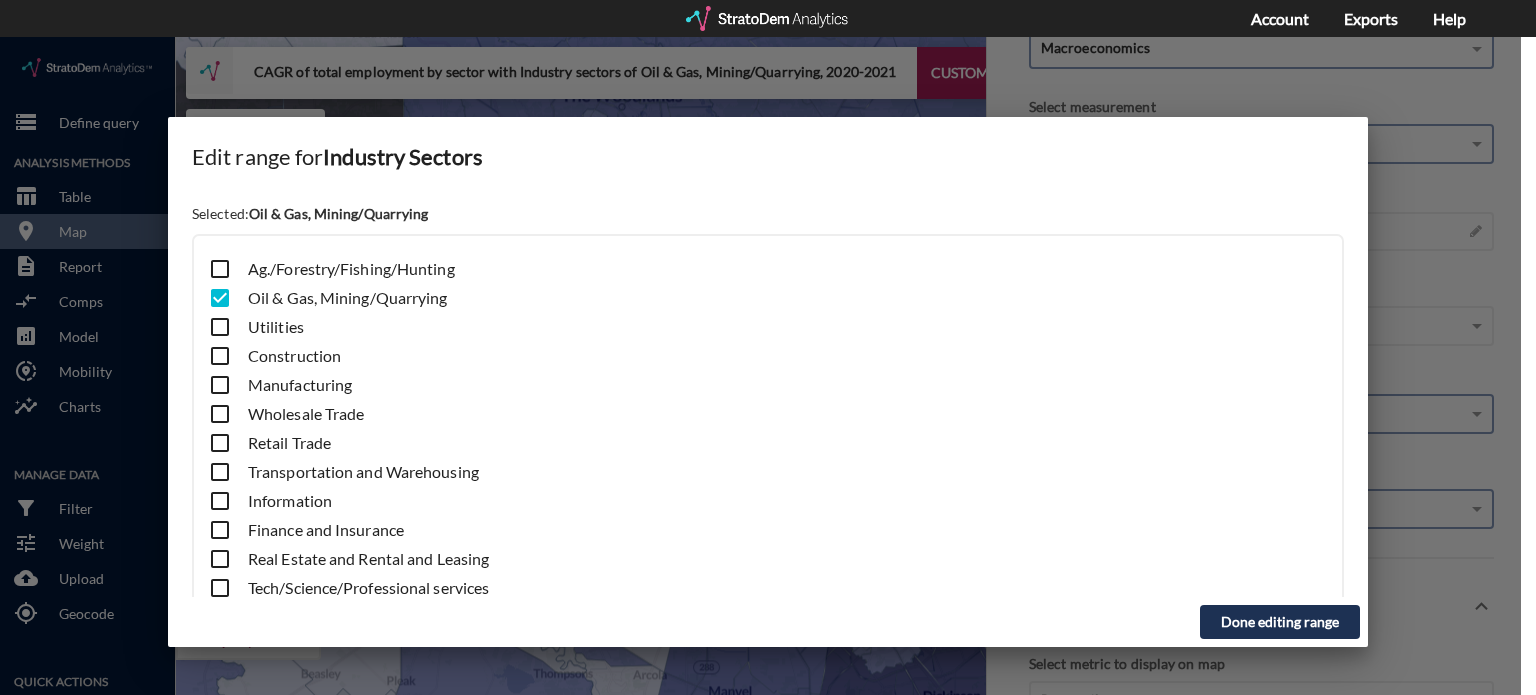 click 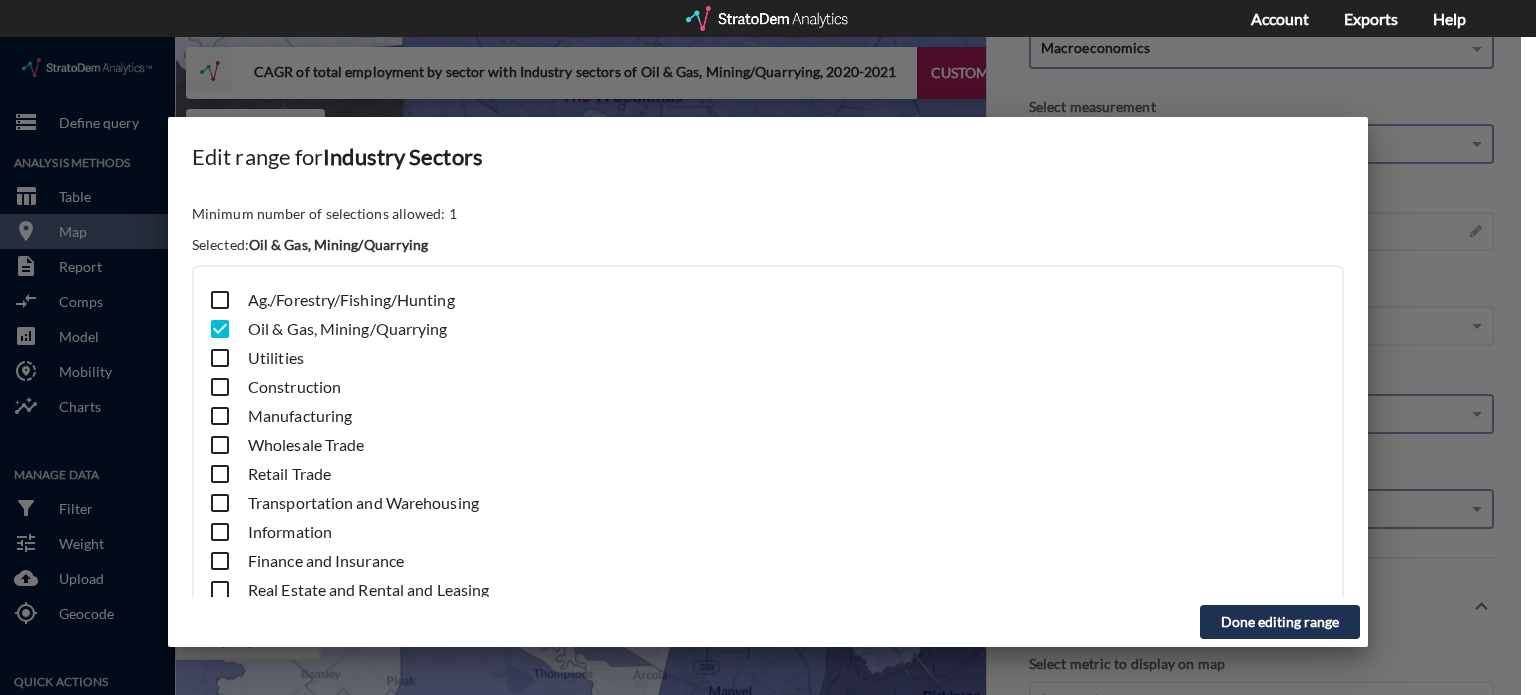 click 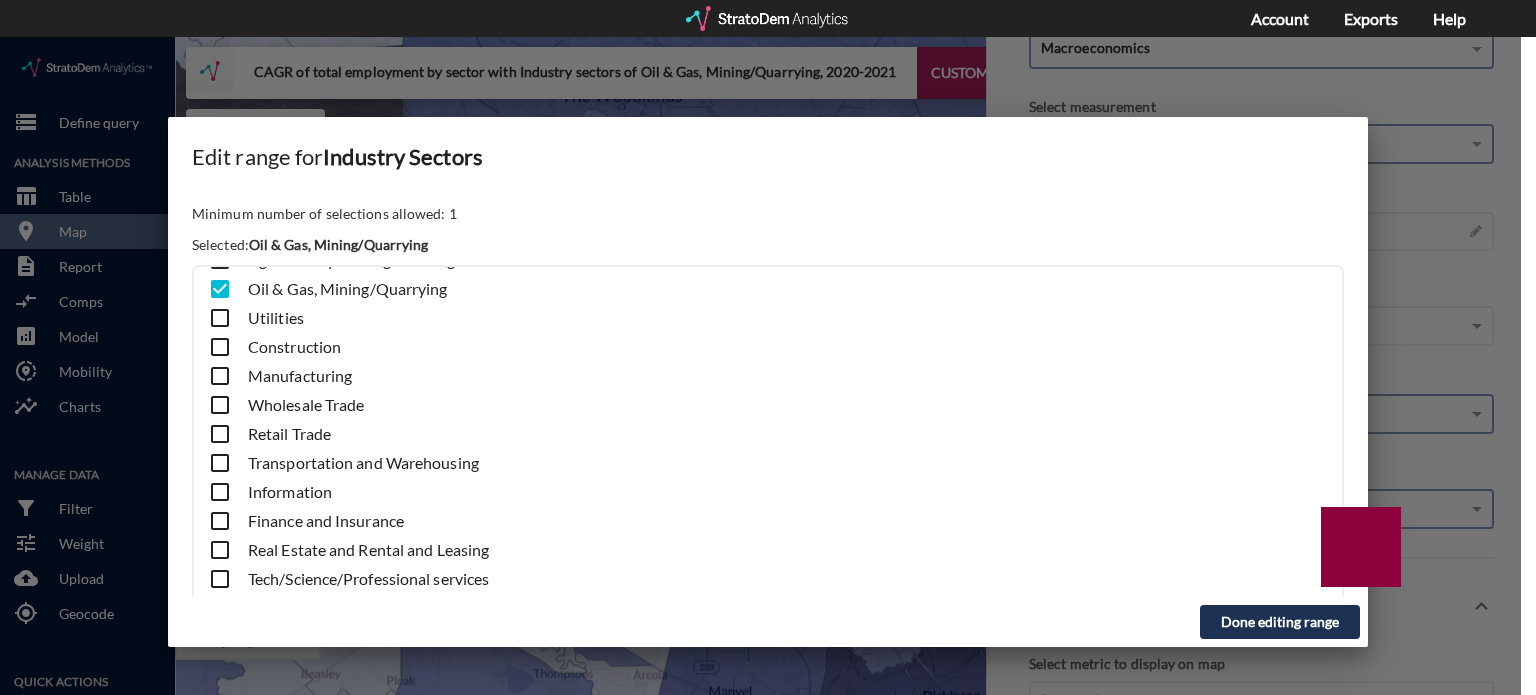 scroll, scrollTop: 43, scrollLeft: 0, axis: vertical 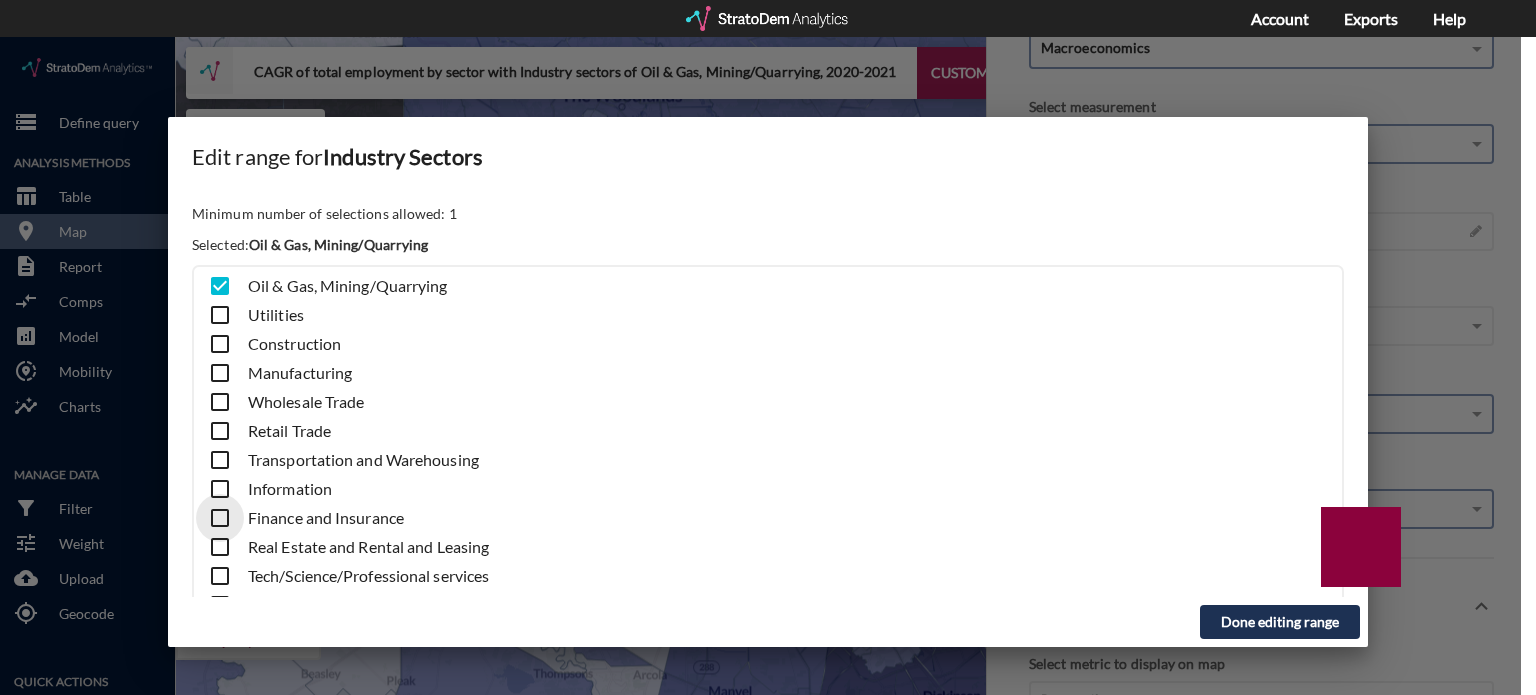 click 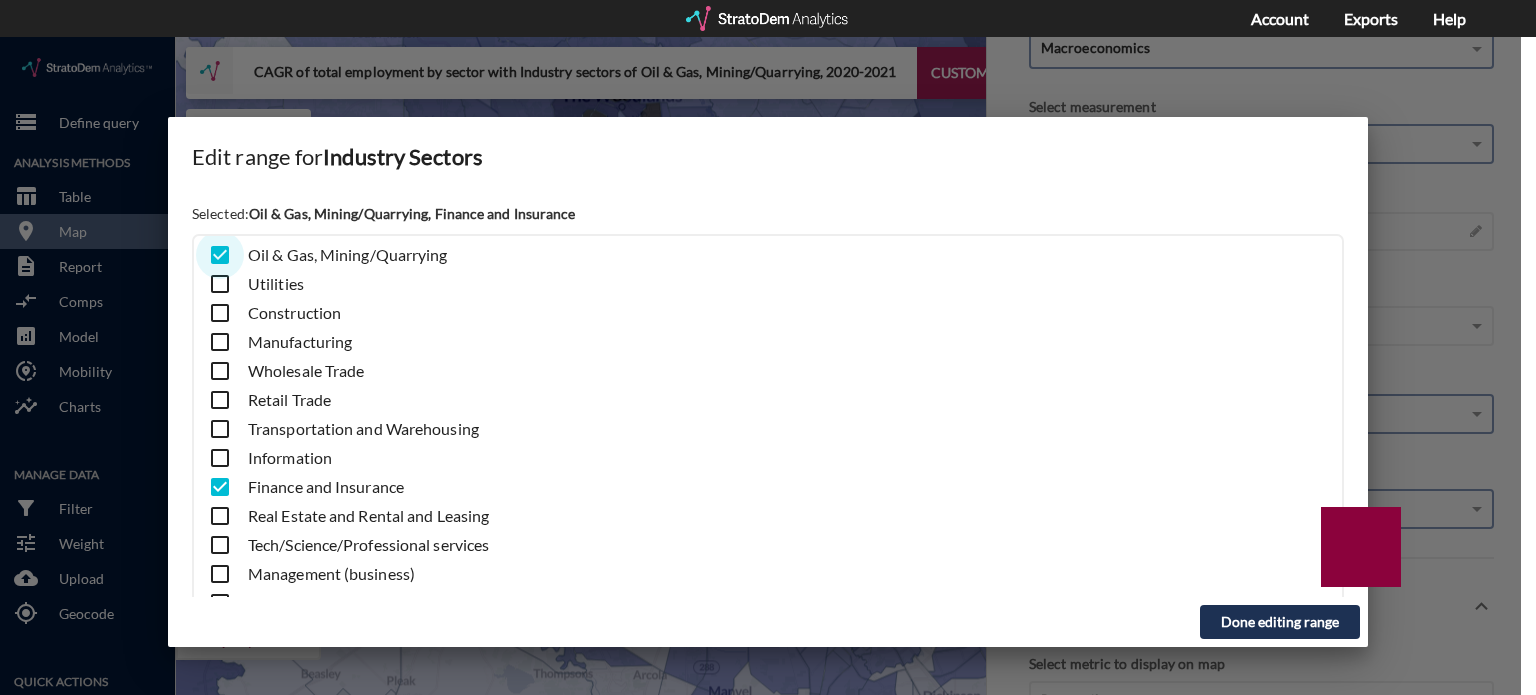 click 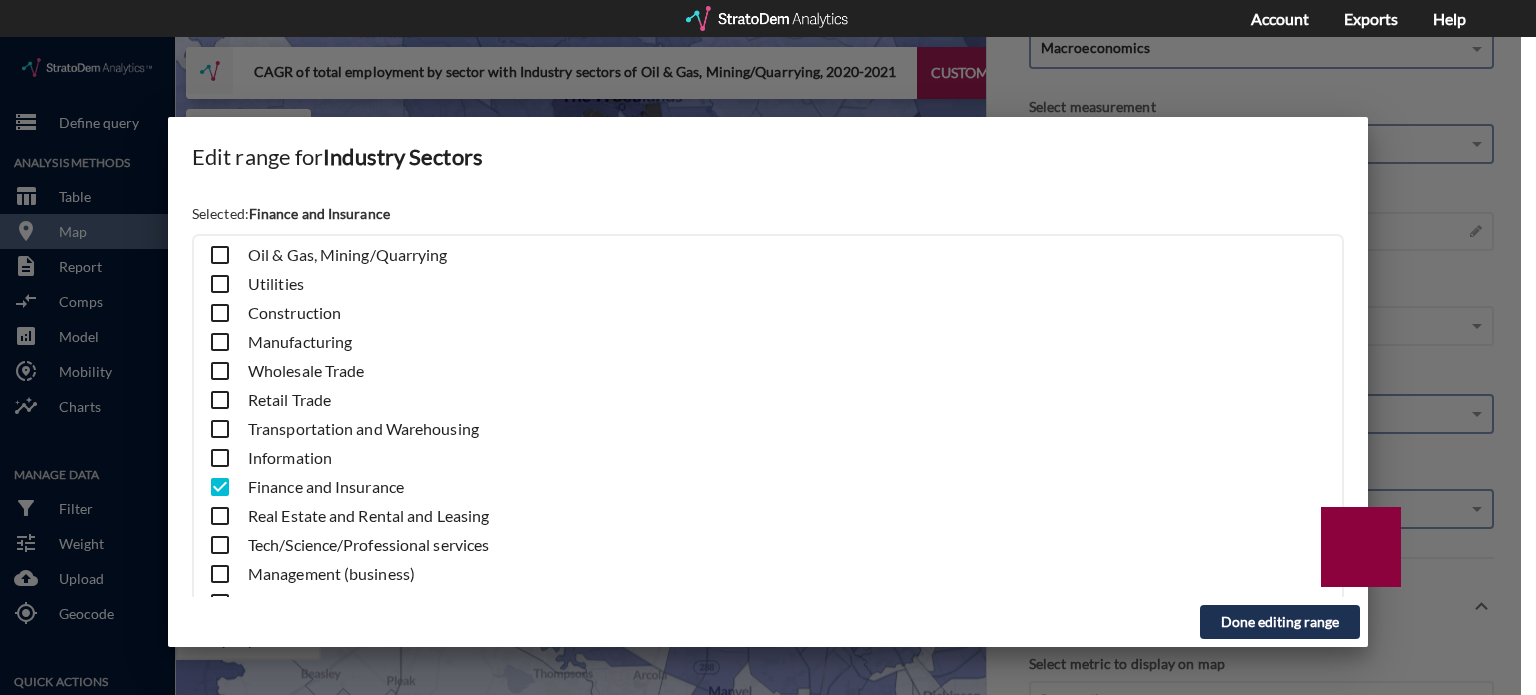 click on "Done editing range" 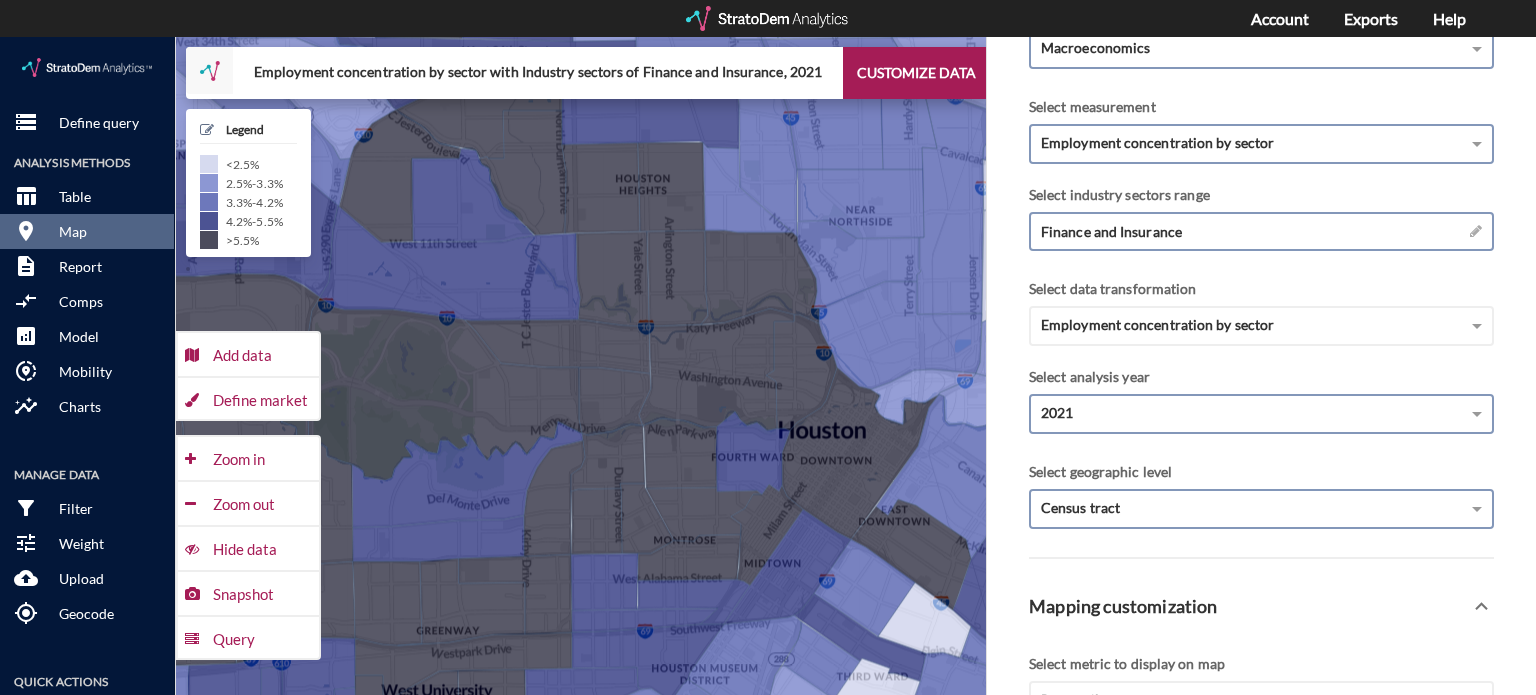 click on "Finance and Insurance →" 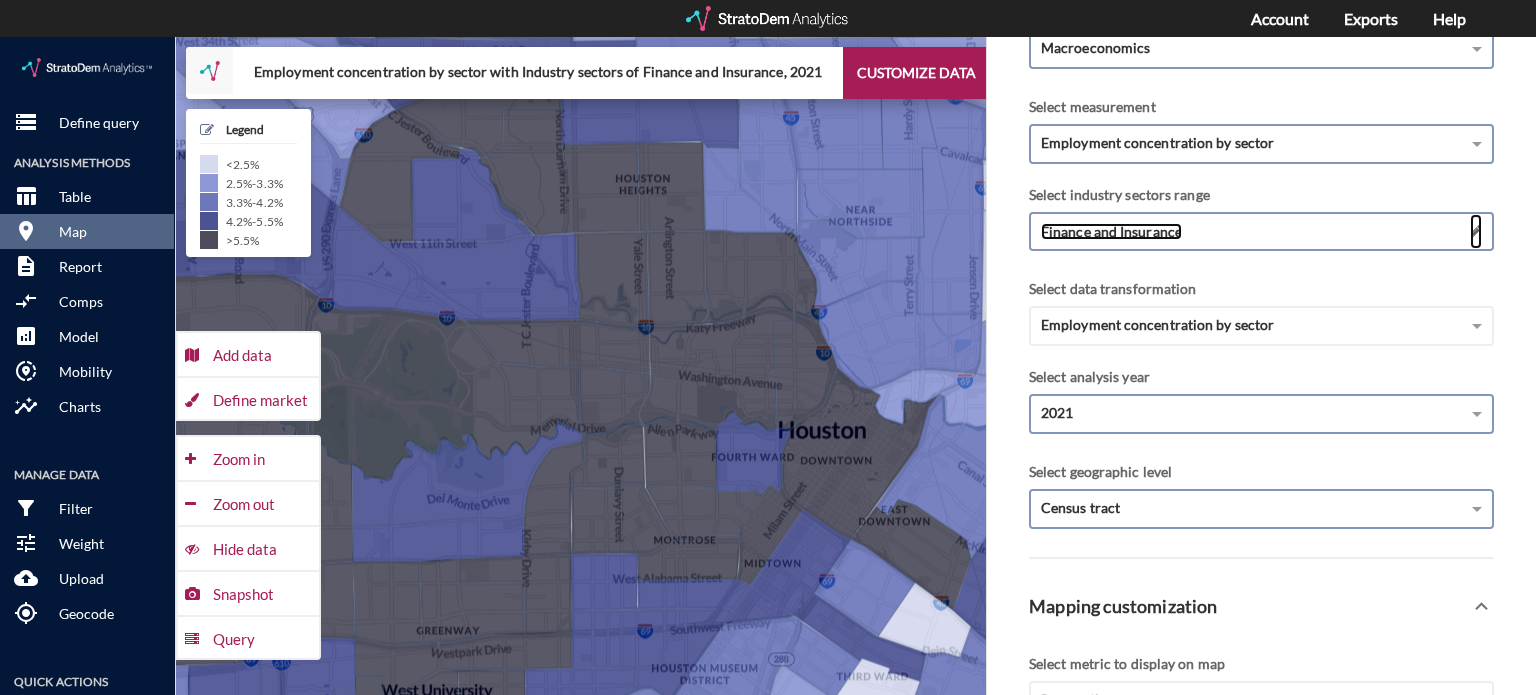 click 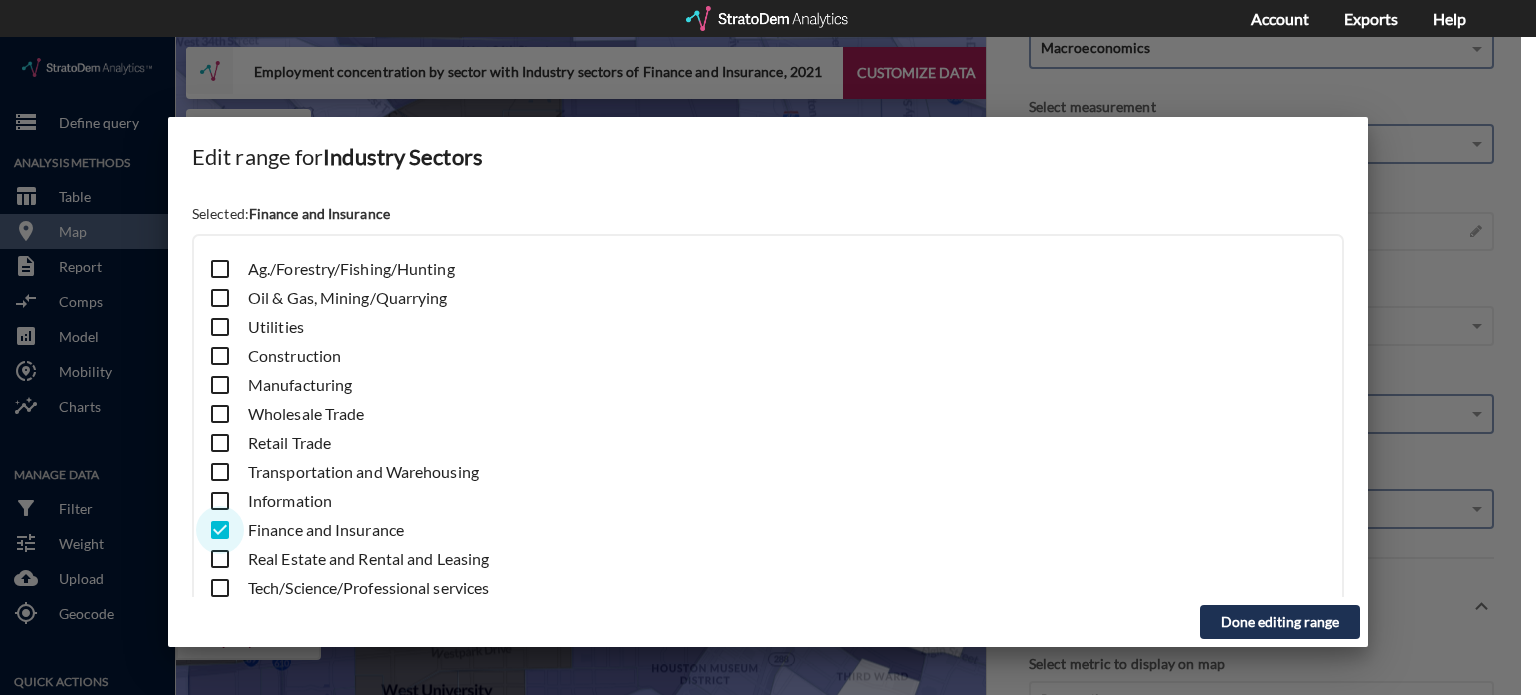 click 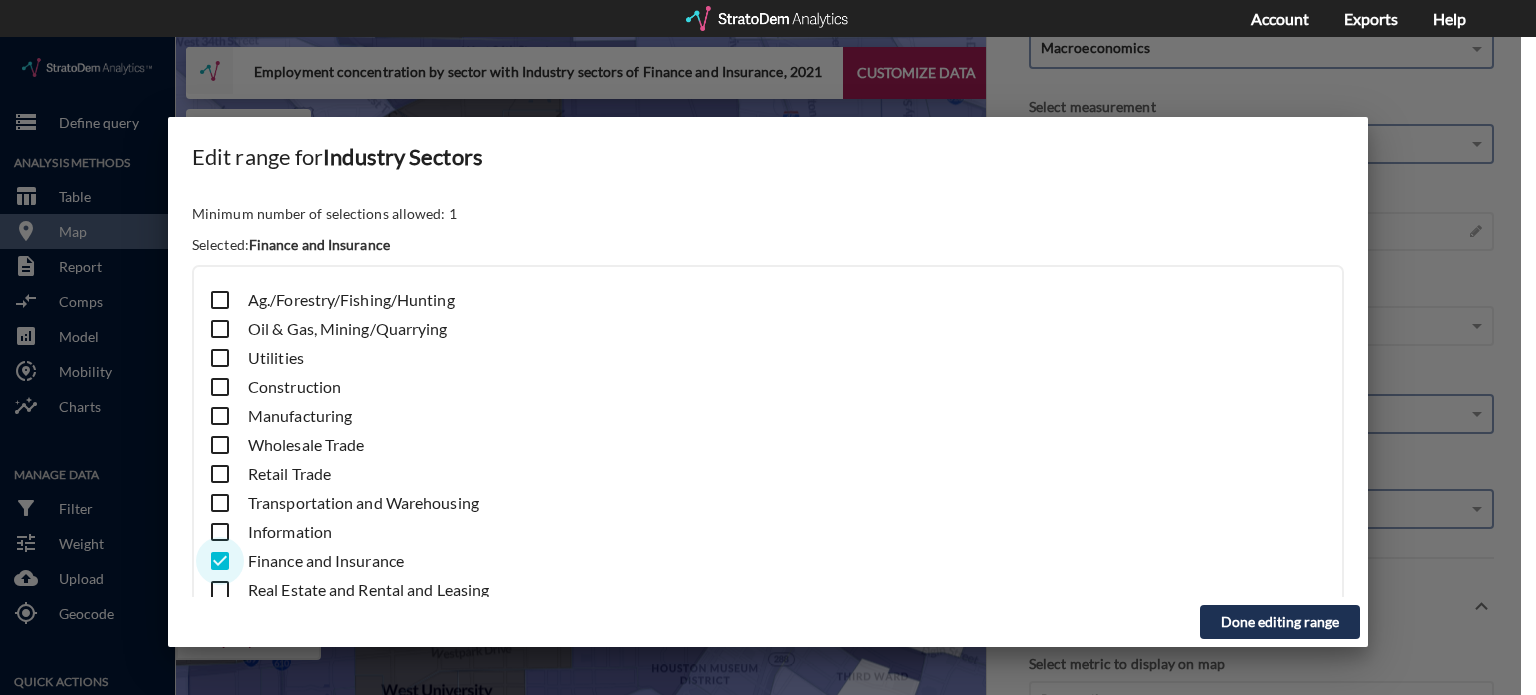 click 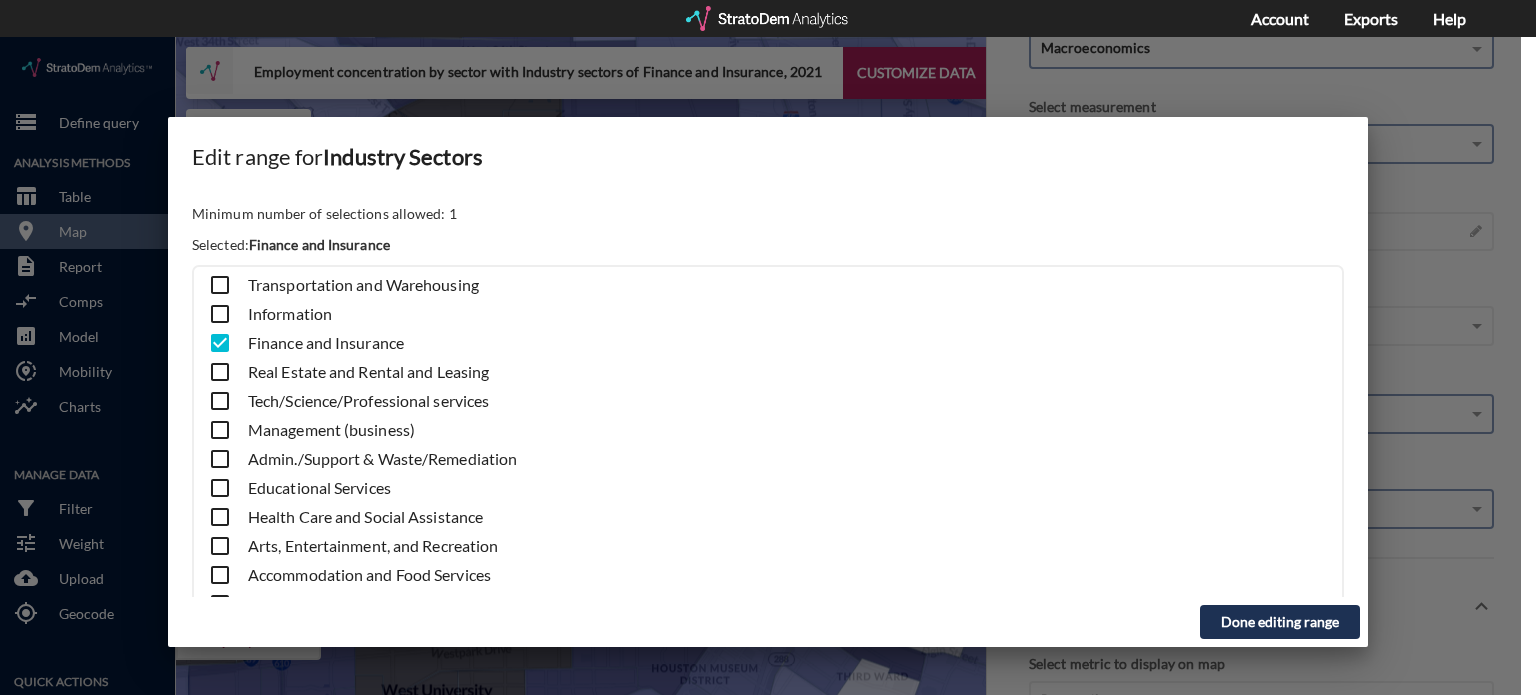 scroll, scrollTop: 225, scrollLeft: 0, axis: vertical 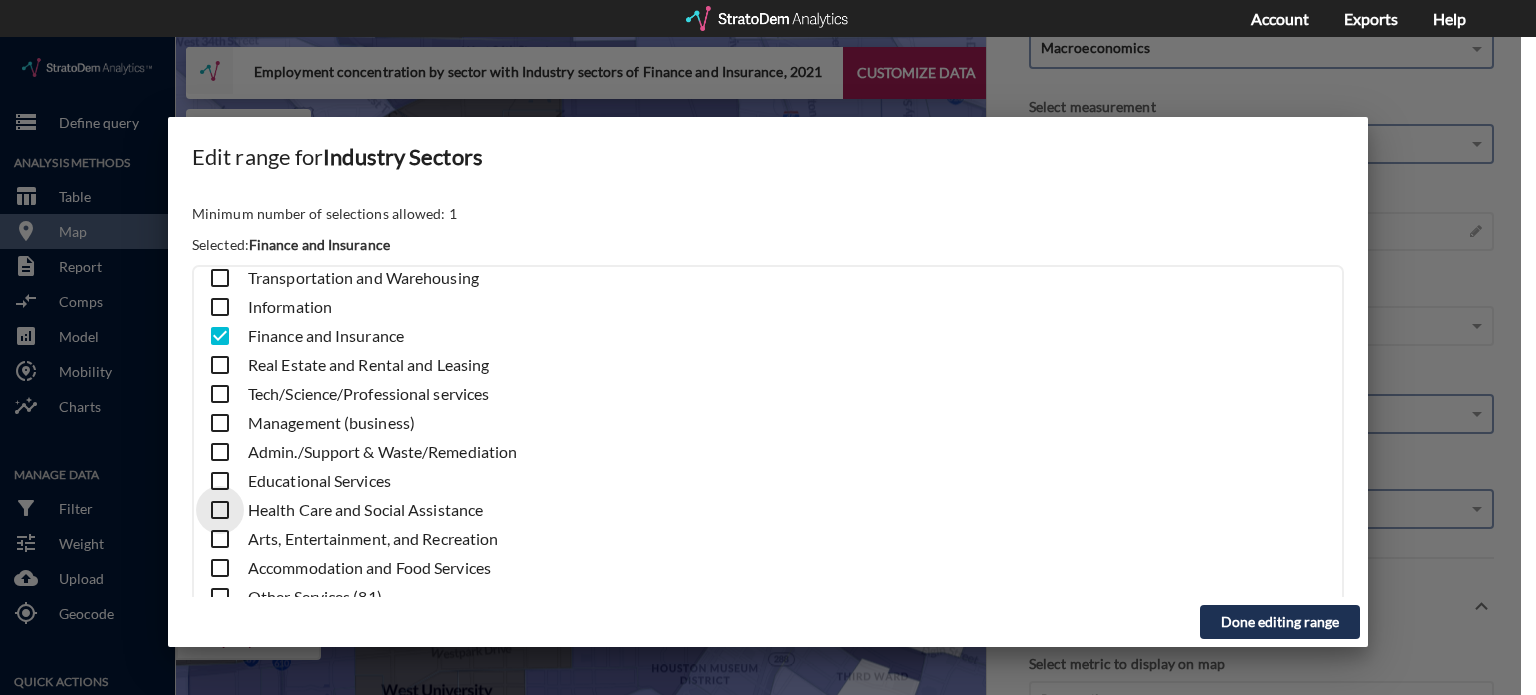 click 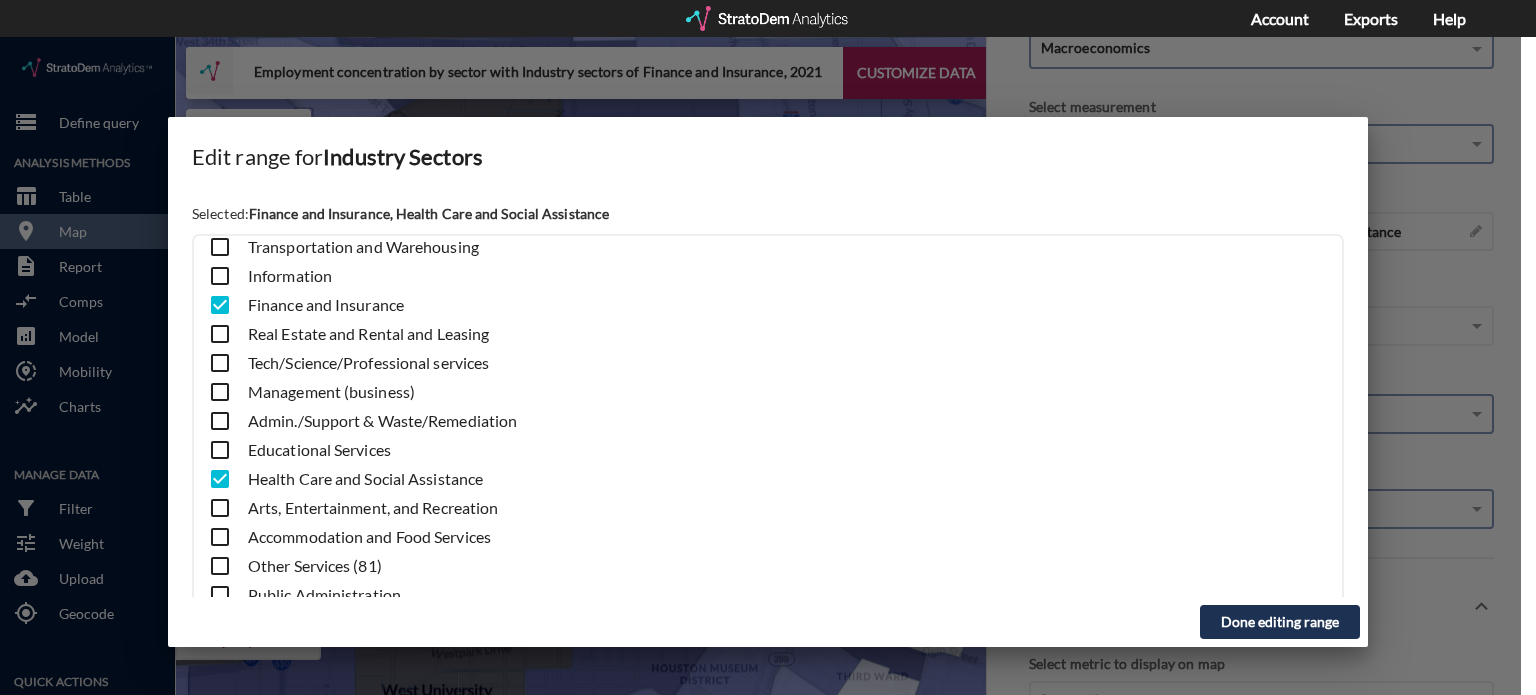 click 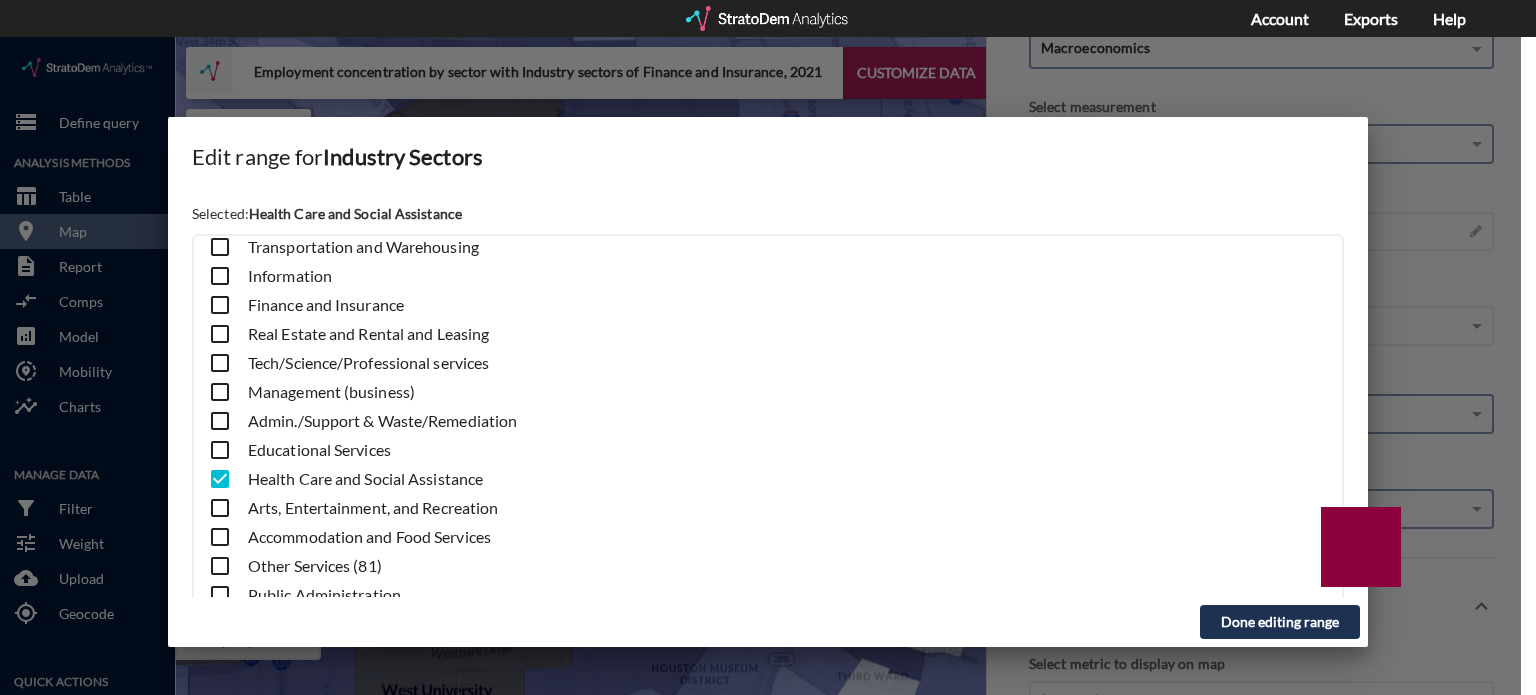 click on "Done editing range" 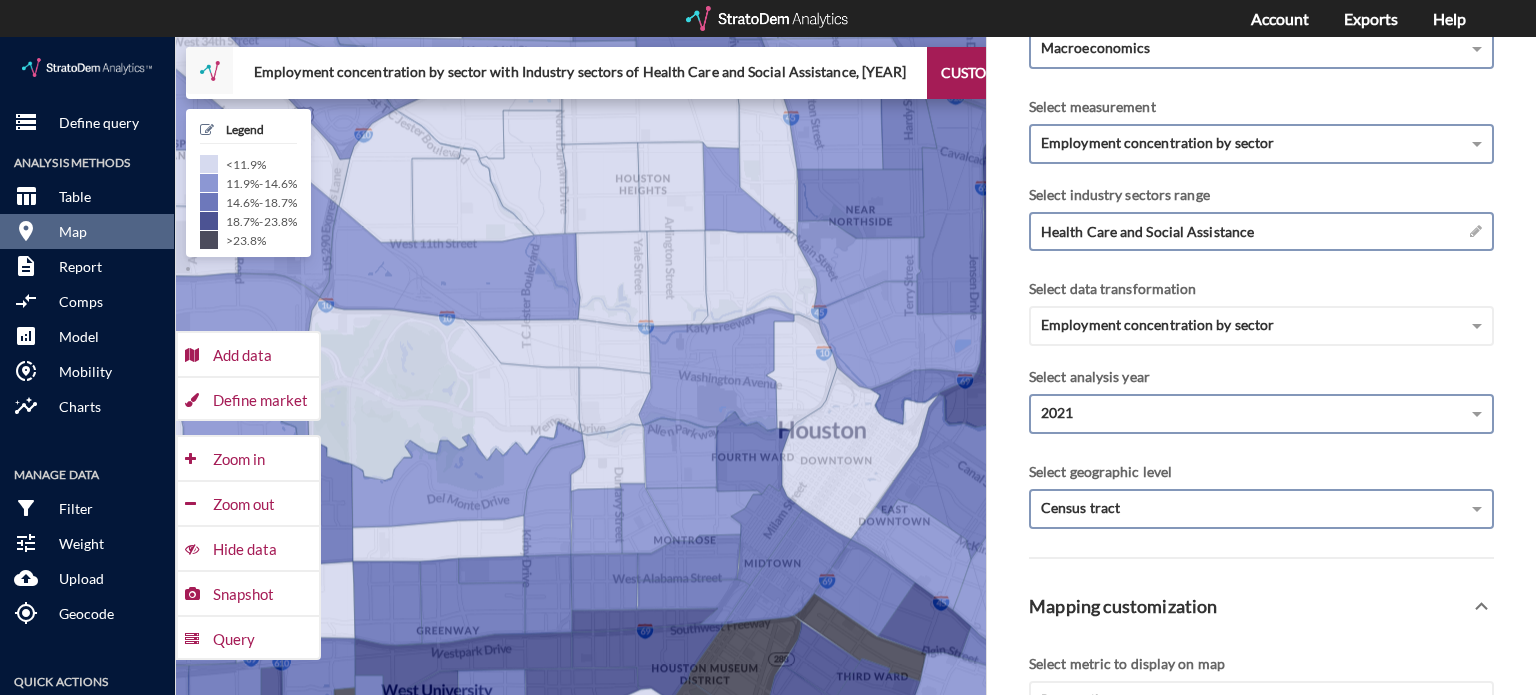 click on "Health Care and Social Assistance →" 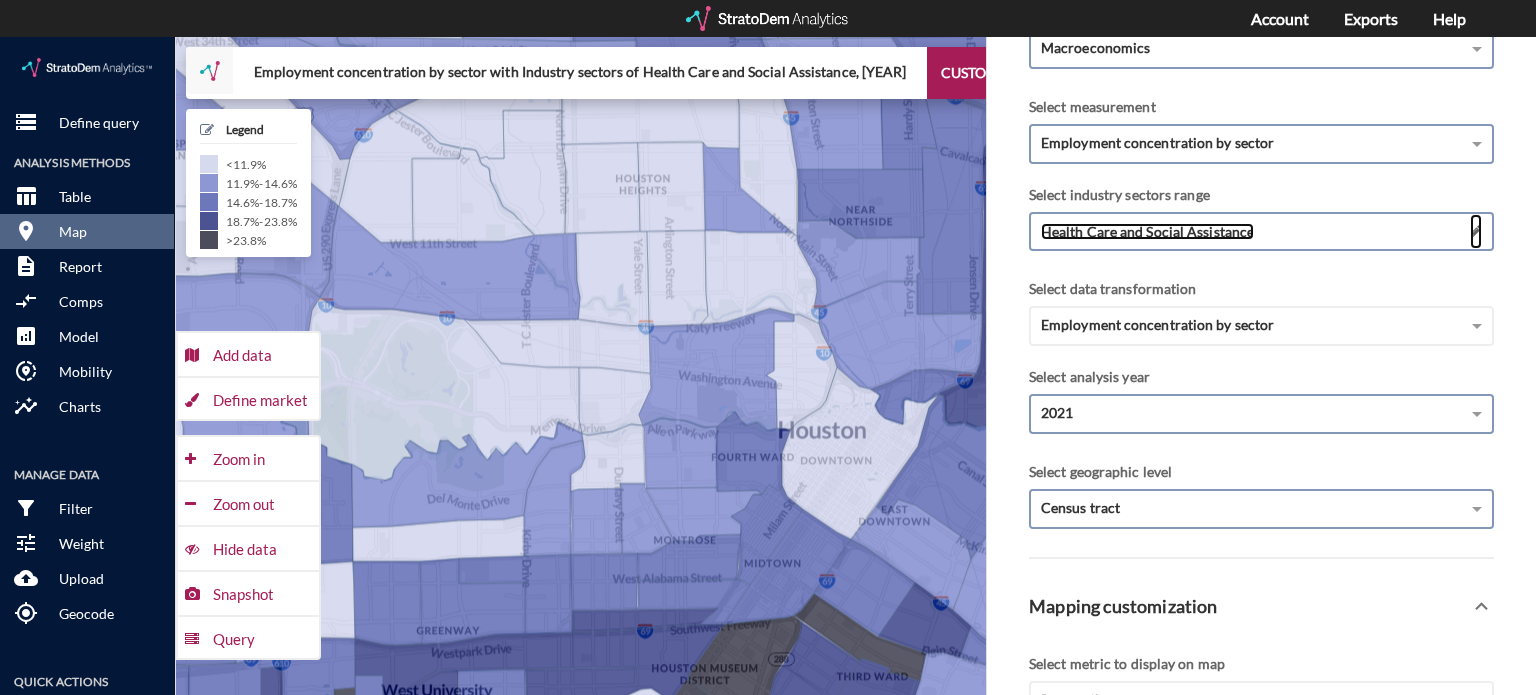 click 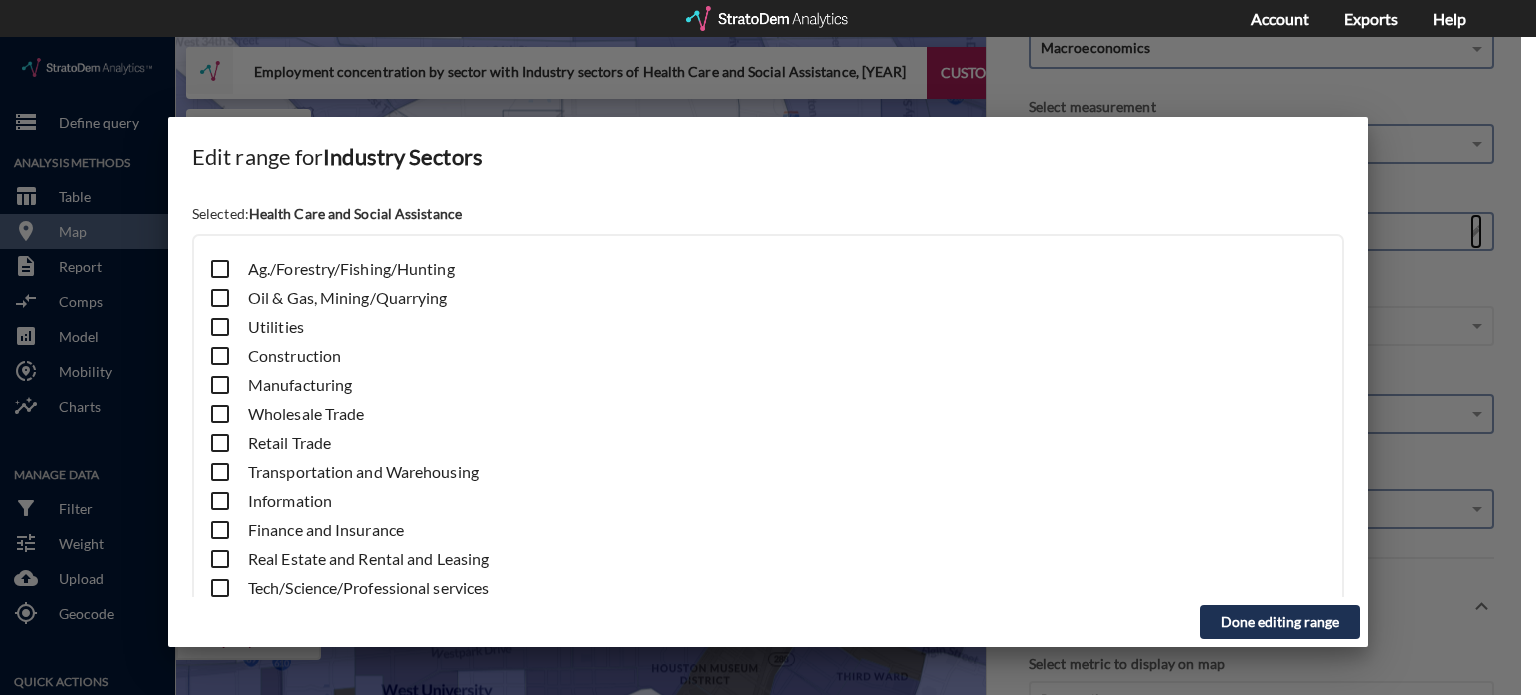 scroll, scrollTop: 225, scrollLeft: 0, axis: vertical 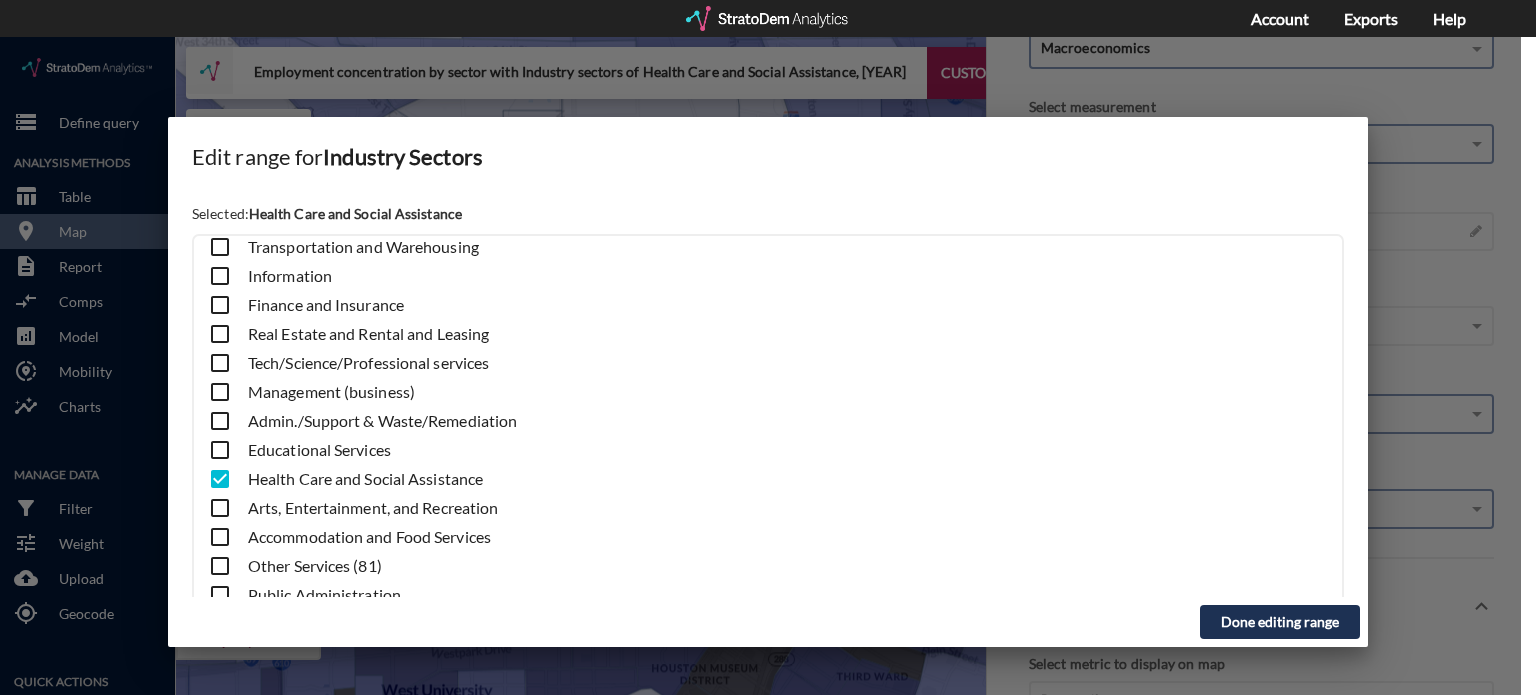 click 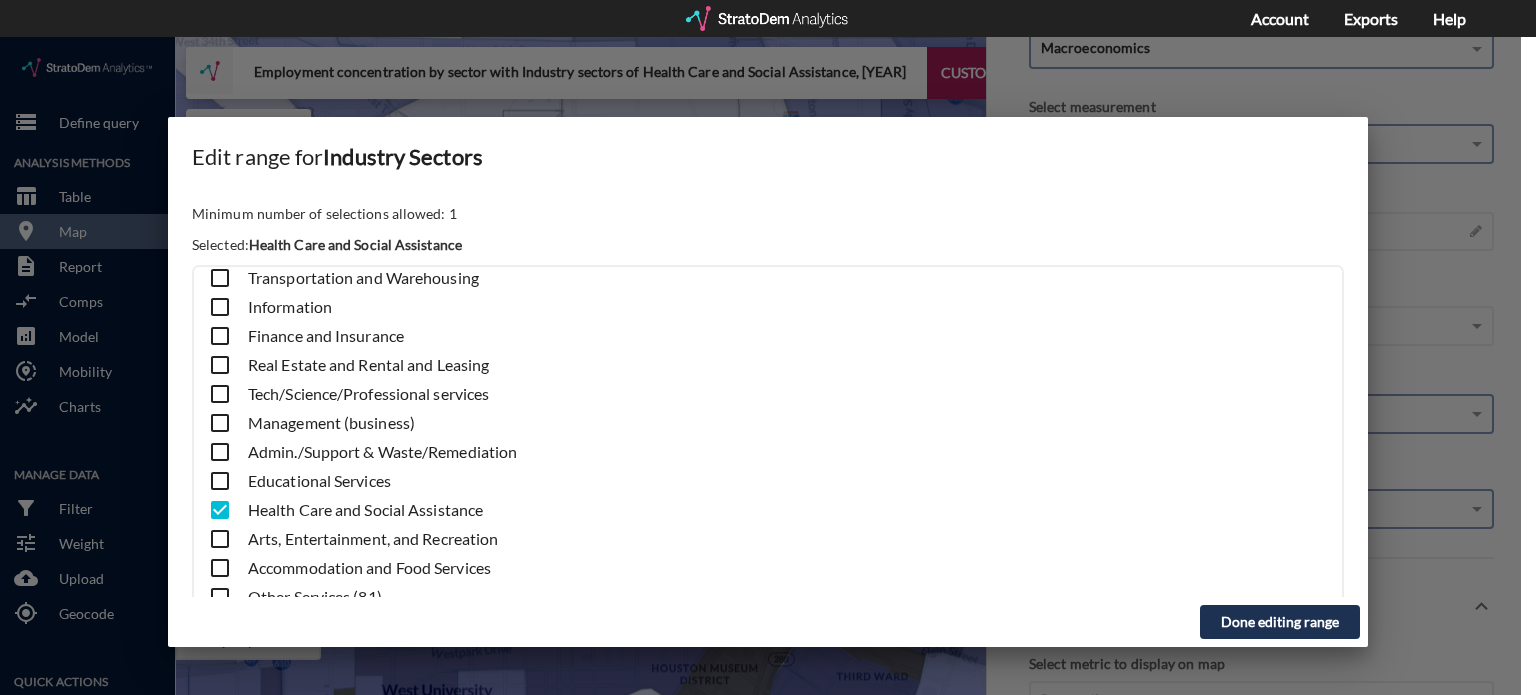 scroll, scrollTop: 92, scrollLeft: 0, axis: vertical 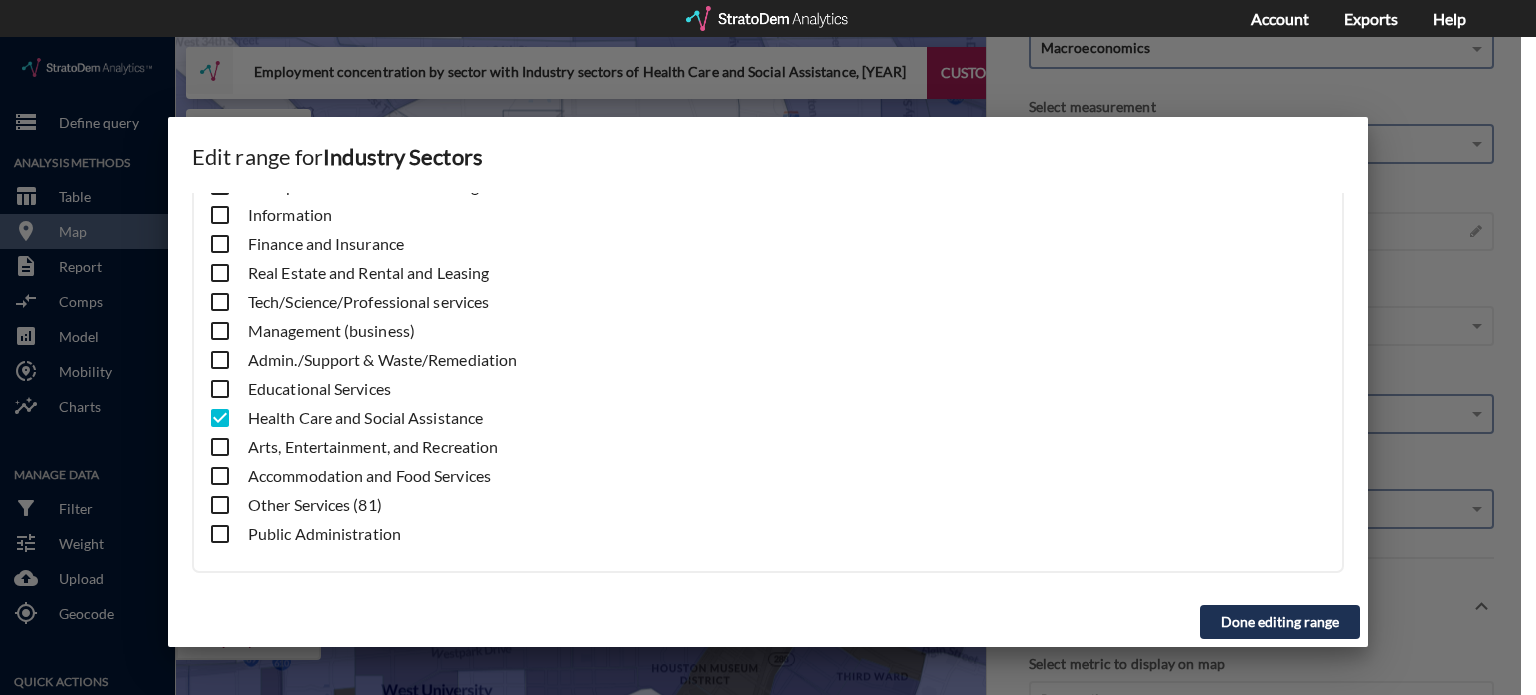 click 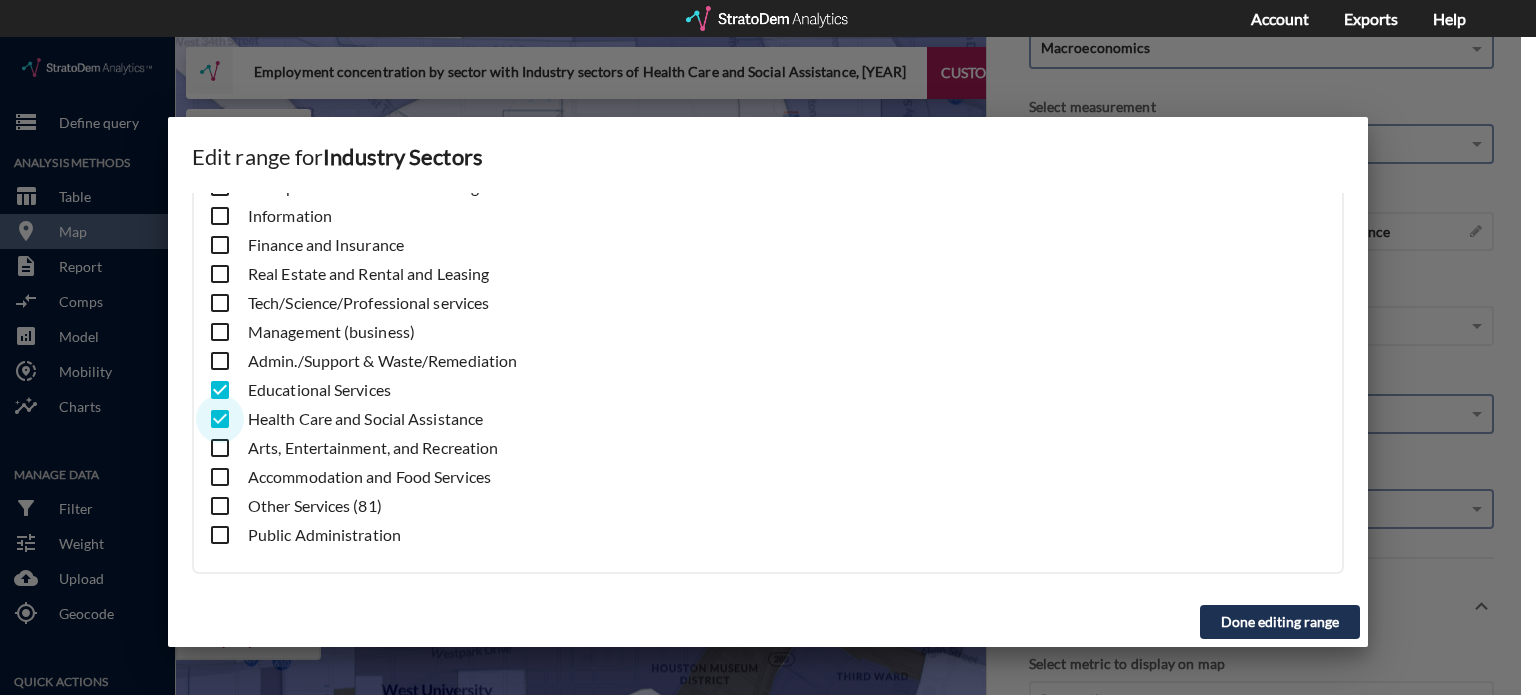 click 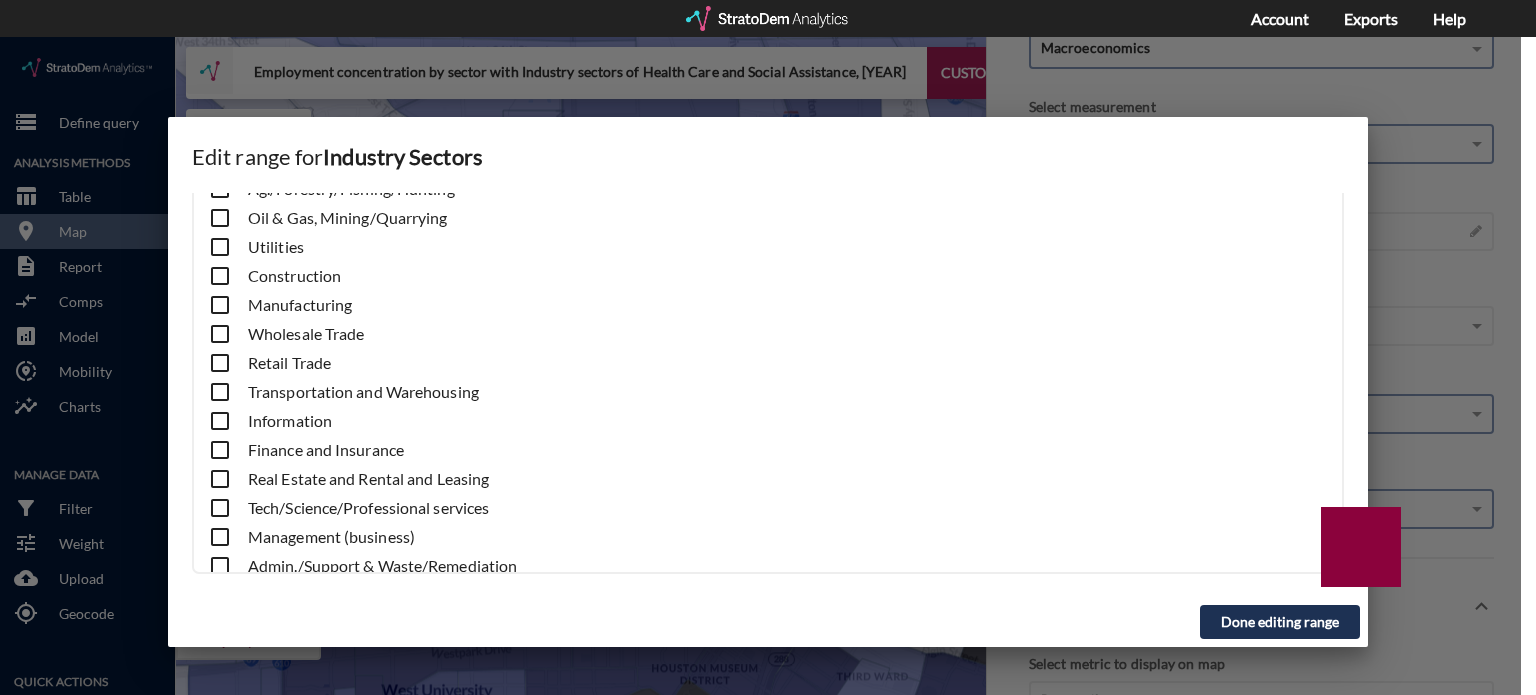 scroll, scrollTop: 0, scrollLeft: 0, axis: both 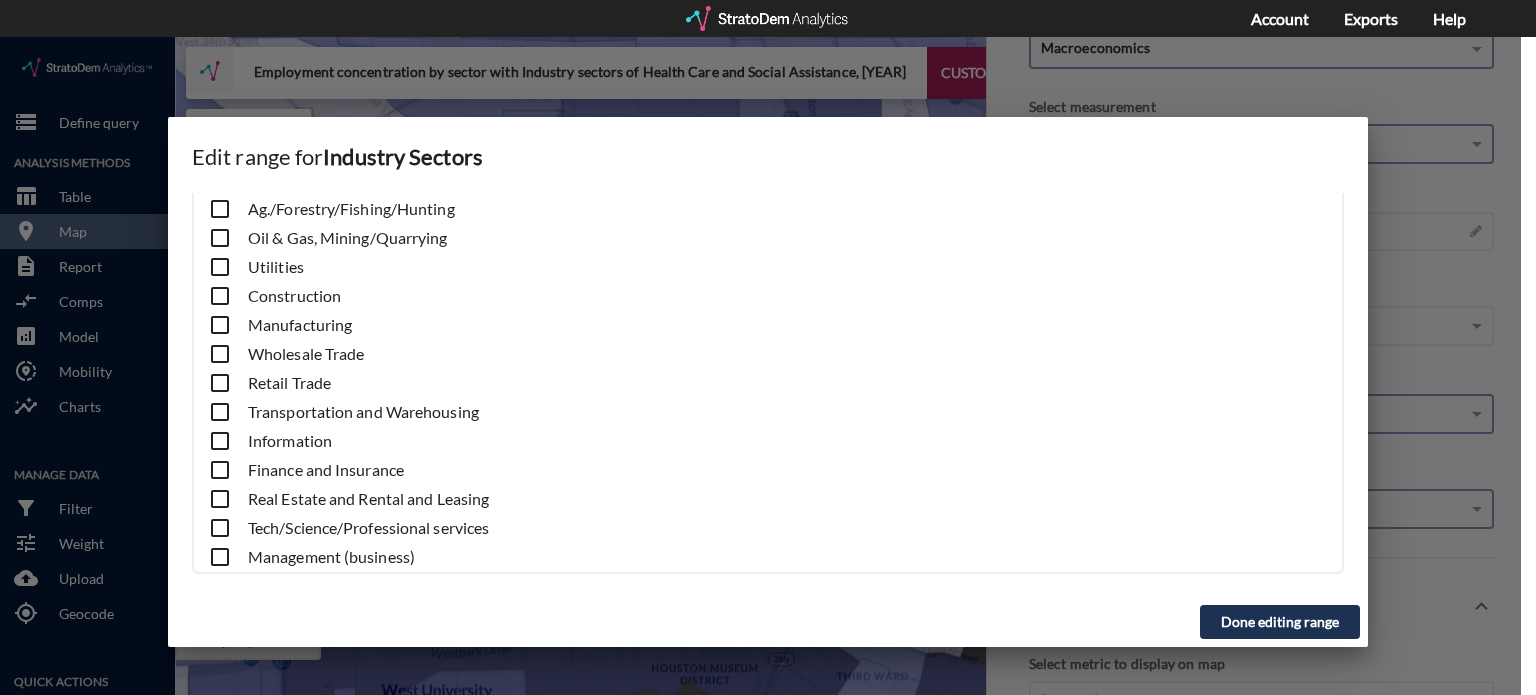 click on "Done editing range" 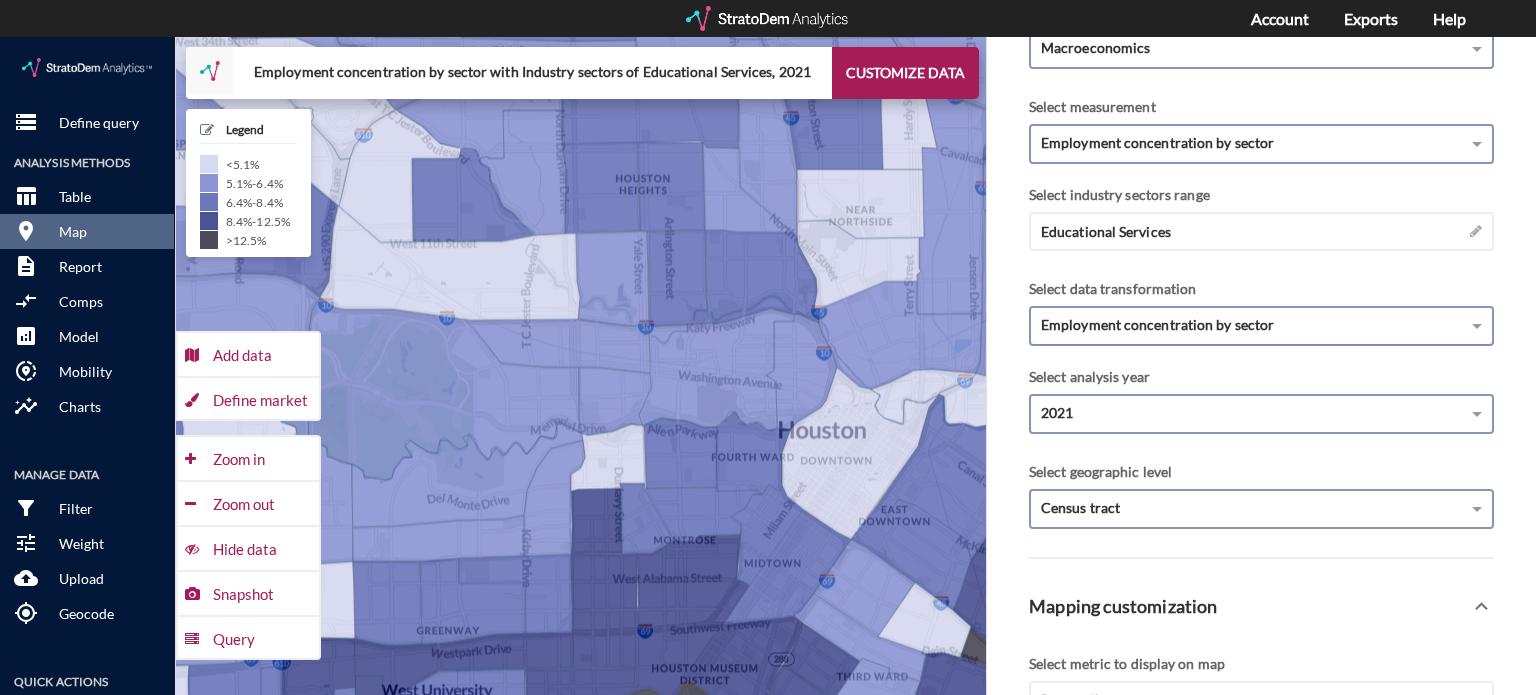 click on "Employment concentration by sector" 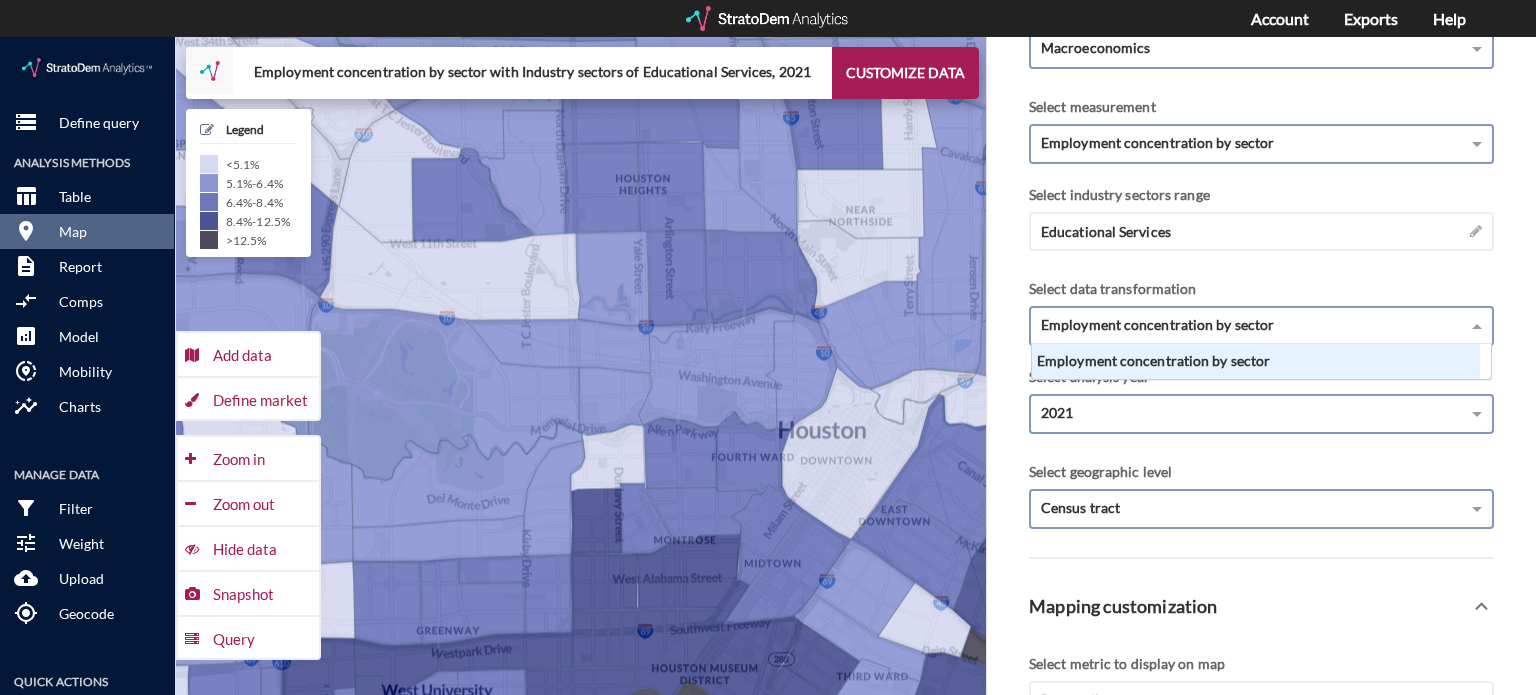 scroll, scrollTop: 16, scrollLeft: 12, axis: both 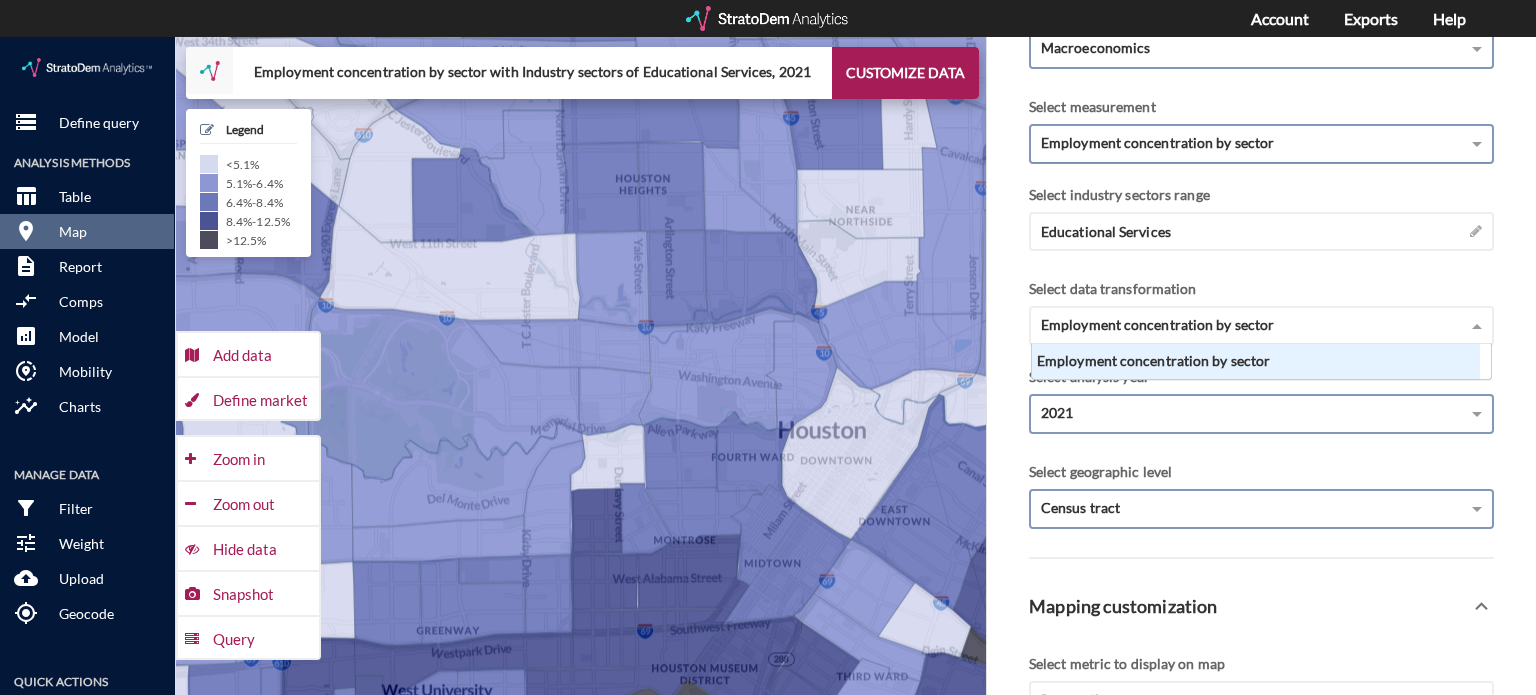 click on "Employment concentration by sector" 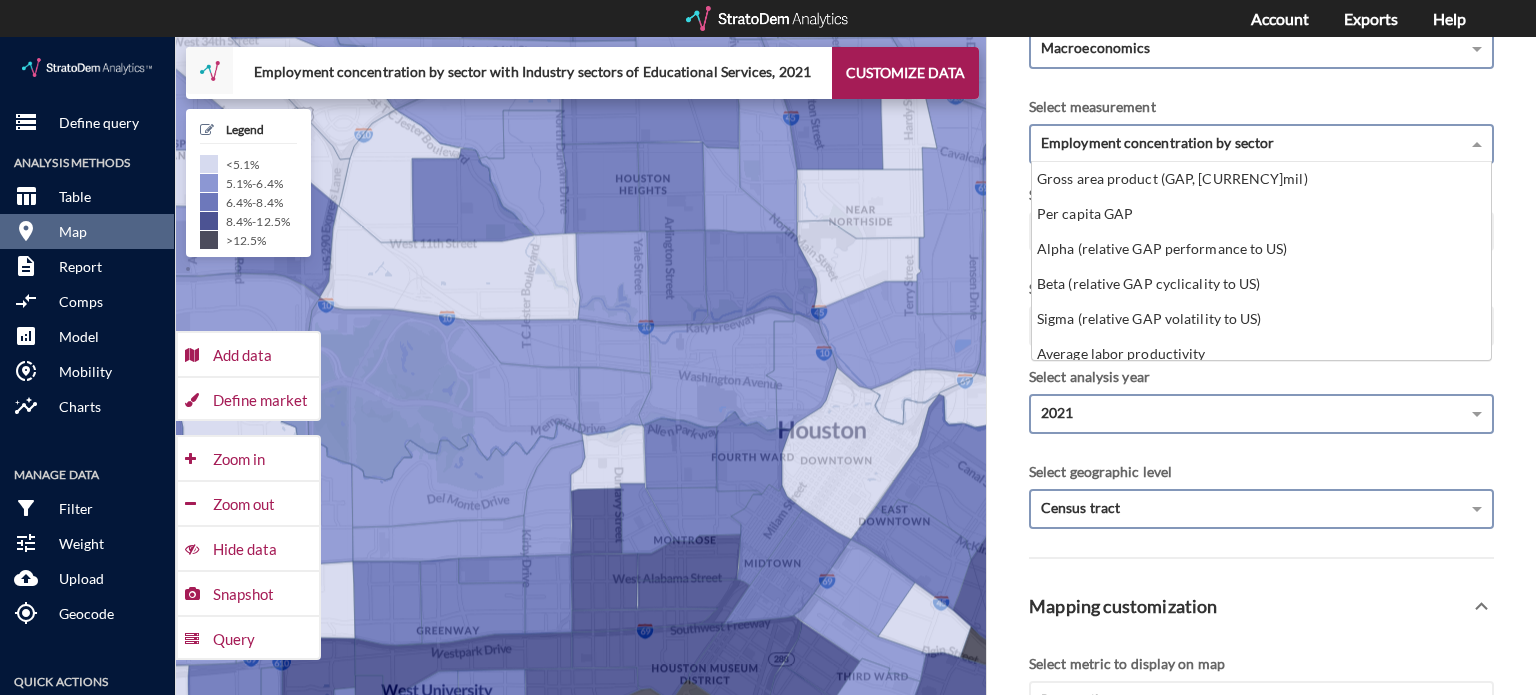 scroll, scrollTop: 324, scrollLeft: 0, axis: vertical 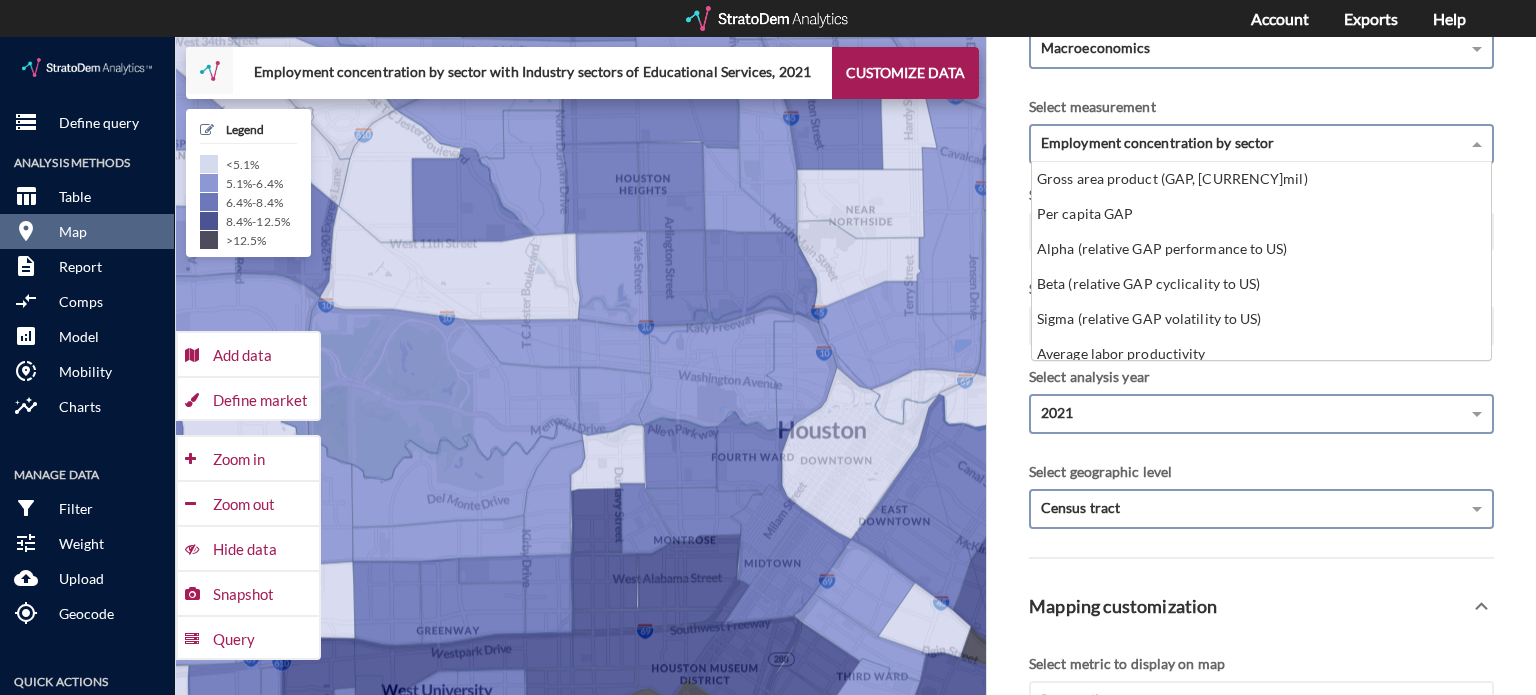 click on "Employment concentration by sector" 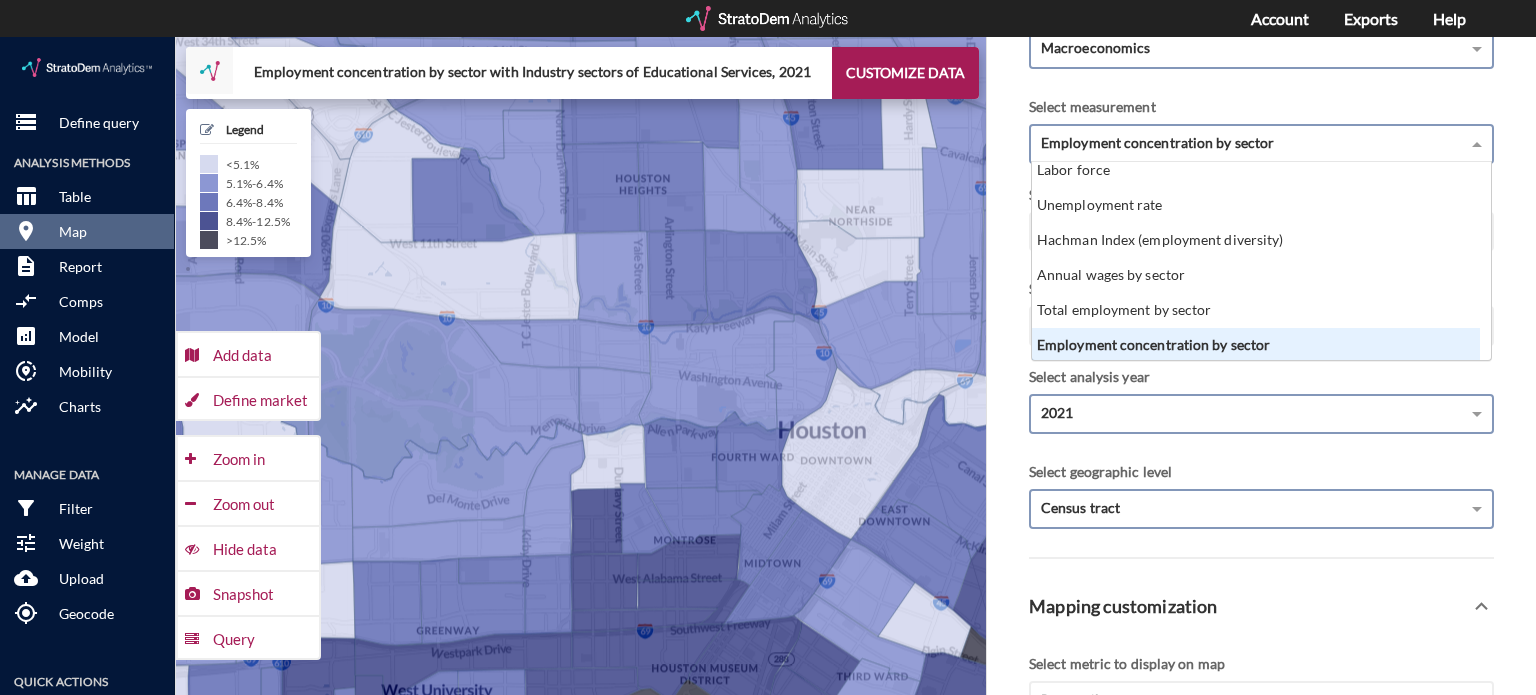 scroll, scrollTop: 182, scrollLeft: 436, axis: both 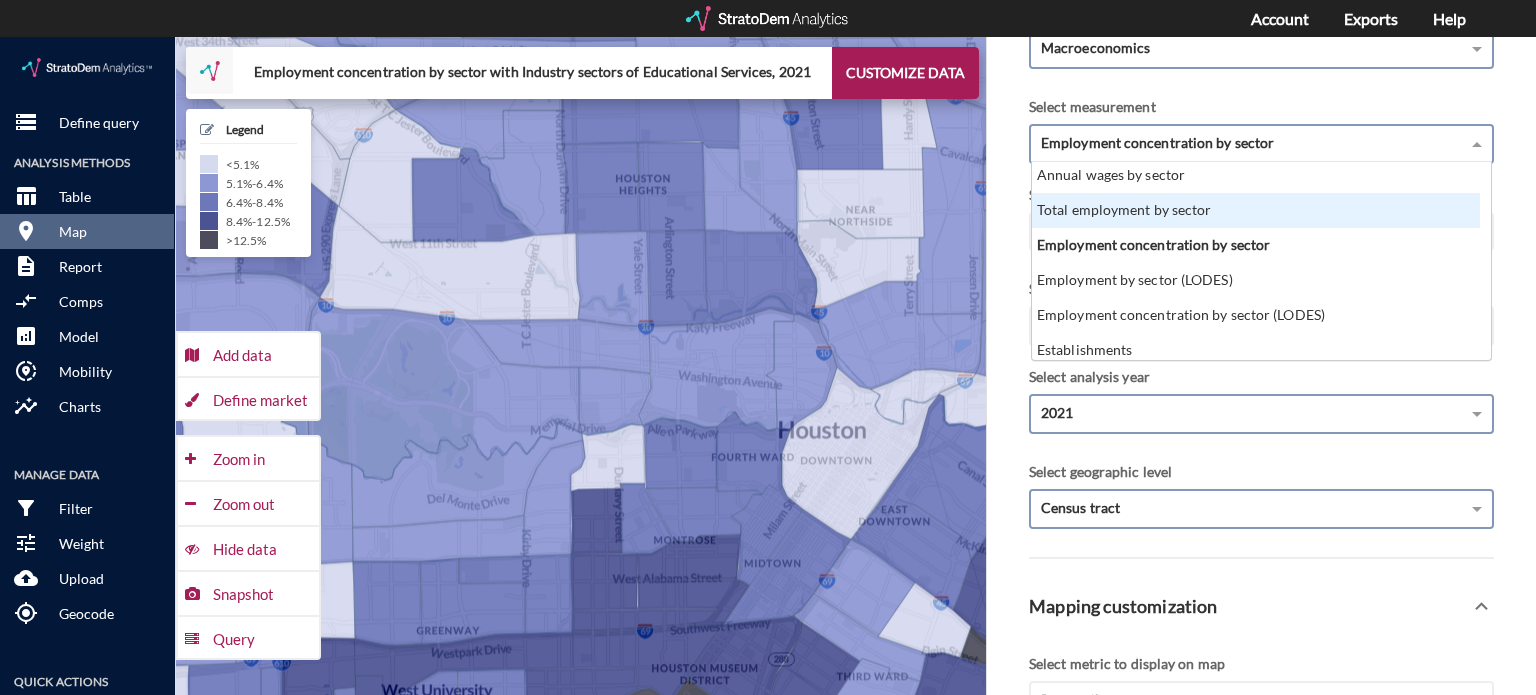 click on "Total employment by sector" 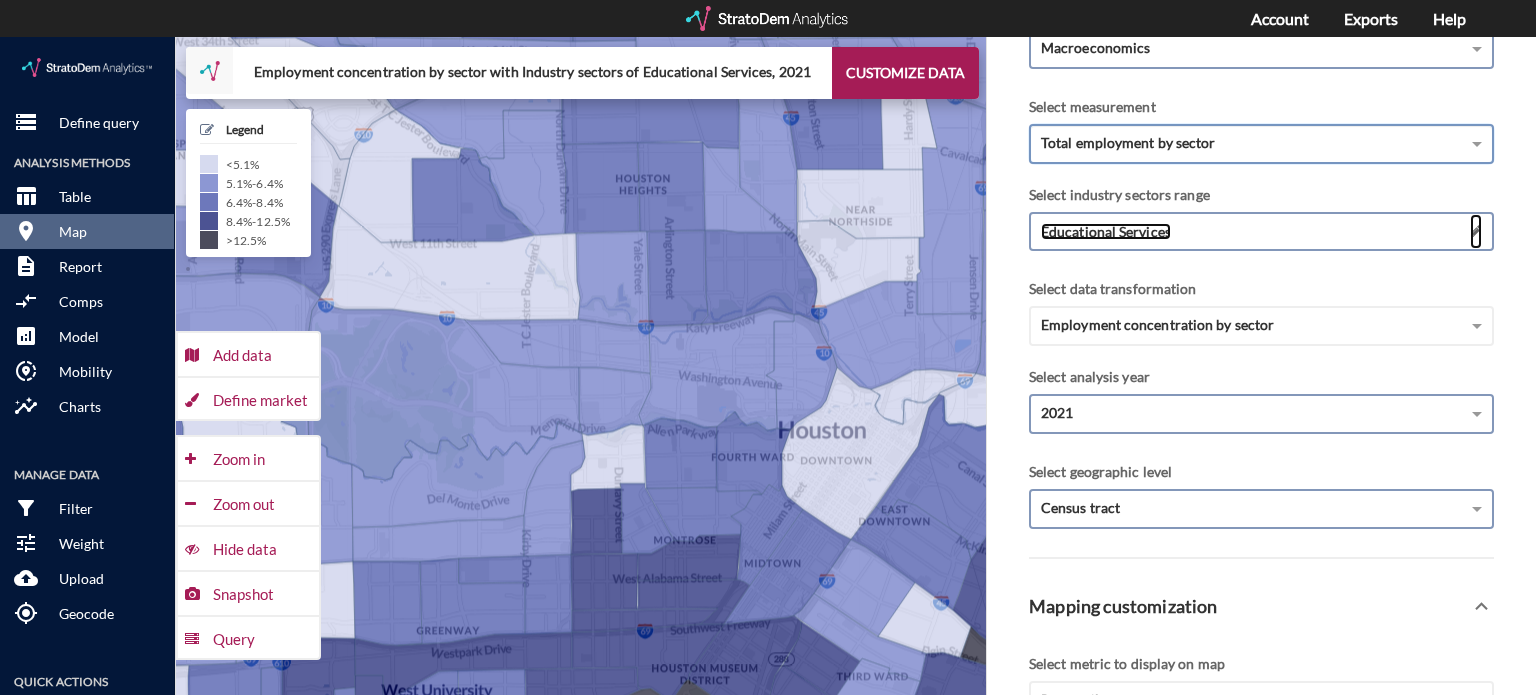 click 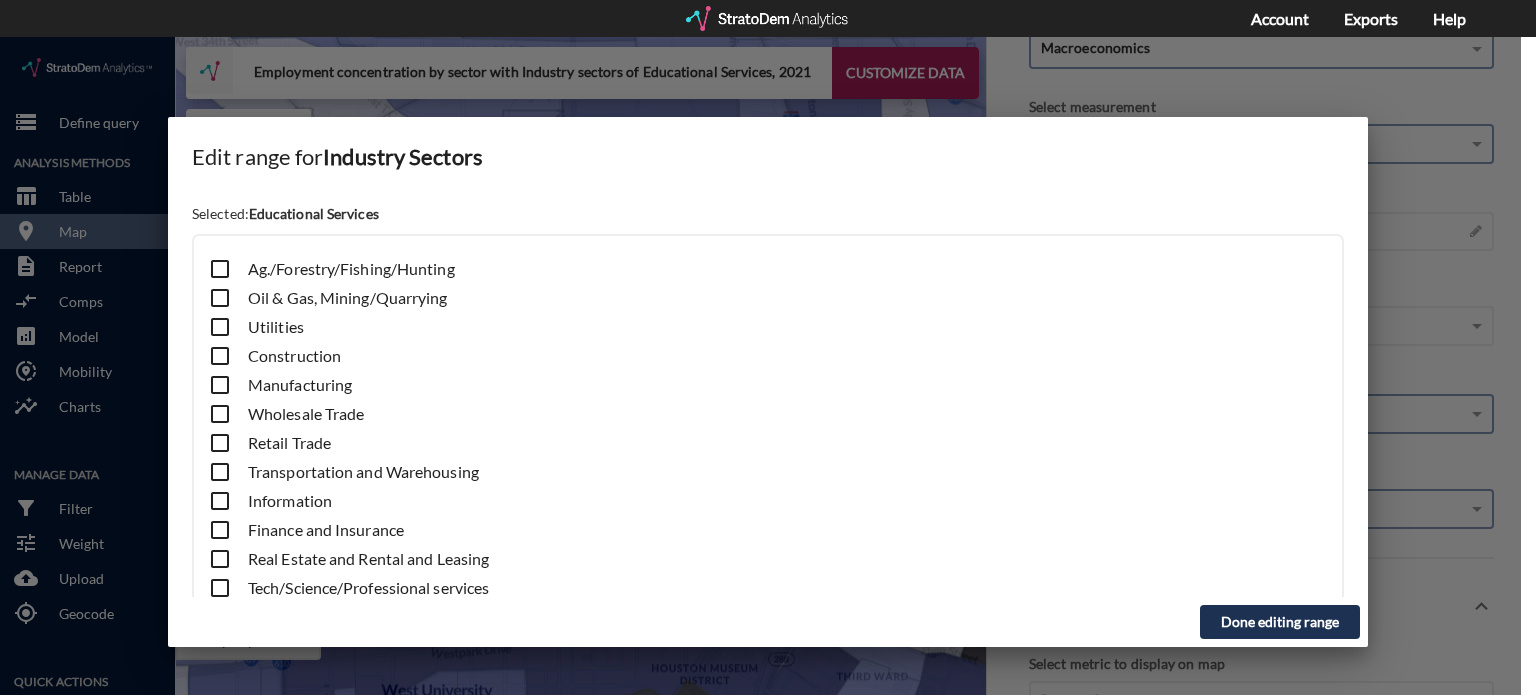 click 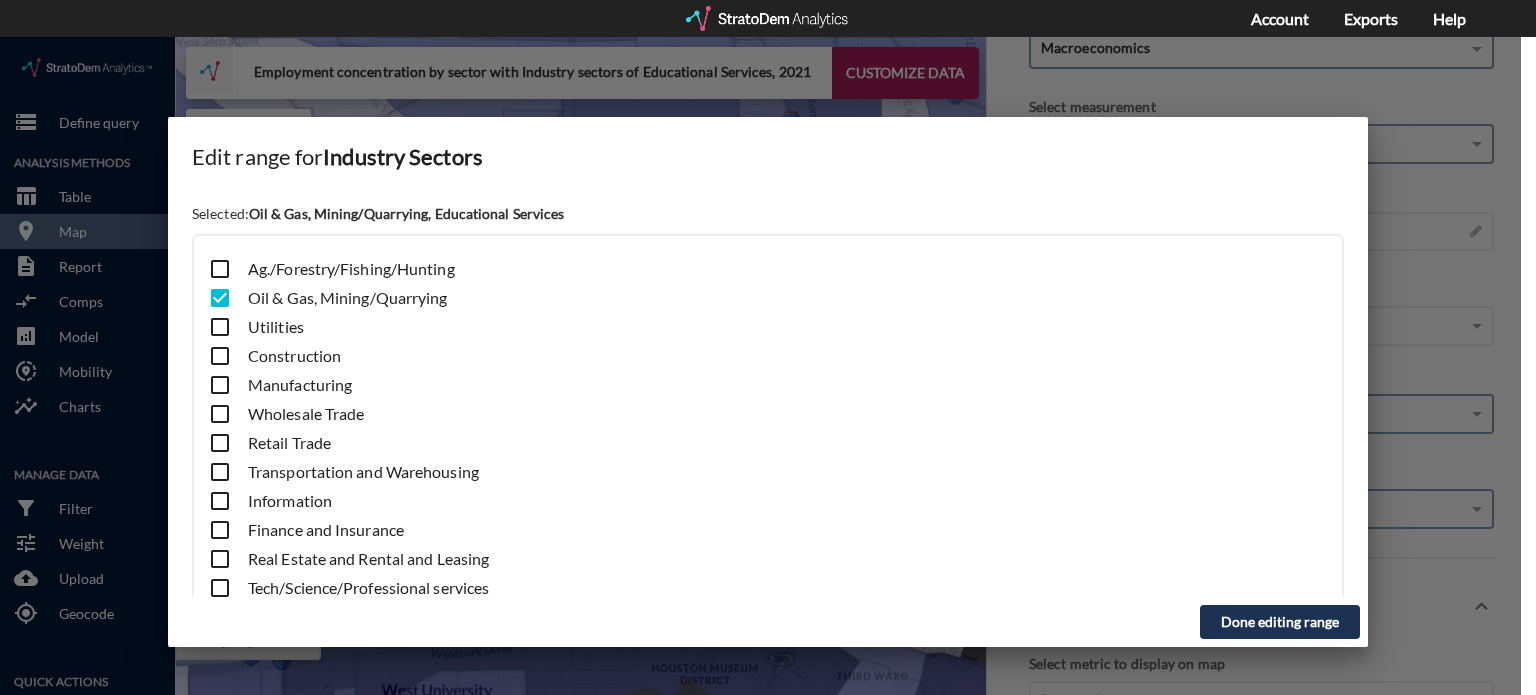 scroll, scrollTop: 225, scrollLeft: 0, axis: vertical 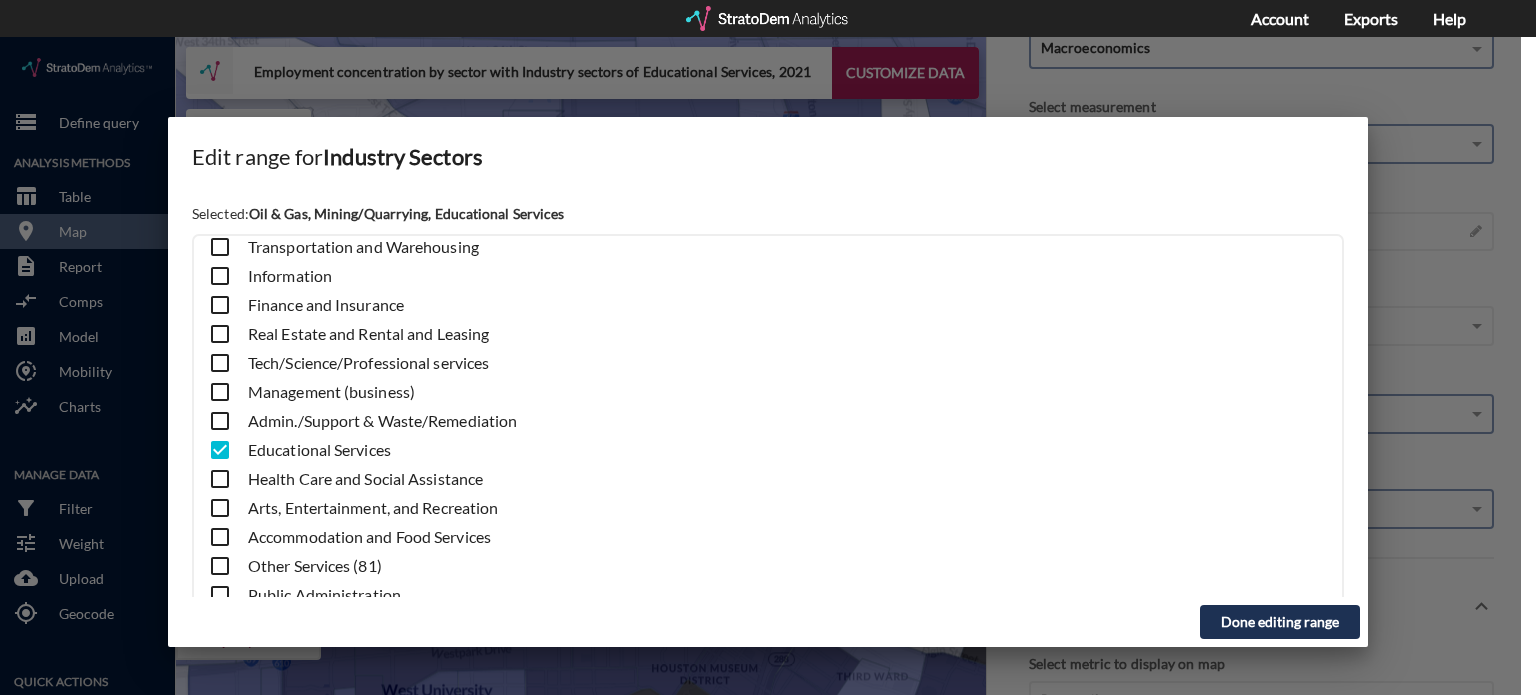 click 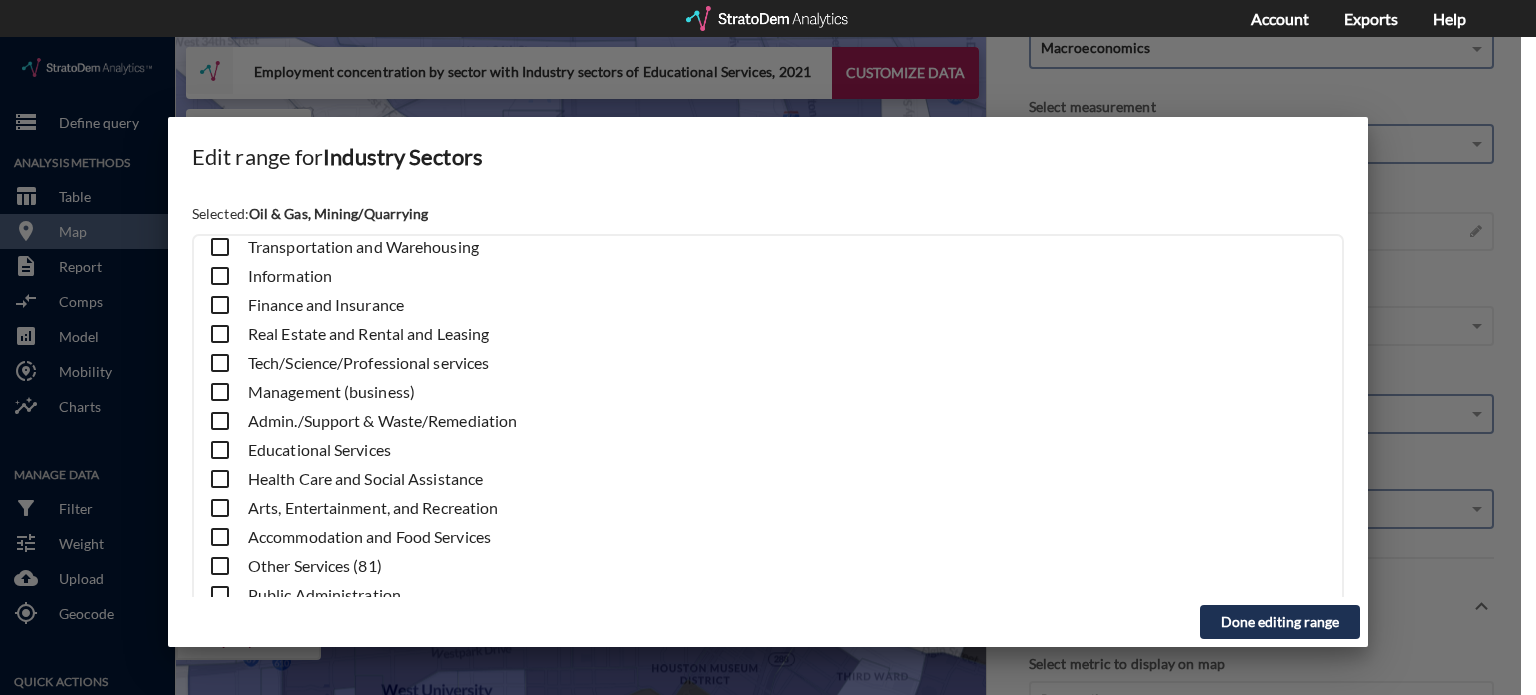 click on "Done editing range" 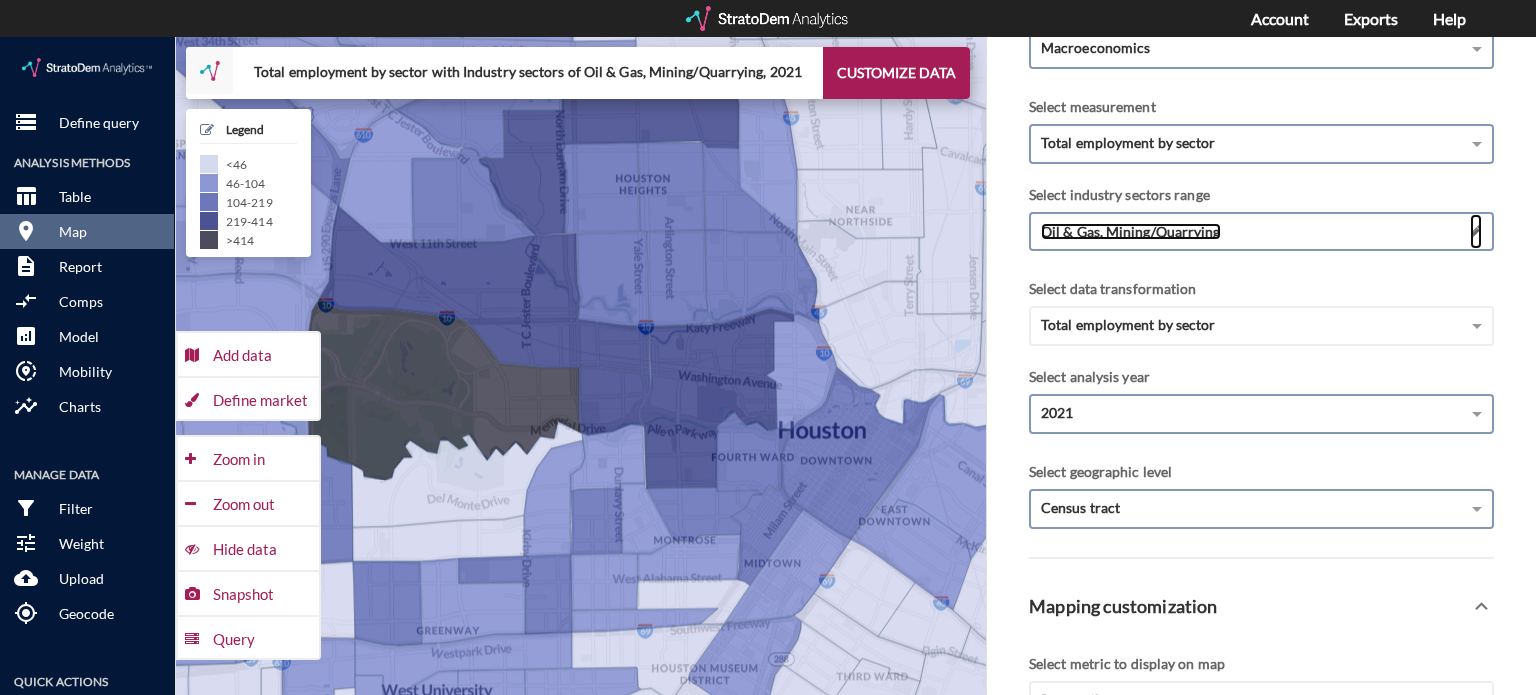 click 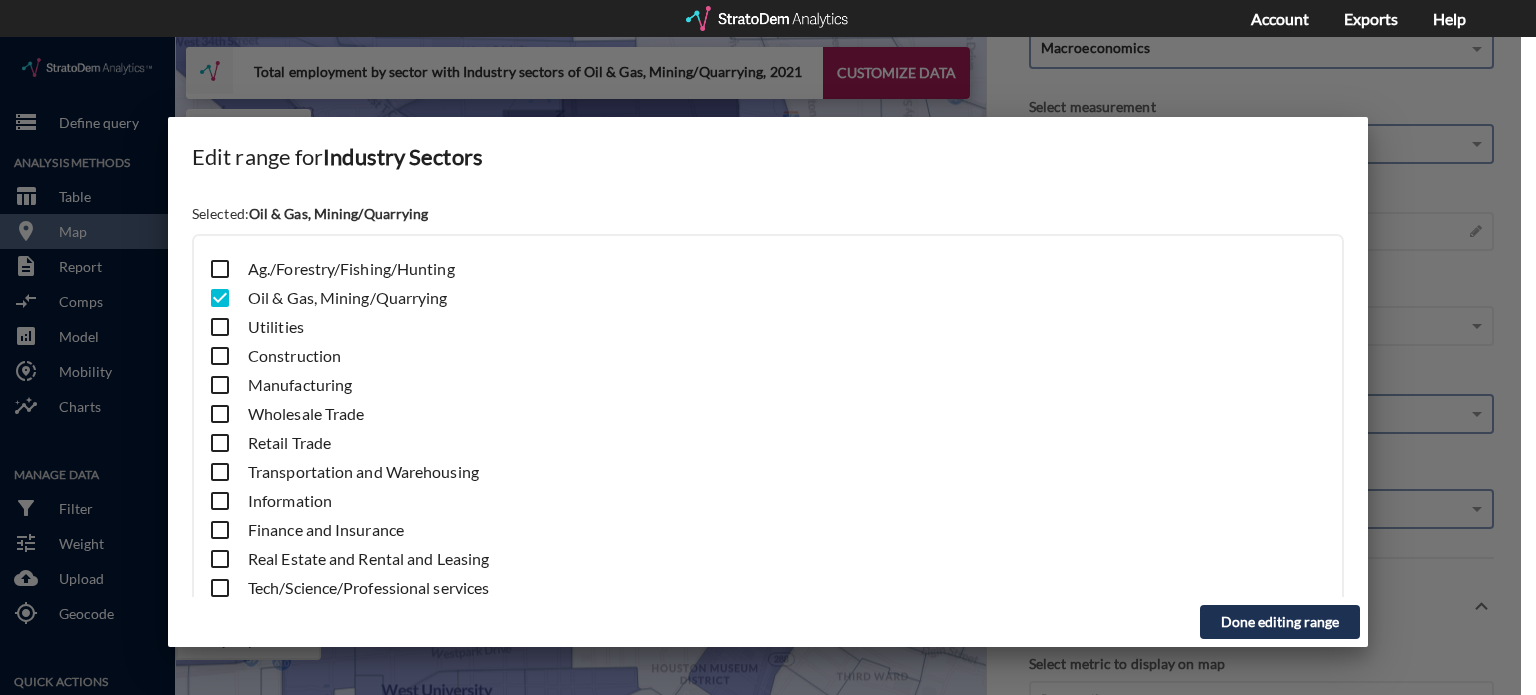 click 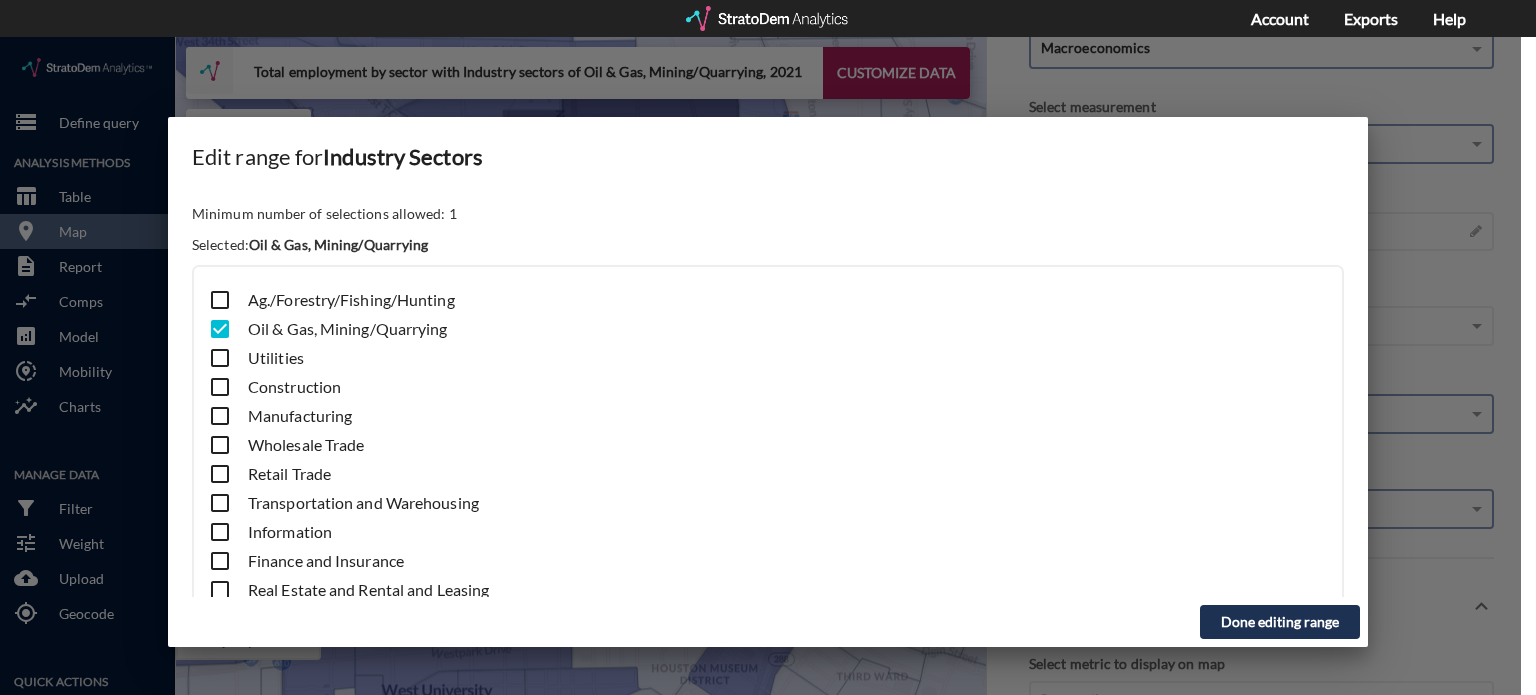 click 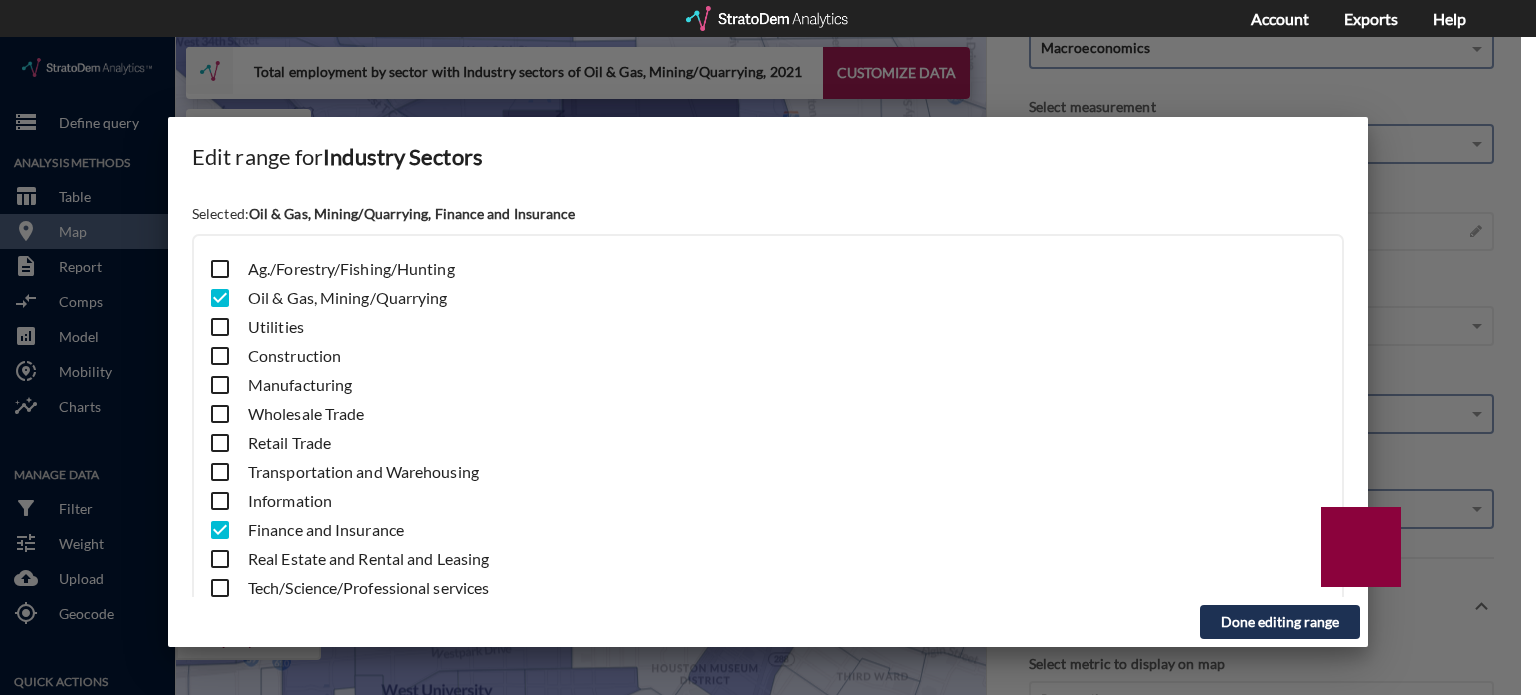 click 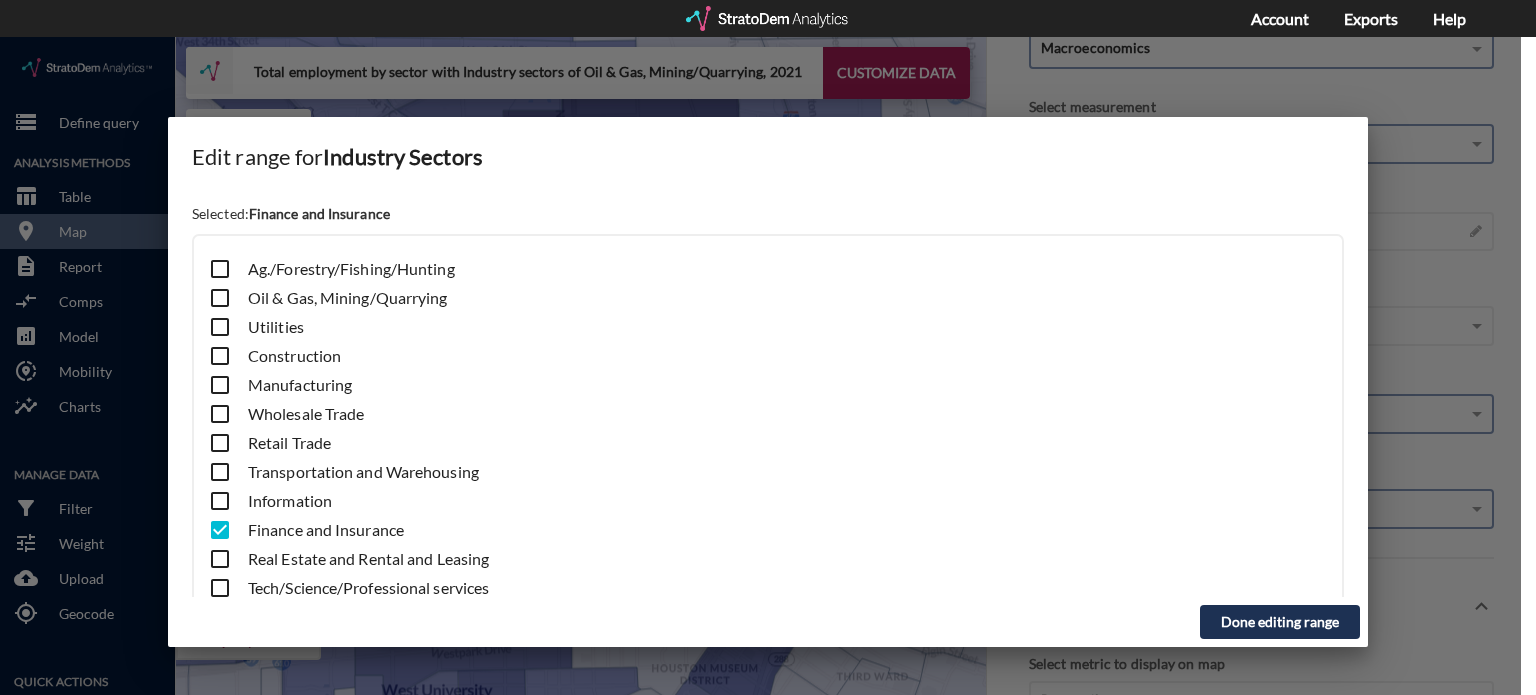 click on "Done editing range" 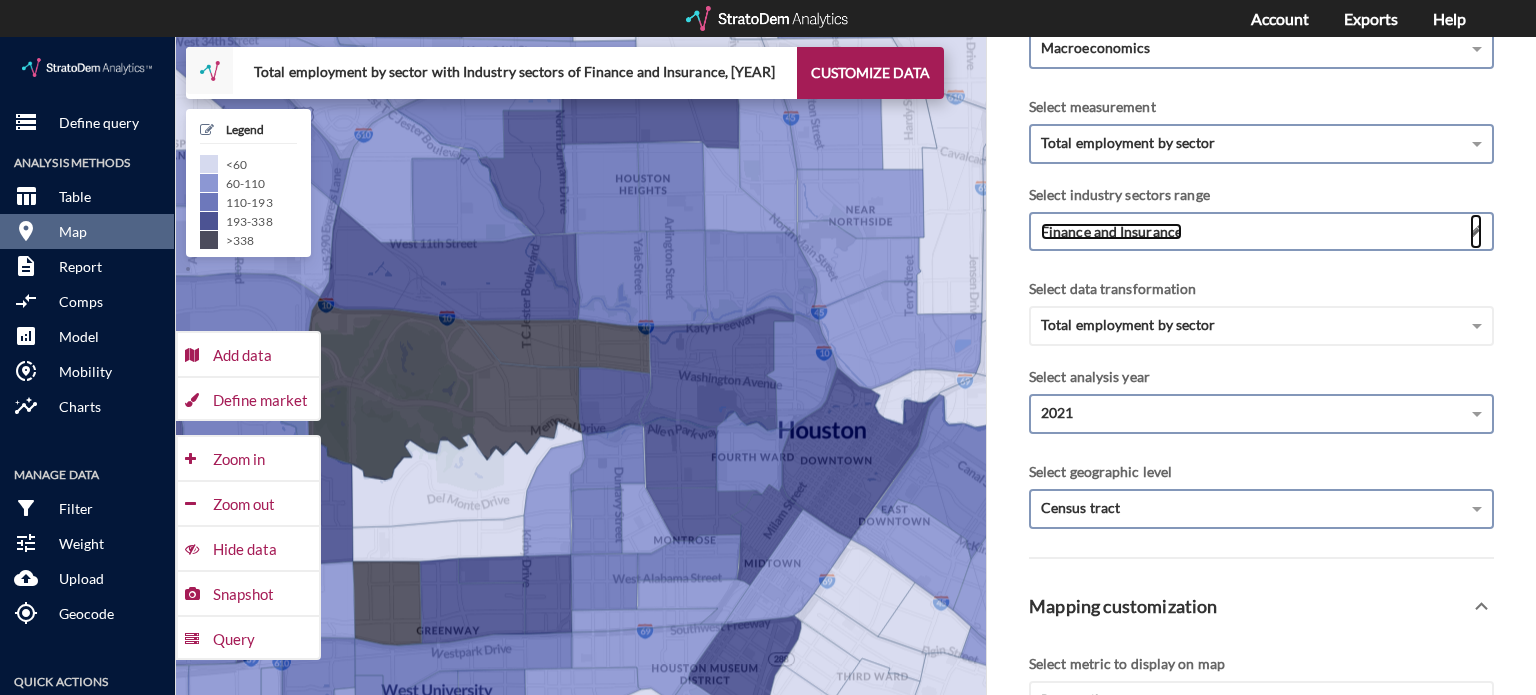 click 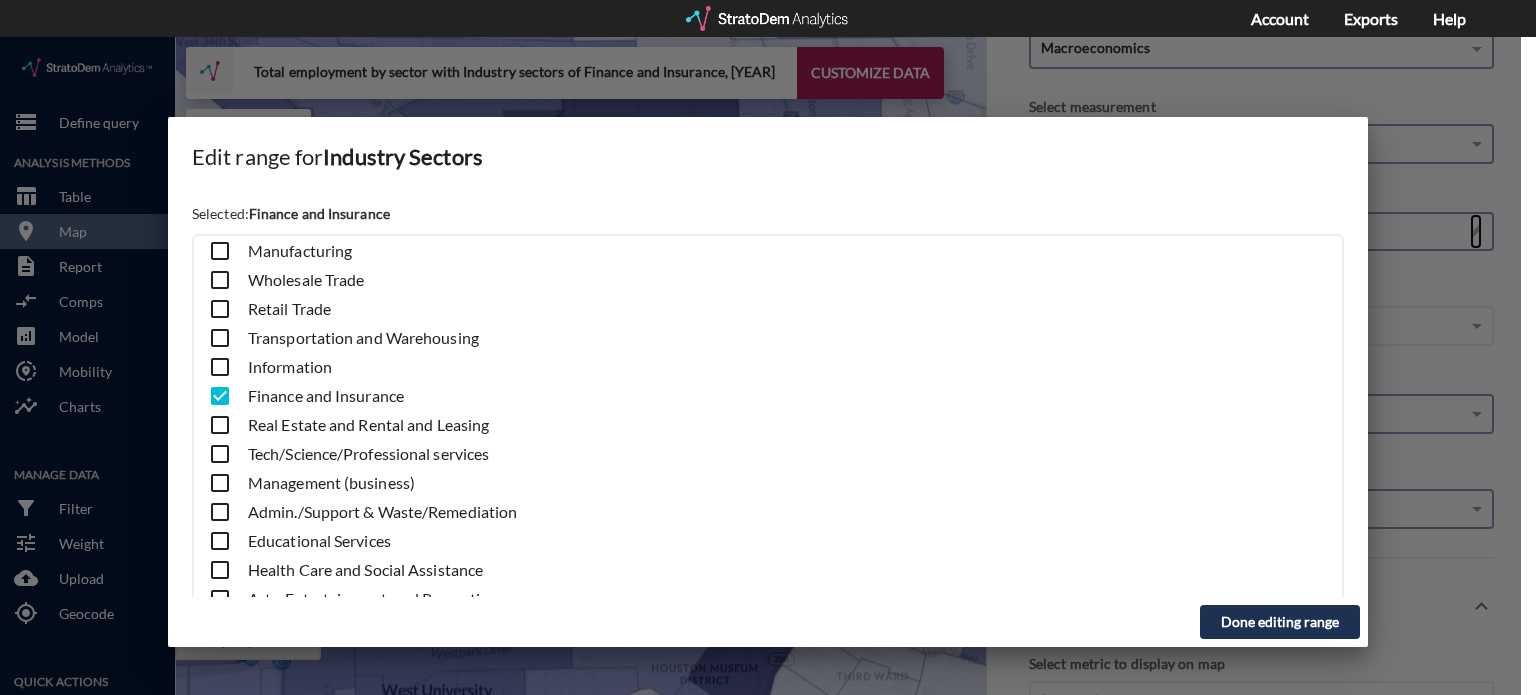 scroll, scrollTop: 135, scrollLeft: 0, axis: vertical 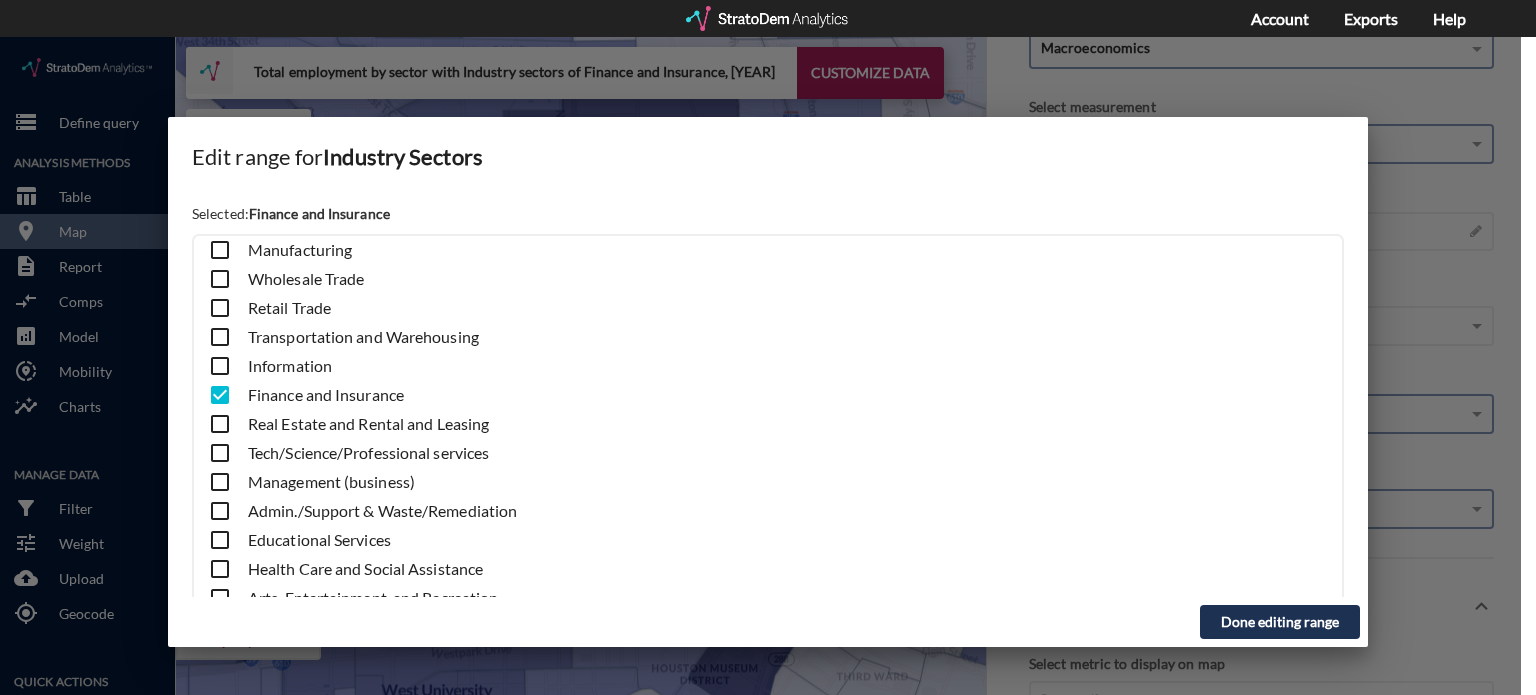 click 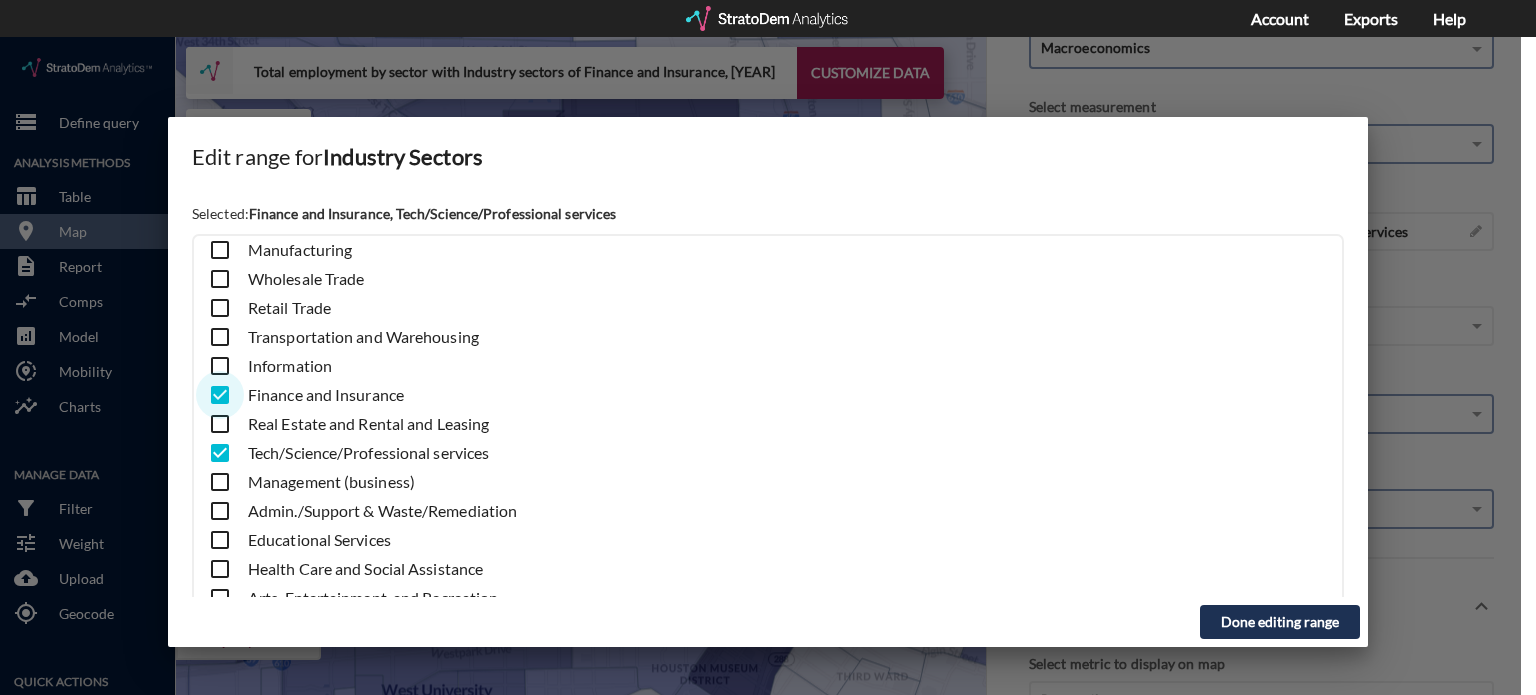 click 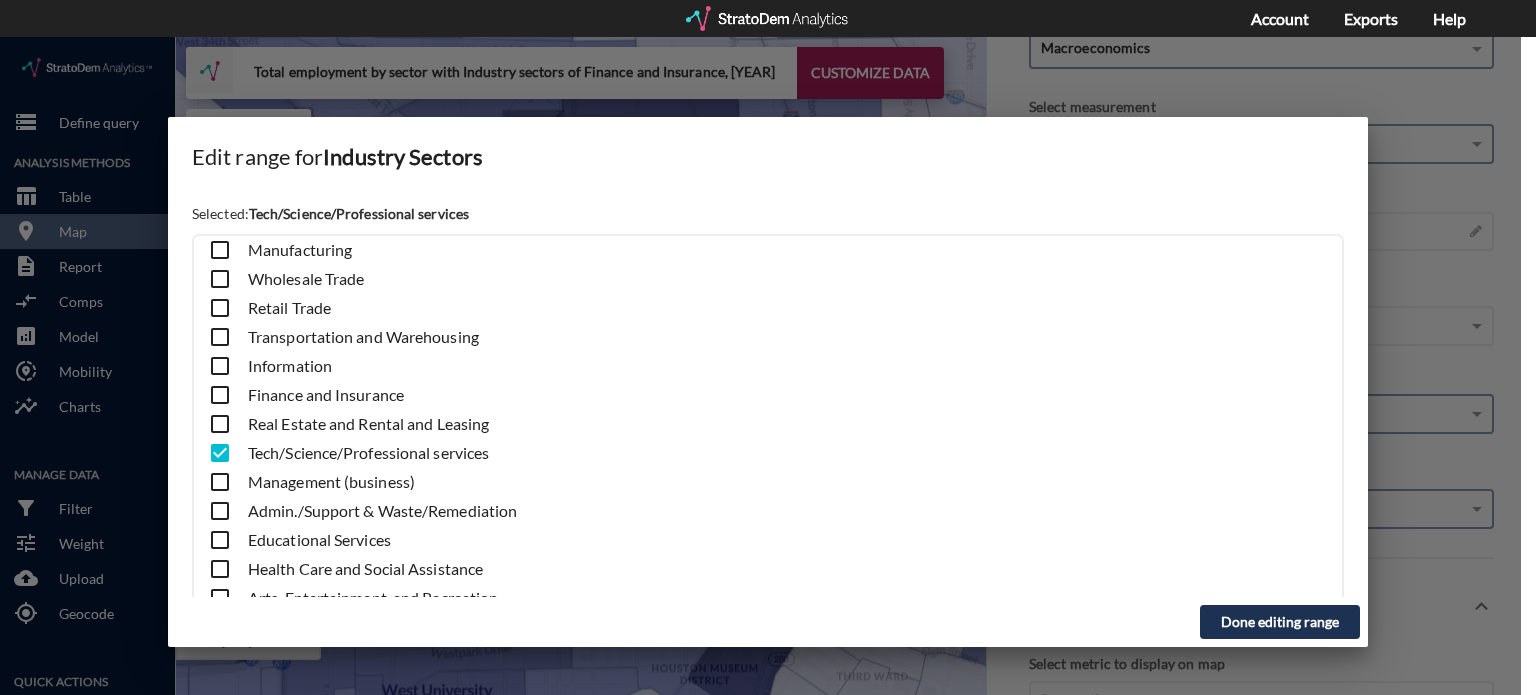 click on "Done editing range" 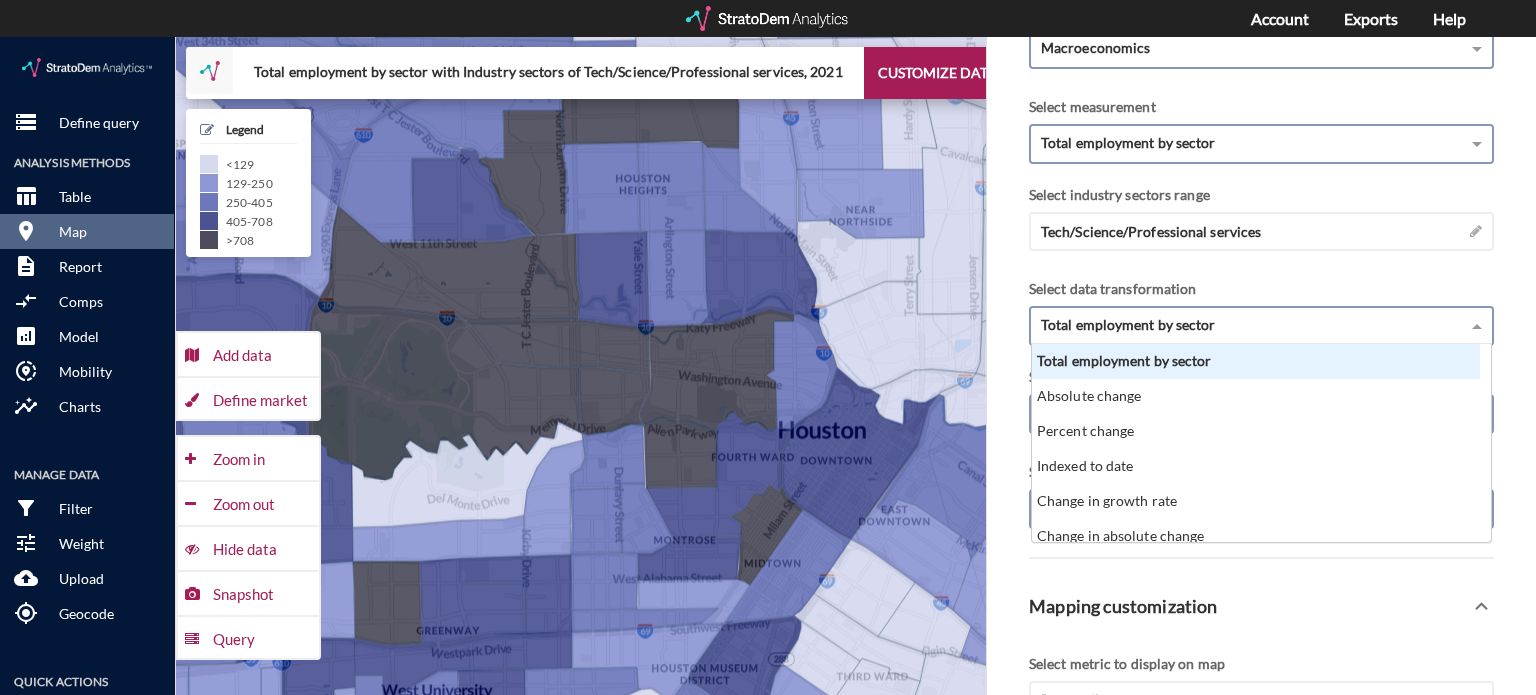 click on "Total employment by sector" 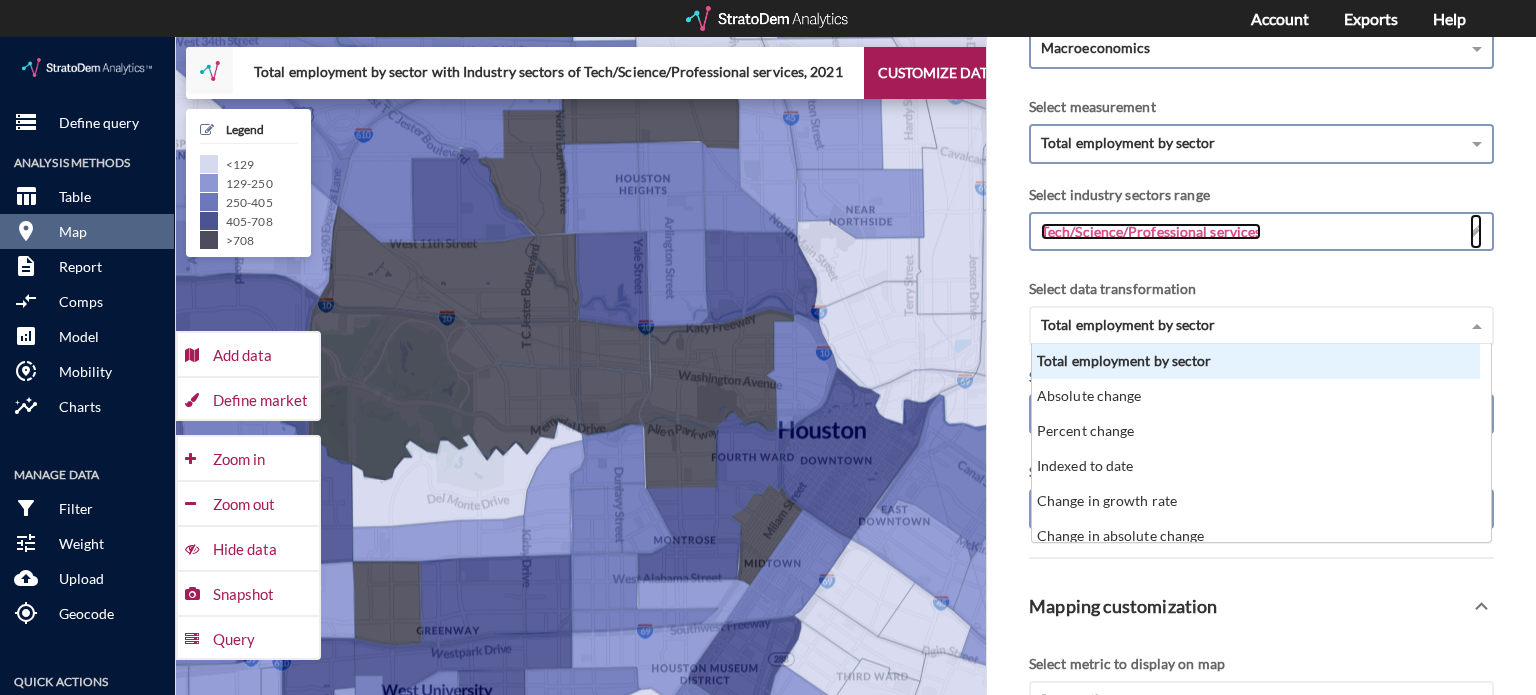 click on "Tech/Science/Professional services" 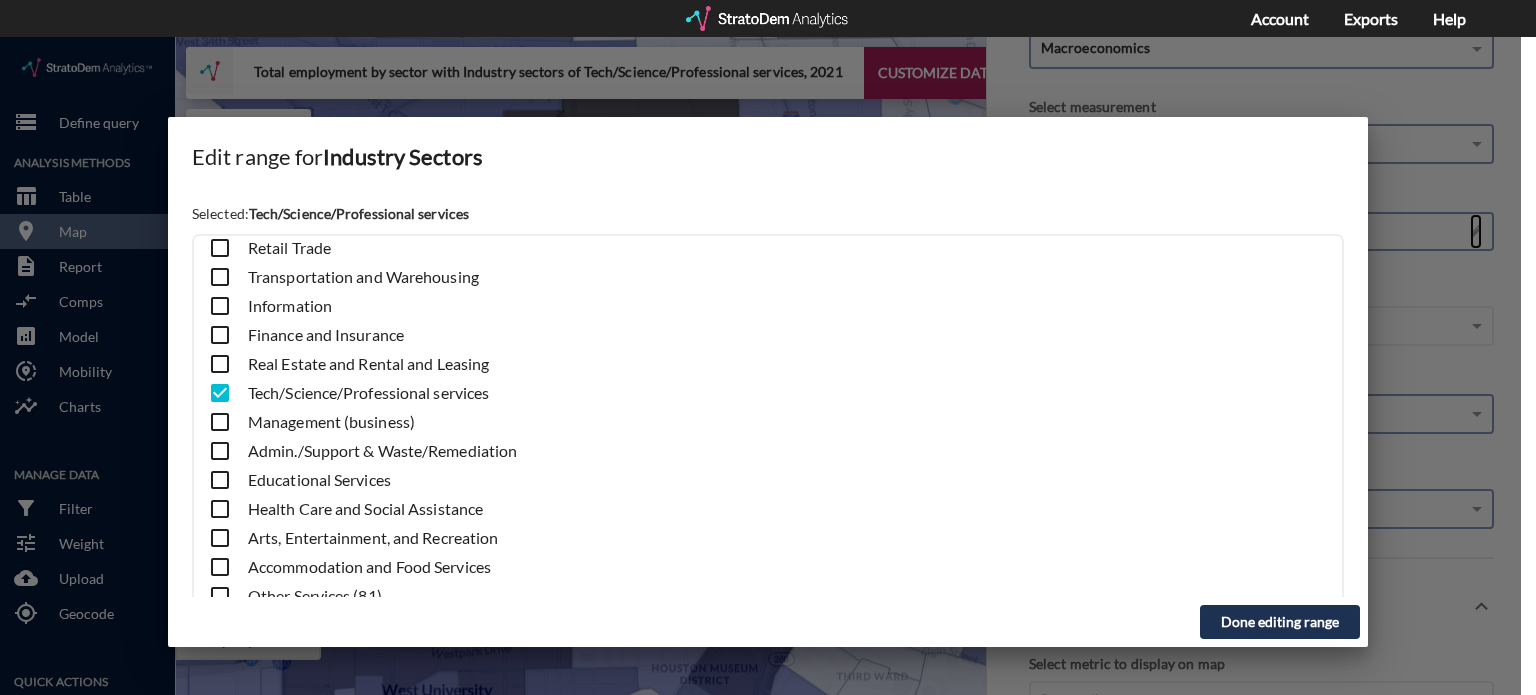 scroll, scrollTop: 196, scrollLeft: 0, axis: vertical 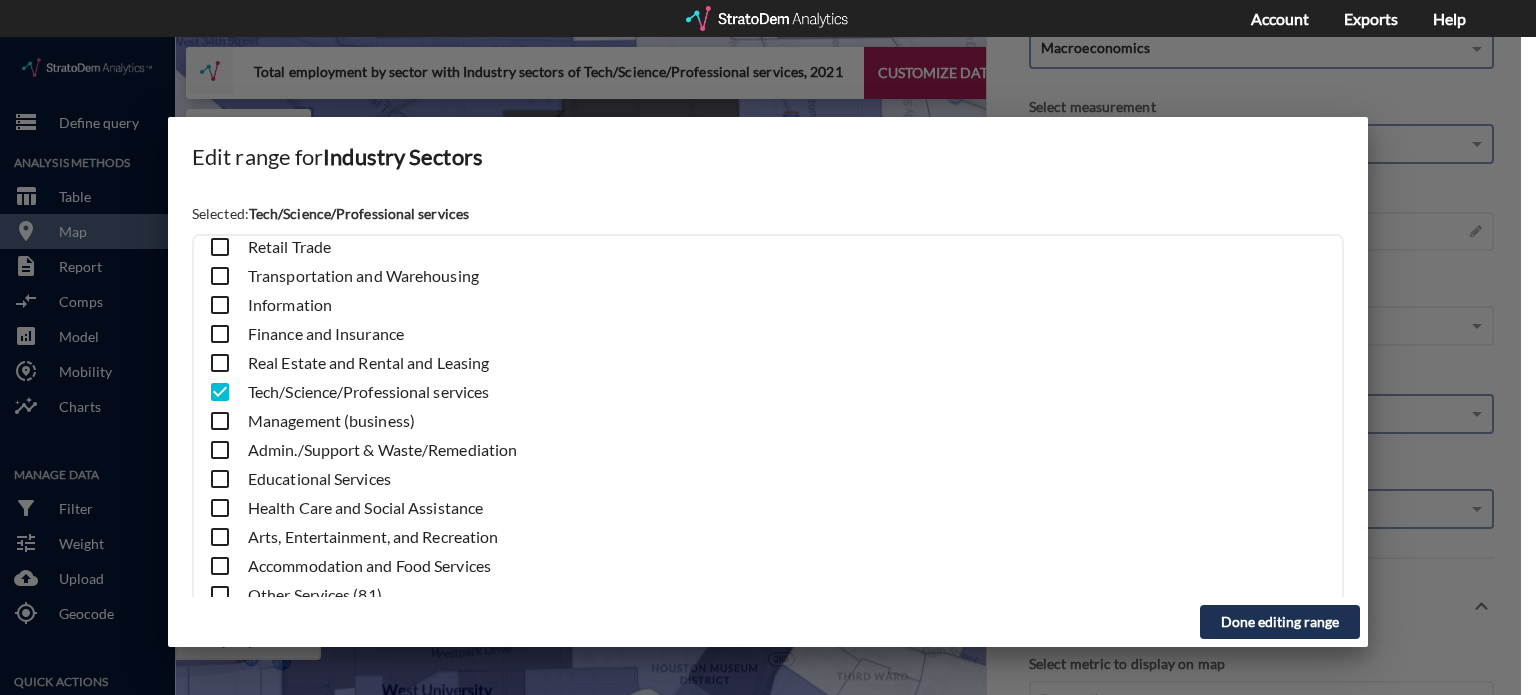 click 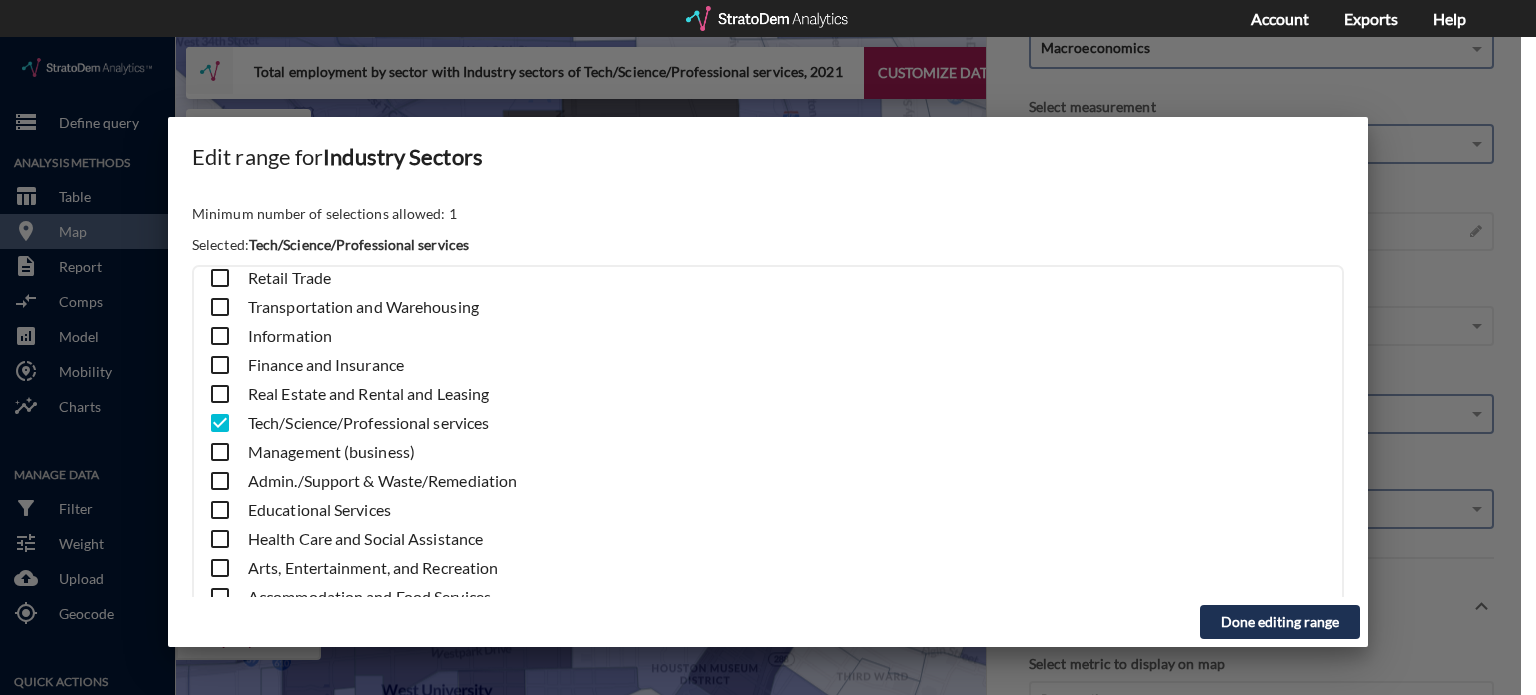click 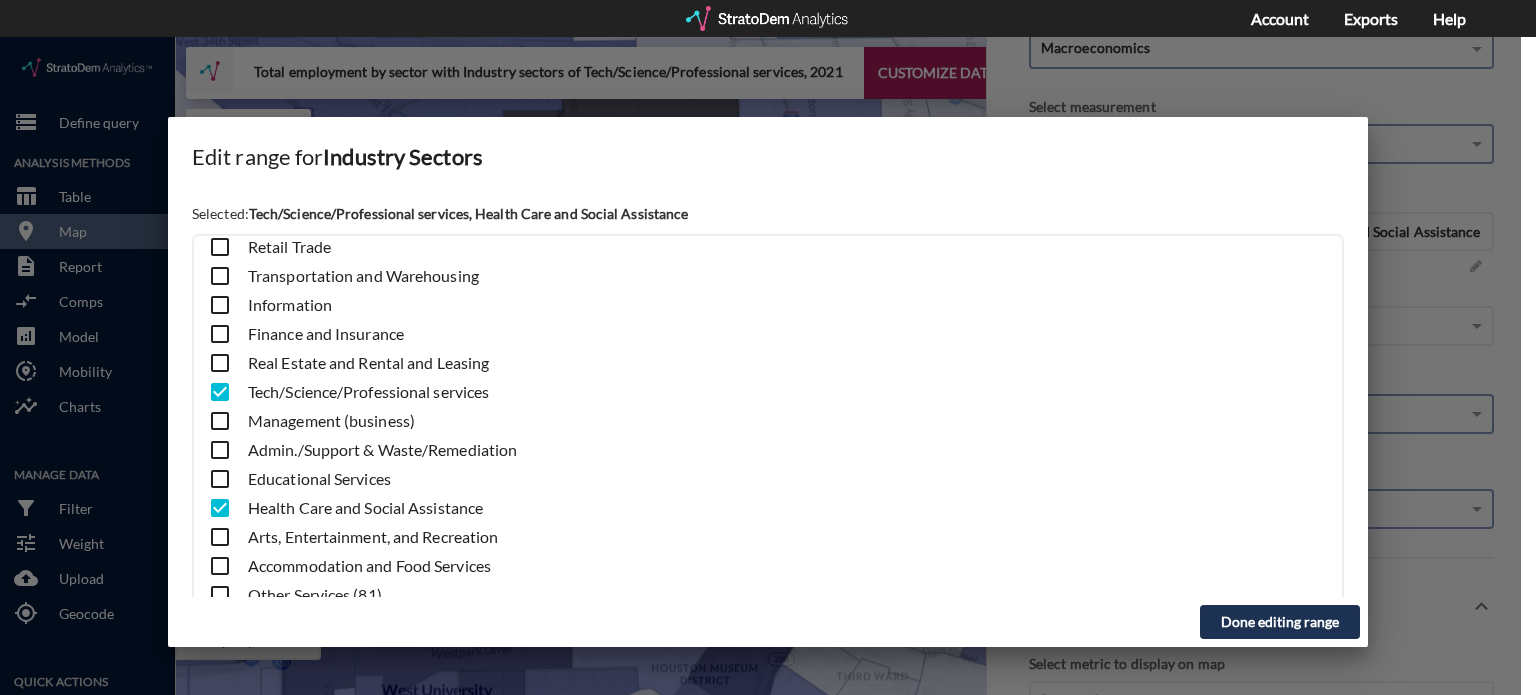 click 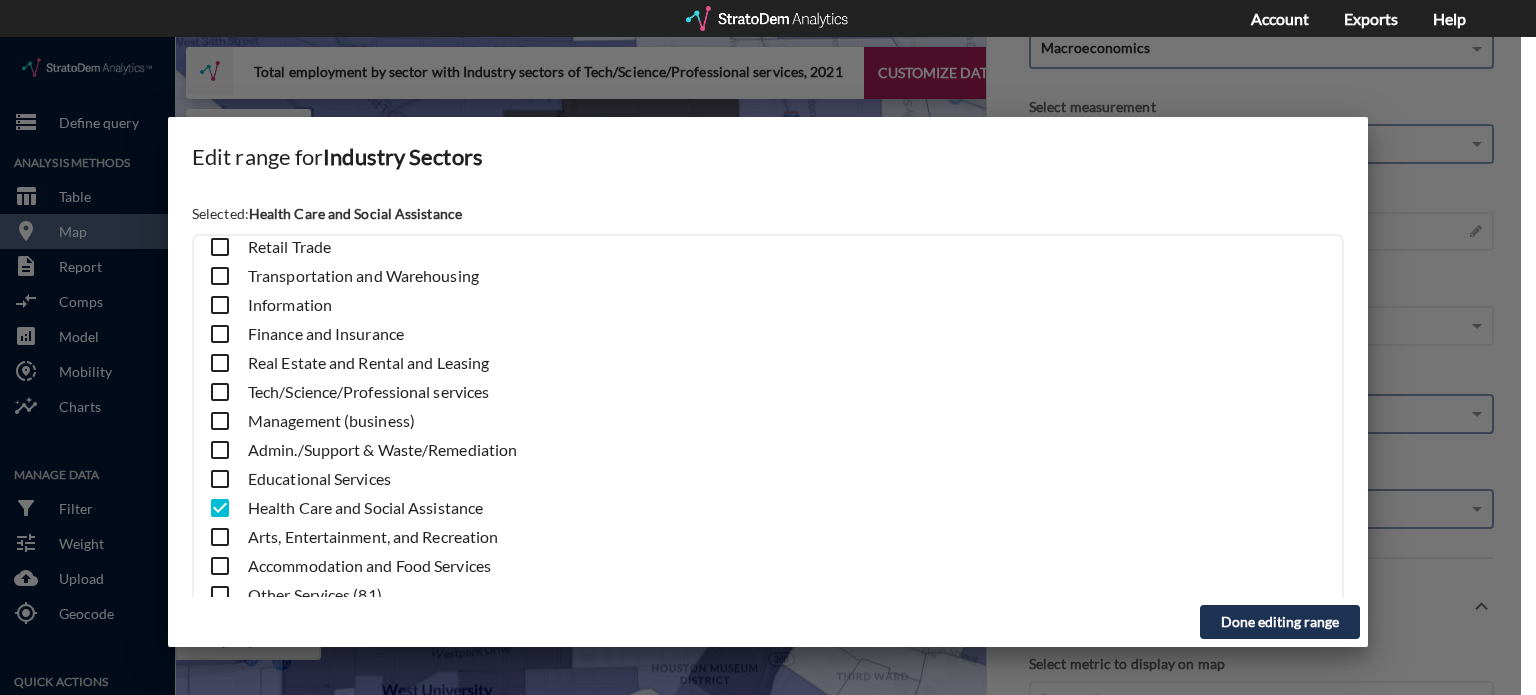 click on "Done editing range" 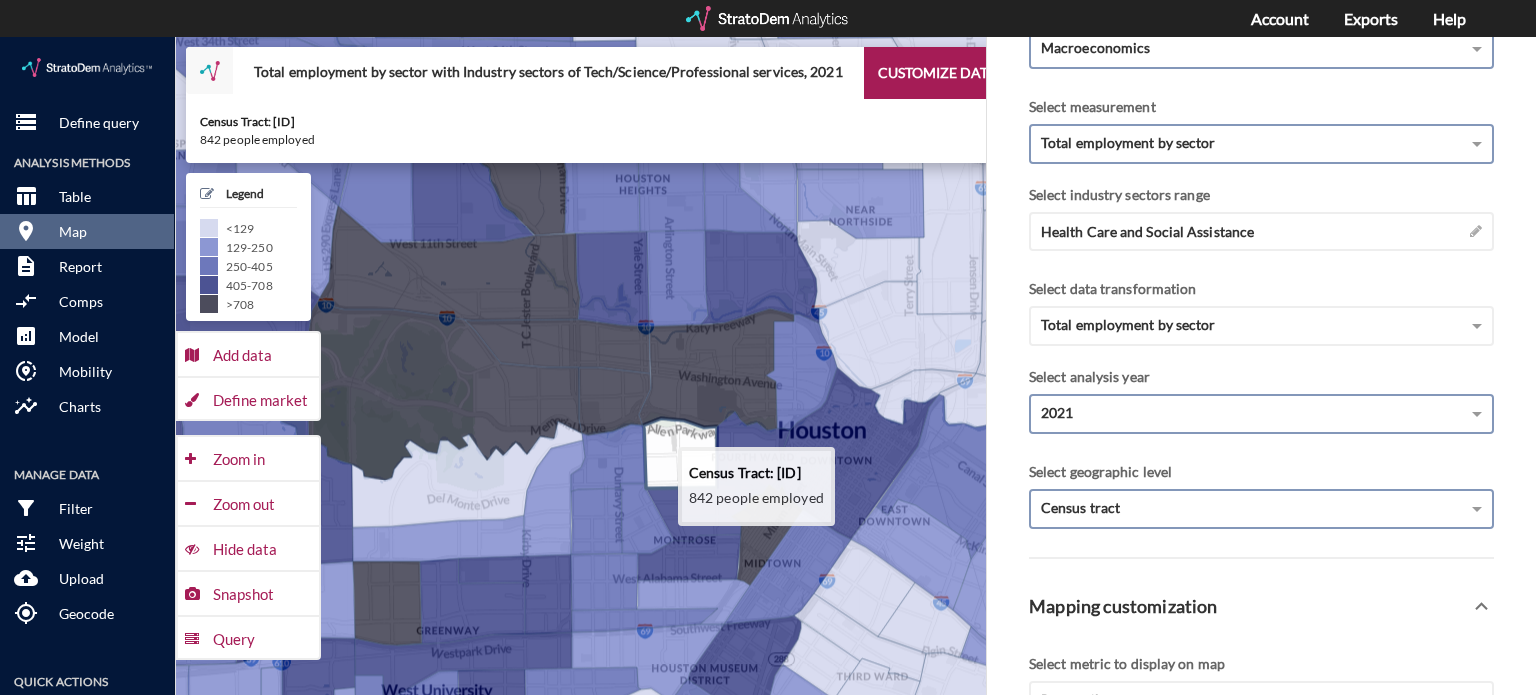 click 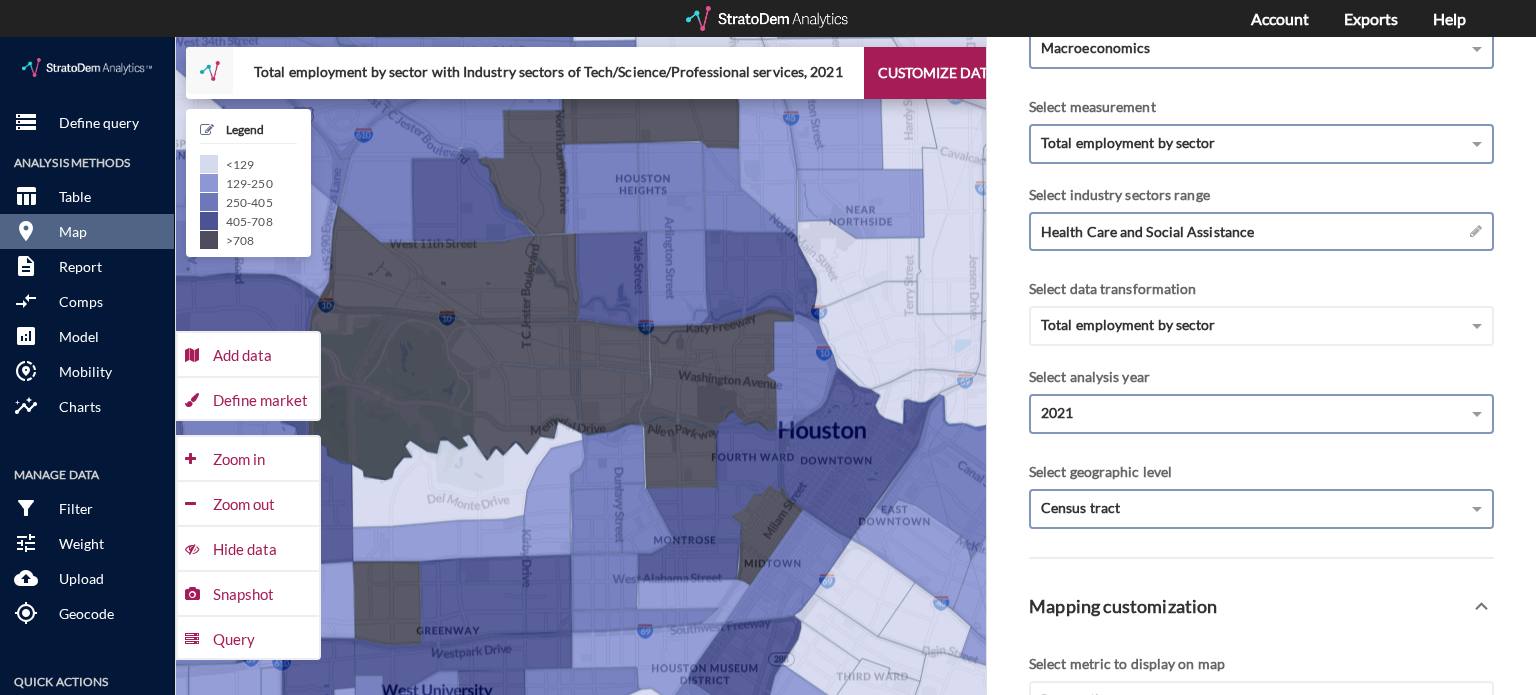 click on "Health Care and Social Assistance →" 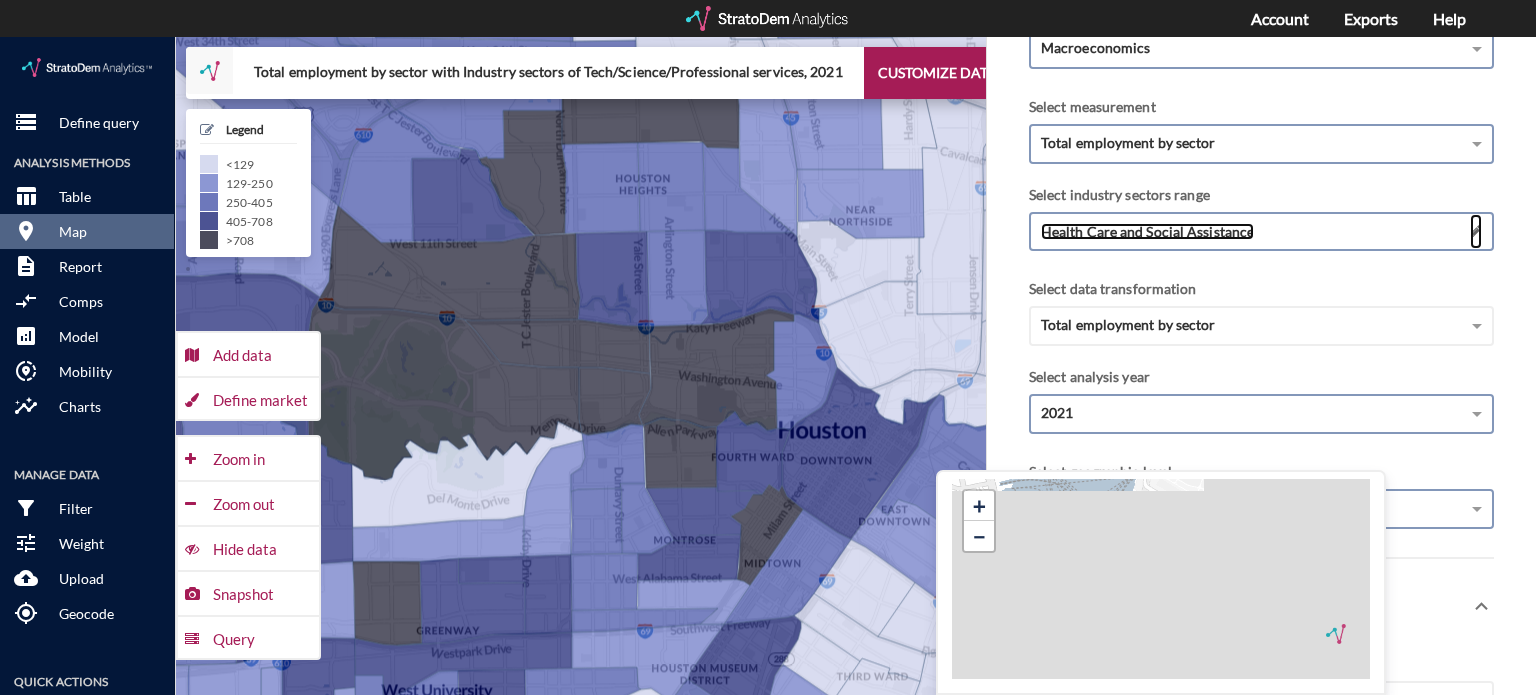 click 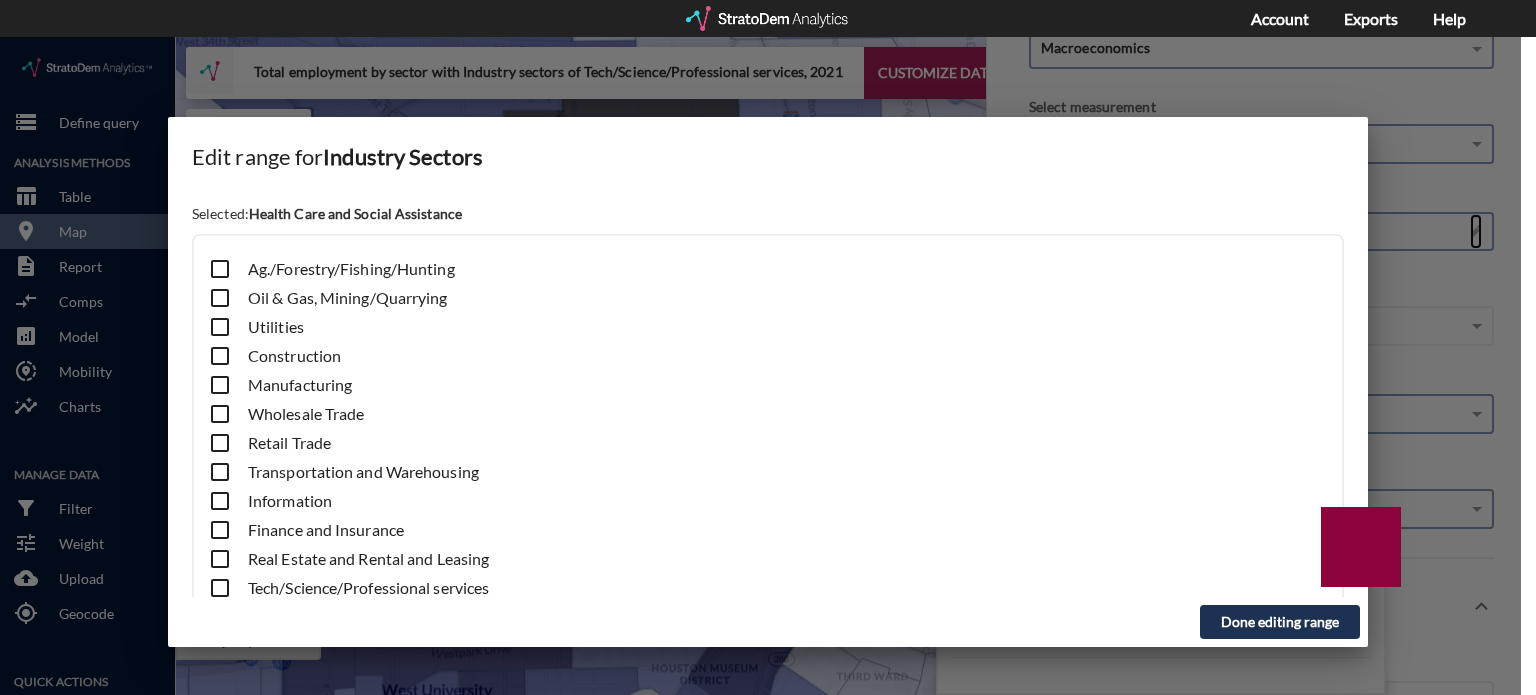 scroll, scrollTop: 225, scrollLeft: 0, axis: vertical 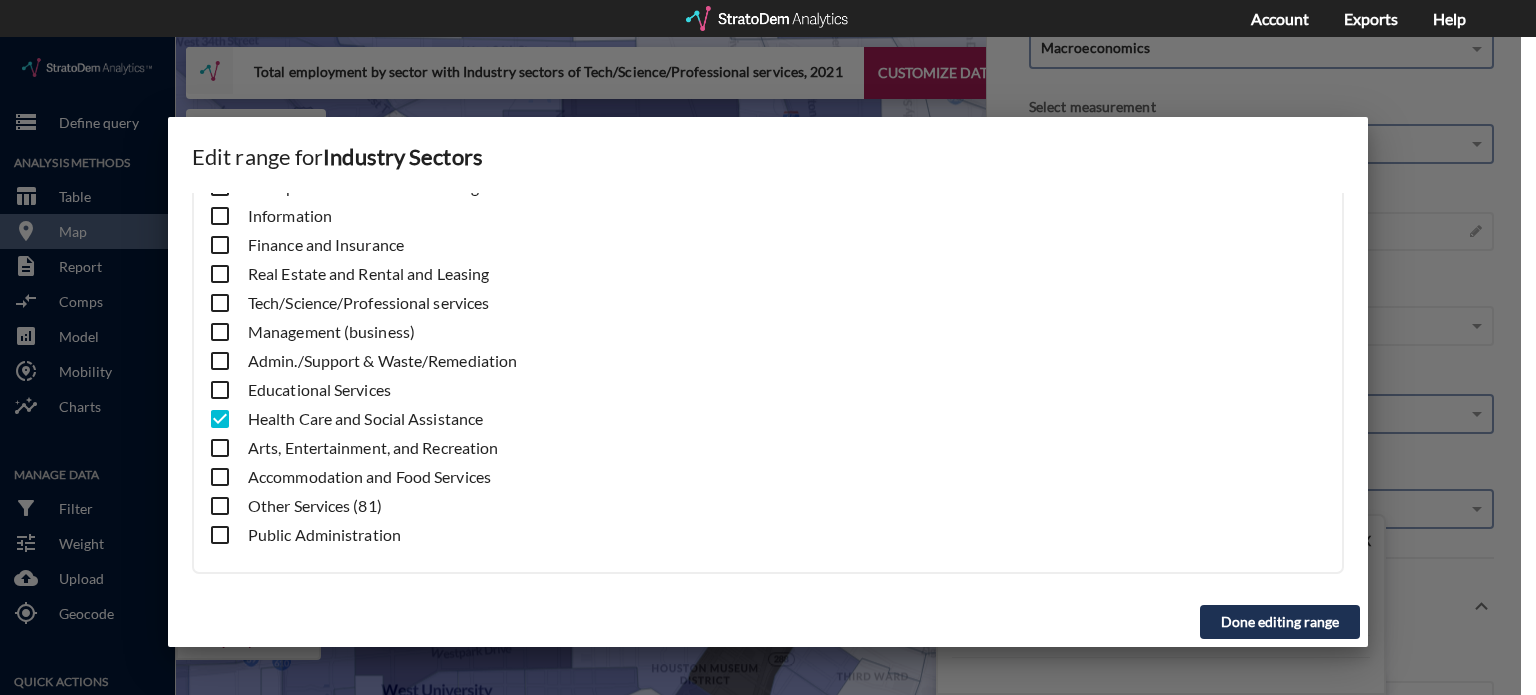 click on "Done editing range" 